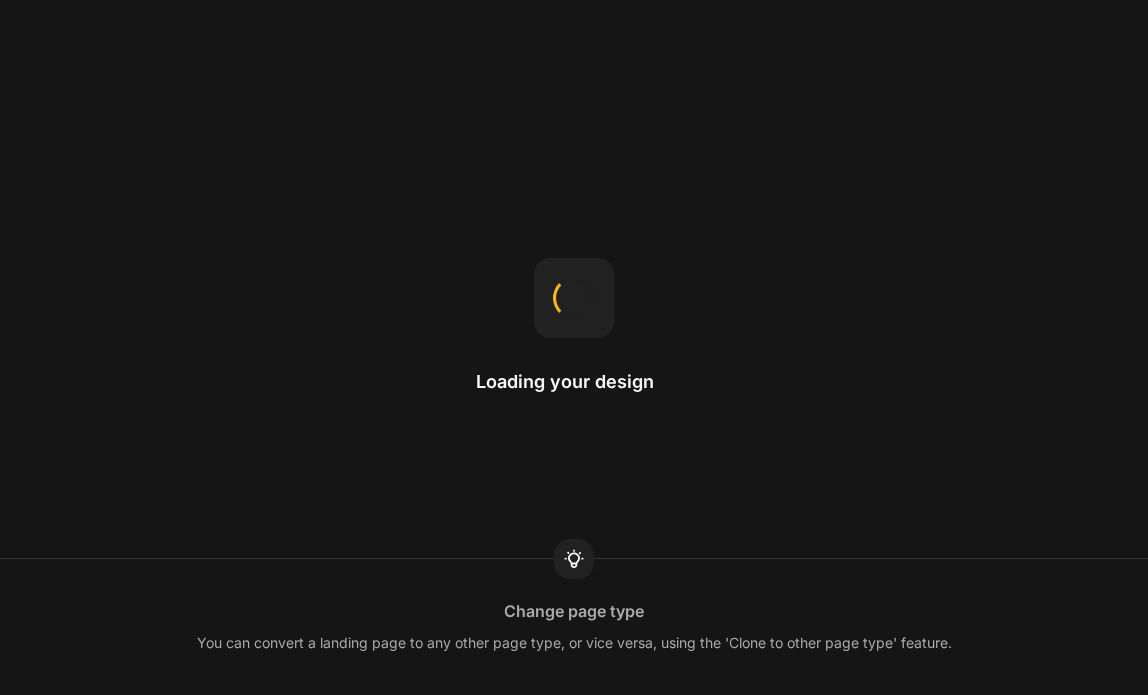 scroll, scrollTop: 0, scrollLeft: 0, axis: both 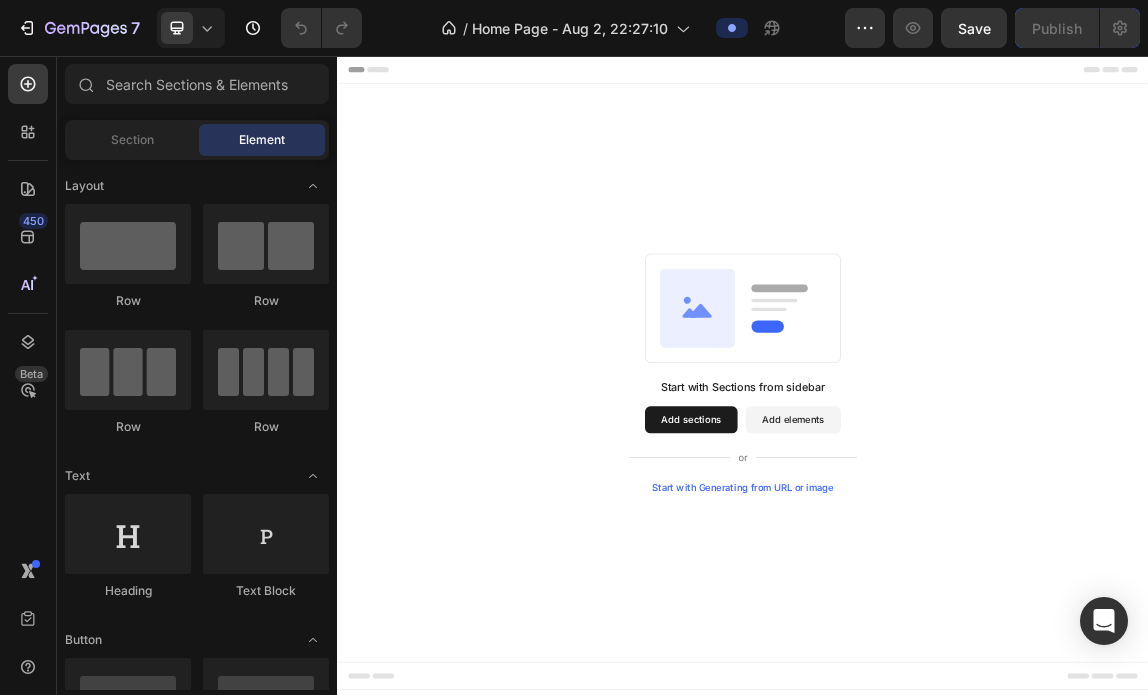 click on "Add sections" at bounding box center [860, 594] 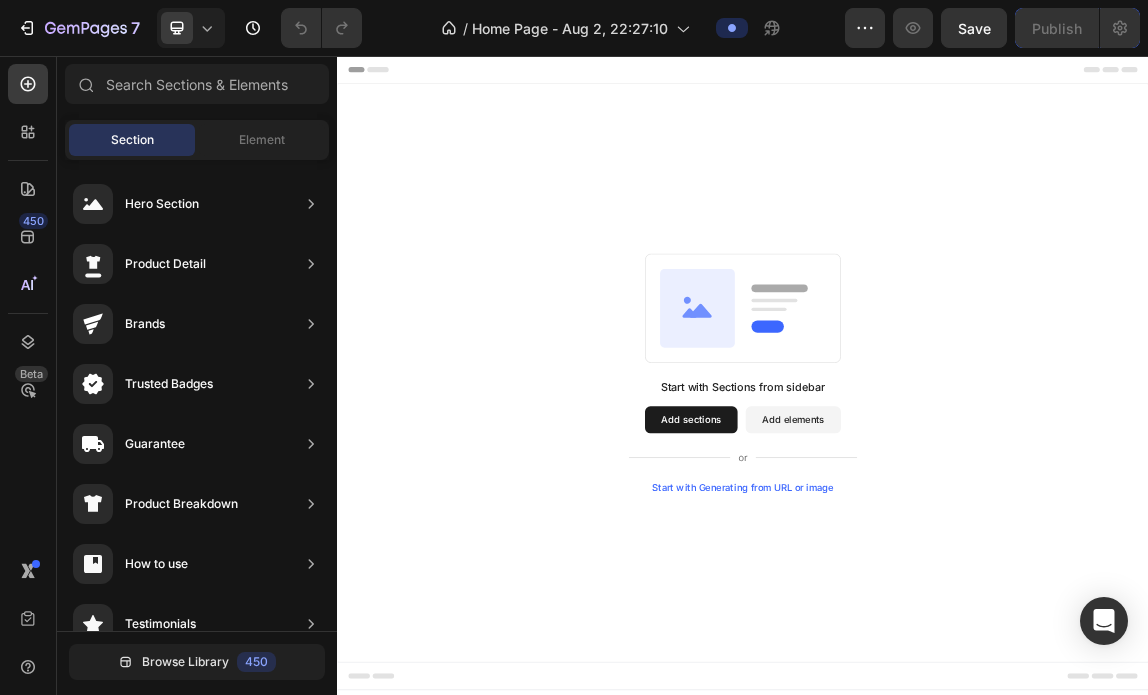 click on "Add sections" at bounding box center [860, 594] 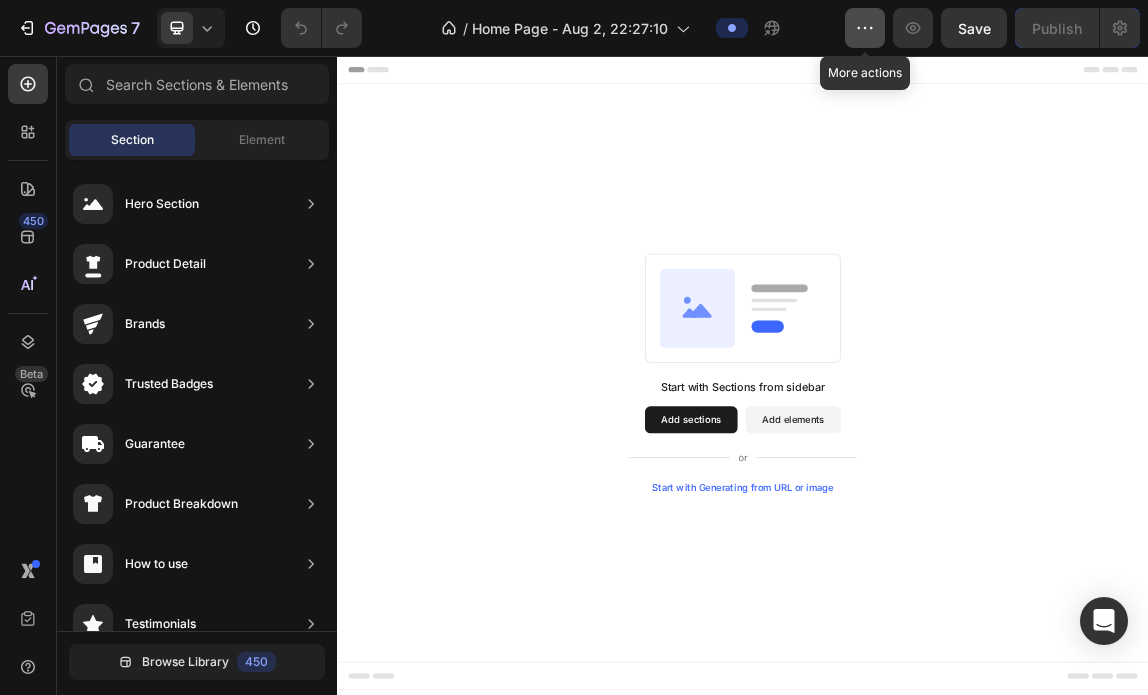 click 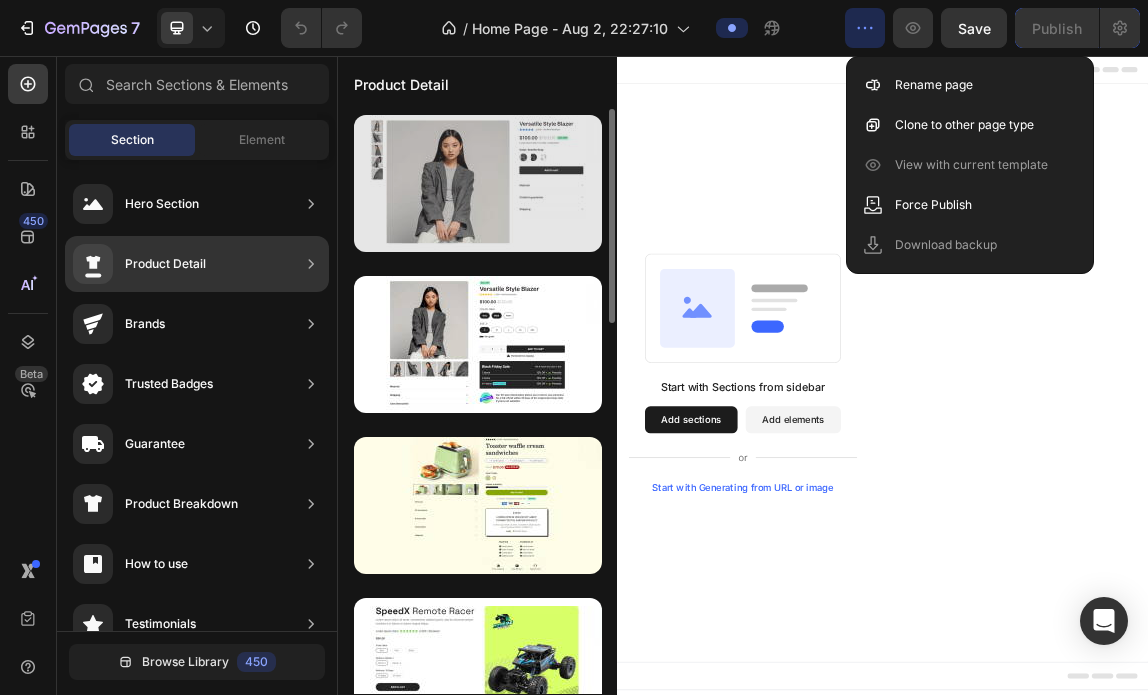 click at bounding box center [478, 183] 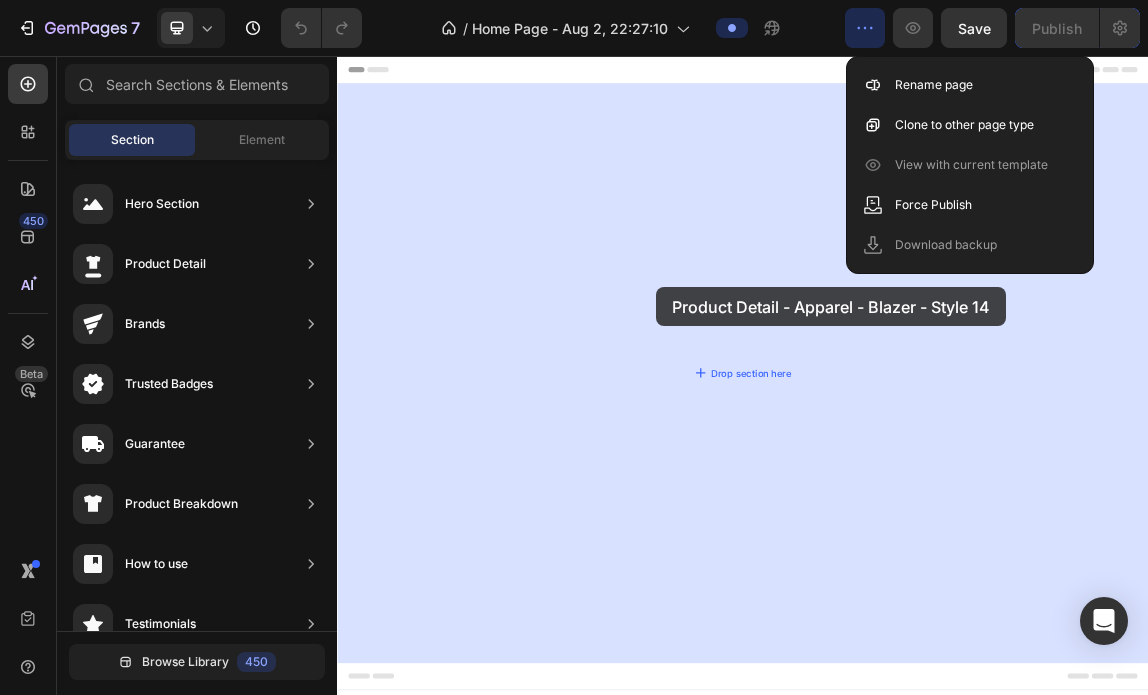 drag, startPoint x: 757, startPoint y: 259, endPoint x: 809, endPoint y: 398, distance: 148.40822 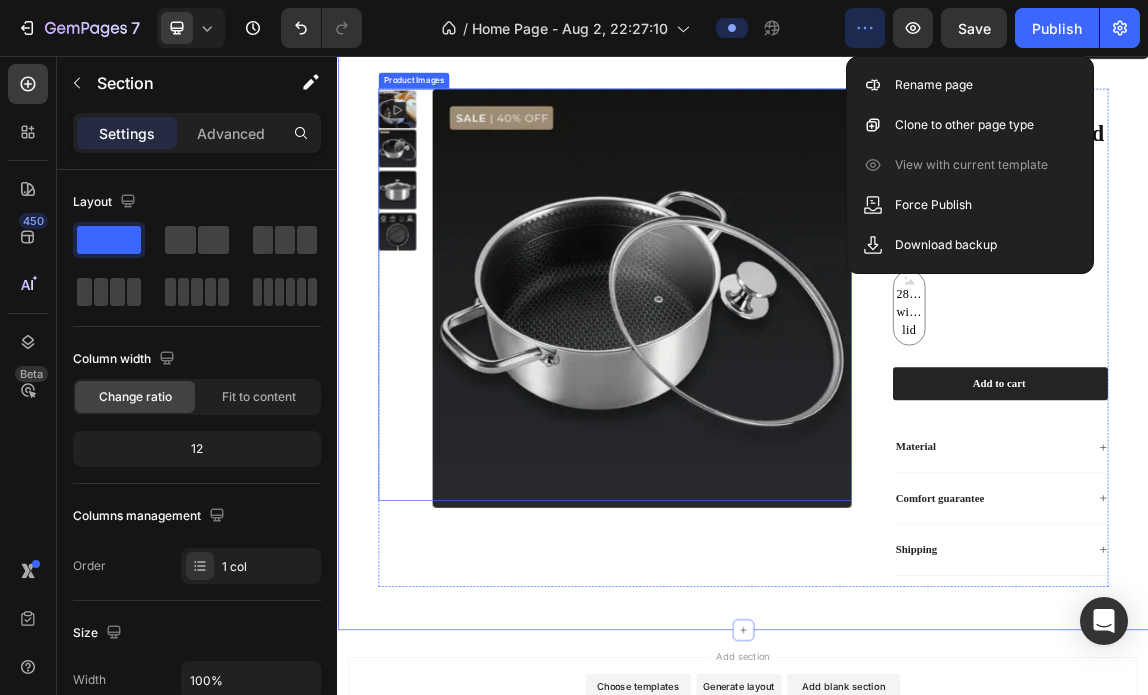 scroll, scrollTop: 0, scrollLeft: 0, axis: both 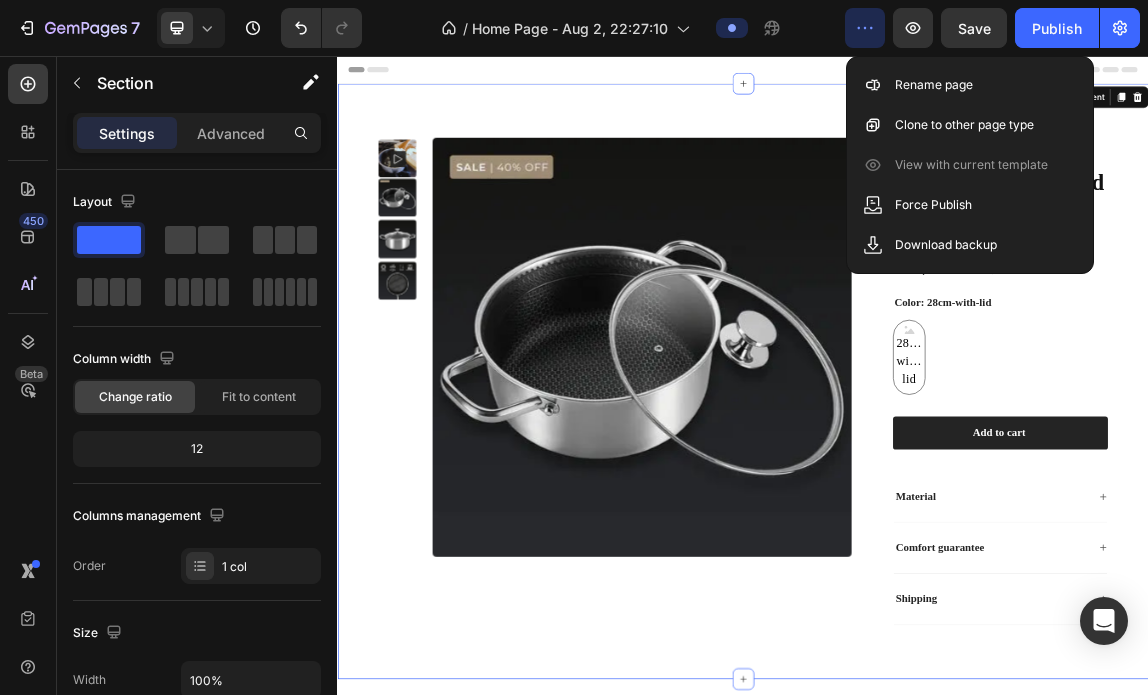 click 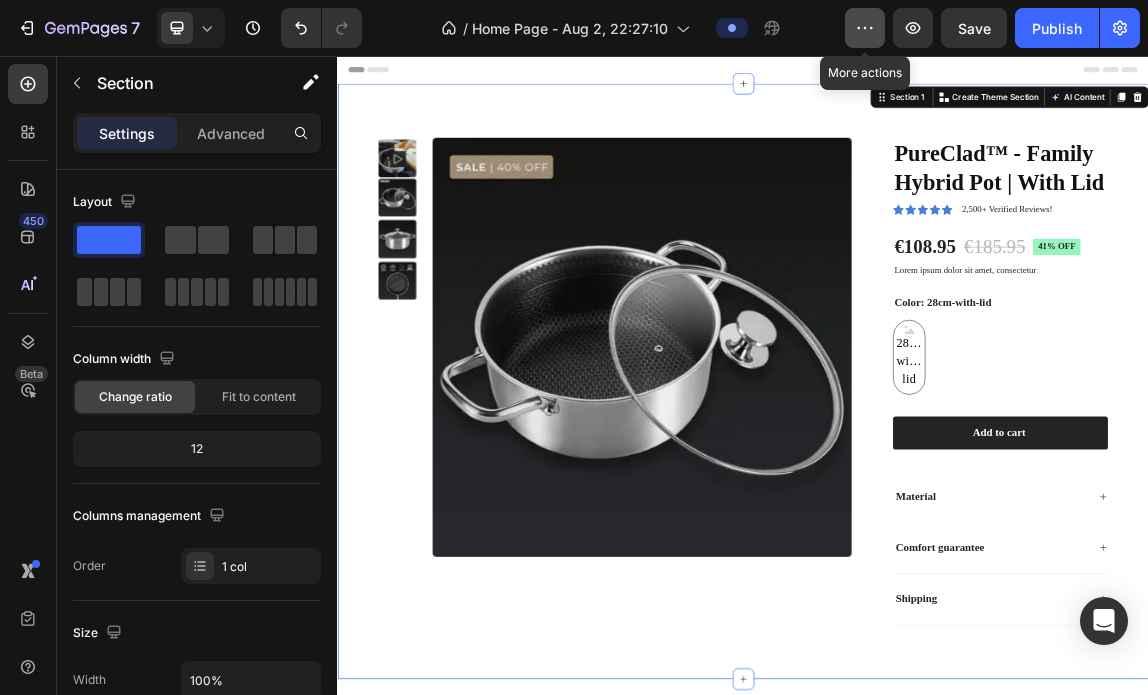 click 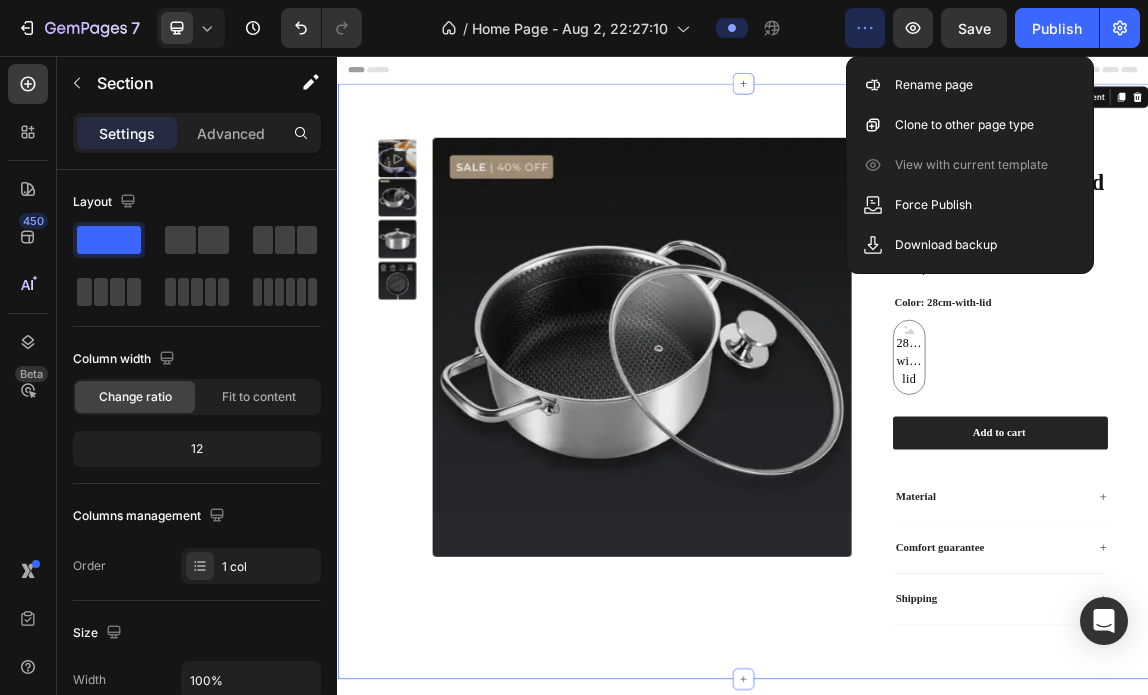 click 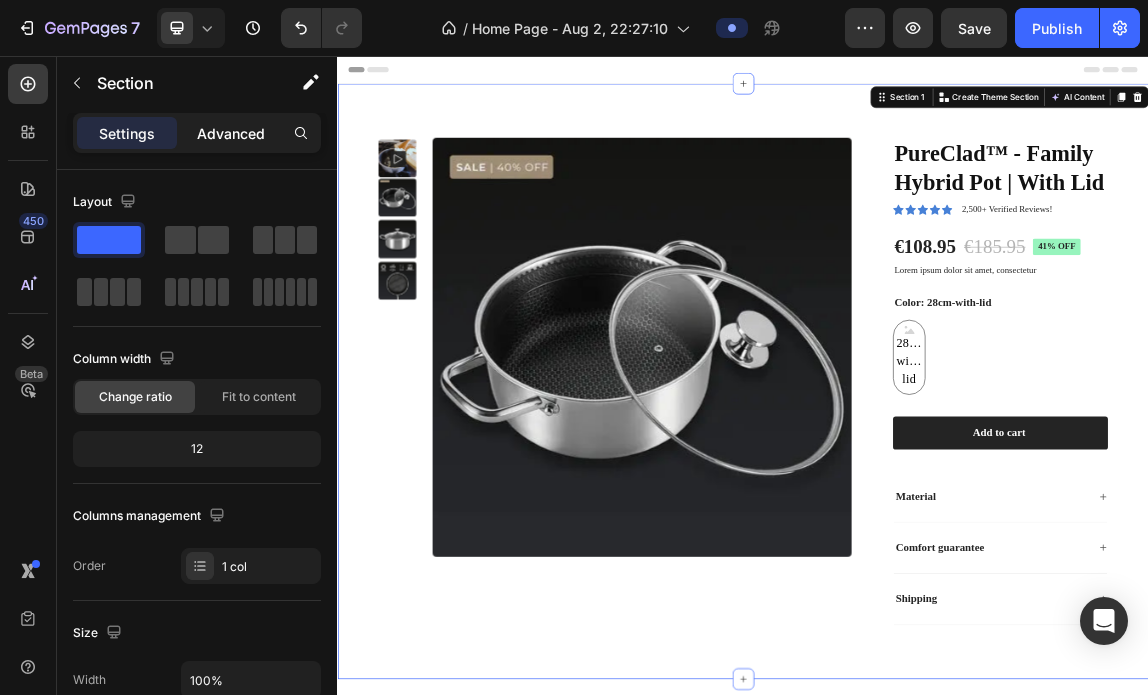 click on "Advanced" at bounding box center (231, 133) 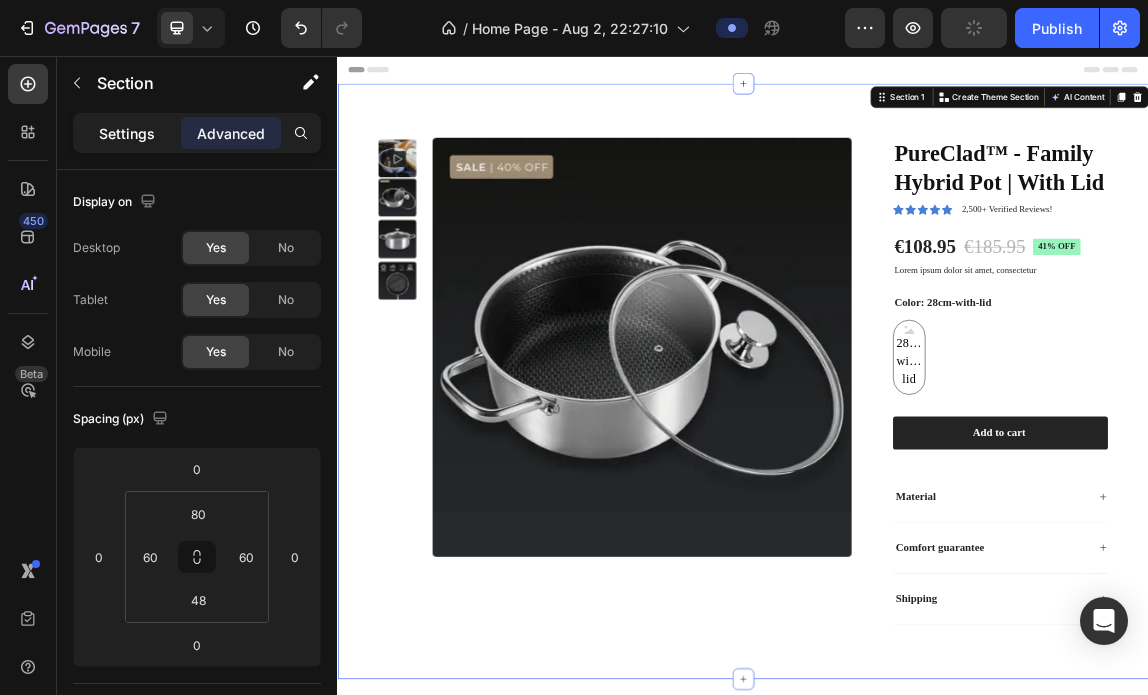 click on "Settings" at bounding box center (127, 133) 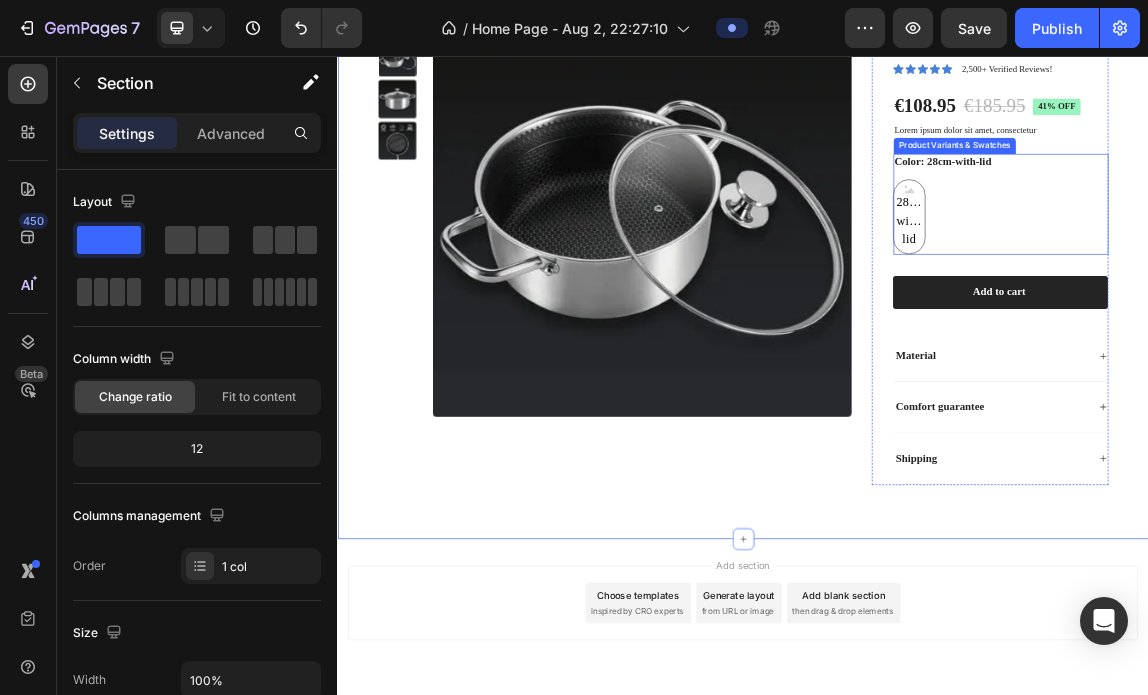 scroll, scrollTop: 304, scrollLeft: 0, axis: vertical 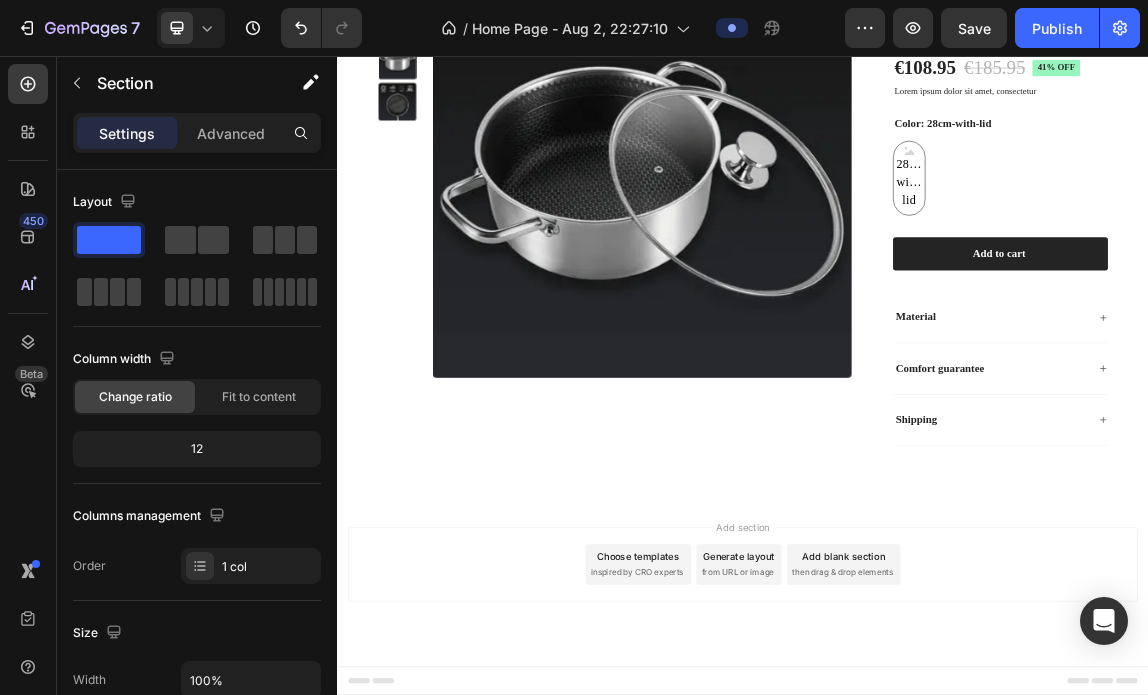 click on "Choose templates inspired by CRO experts" at bounding box center [782, 808] 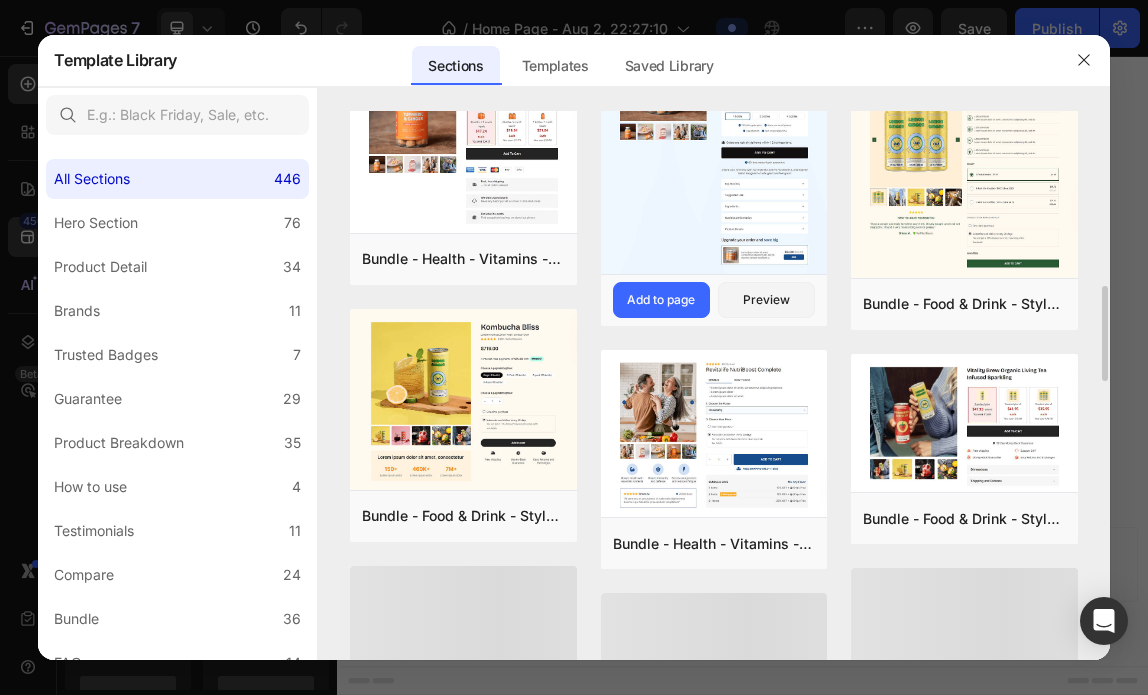 scroll, scrollTop: 1240, scrollLeft: 0, axis: vertical 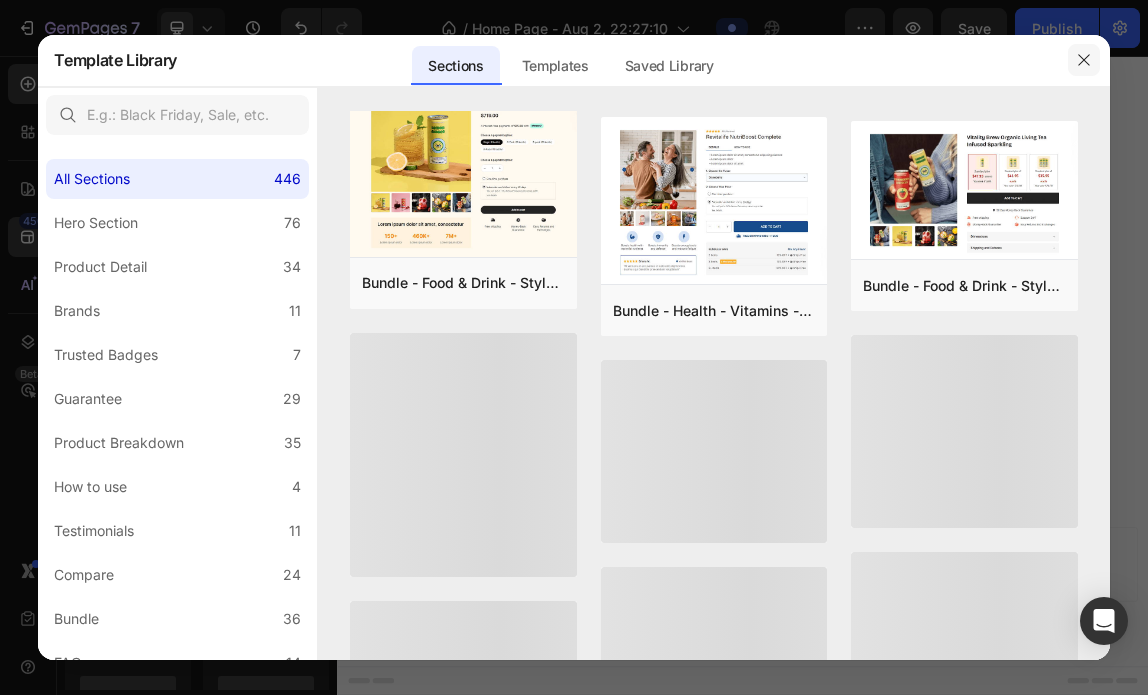 click 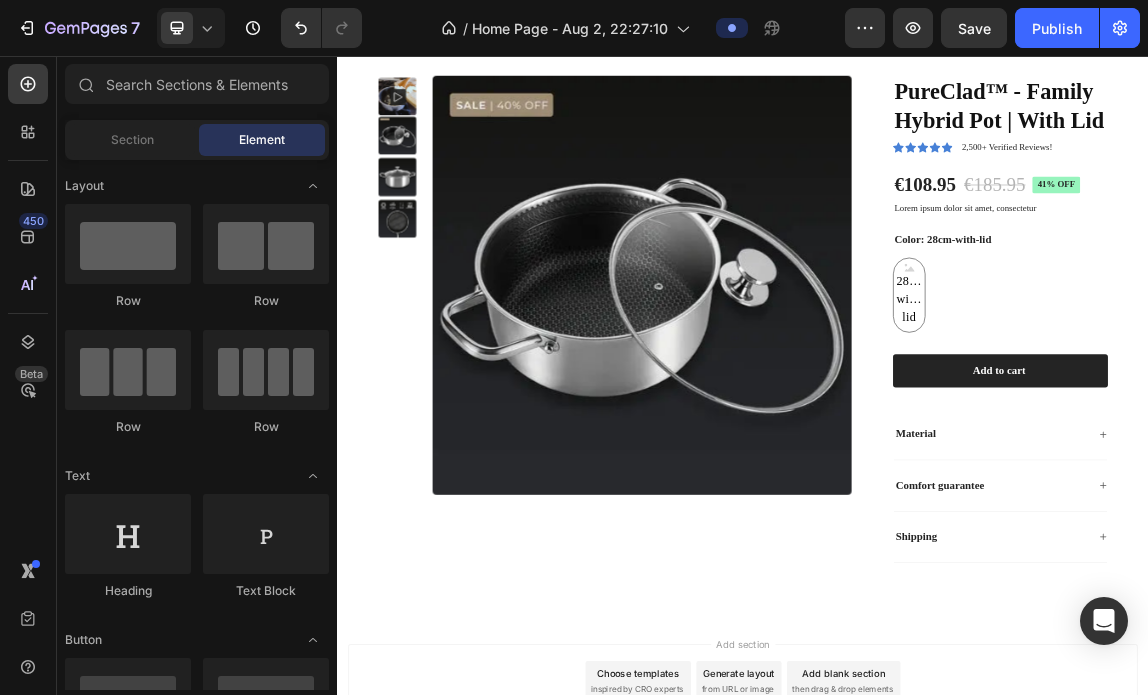 scroll, scrollTop: 0, scrollLeft: 0, axis: both 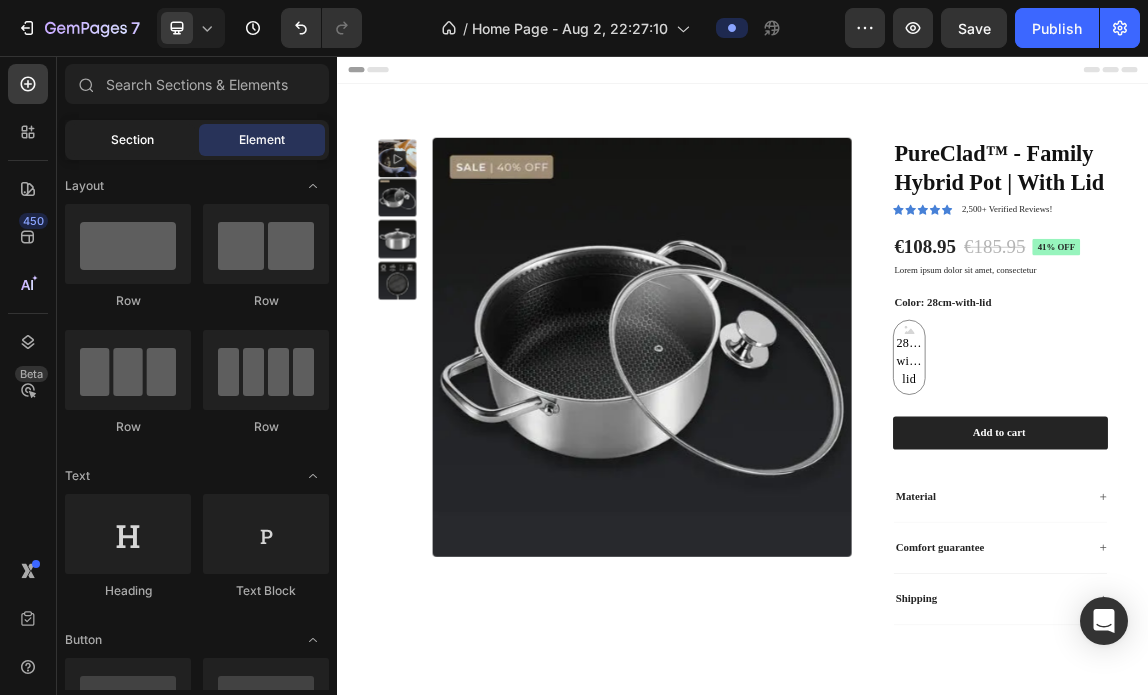 click on "Section" at bounding box center [132, 140] 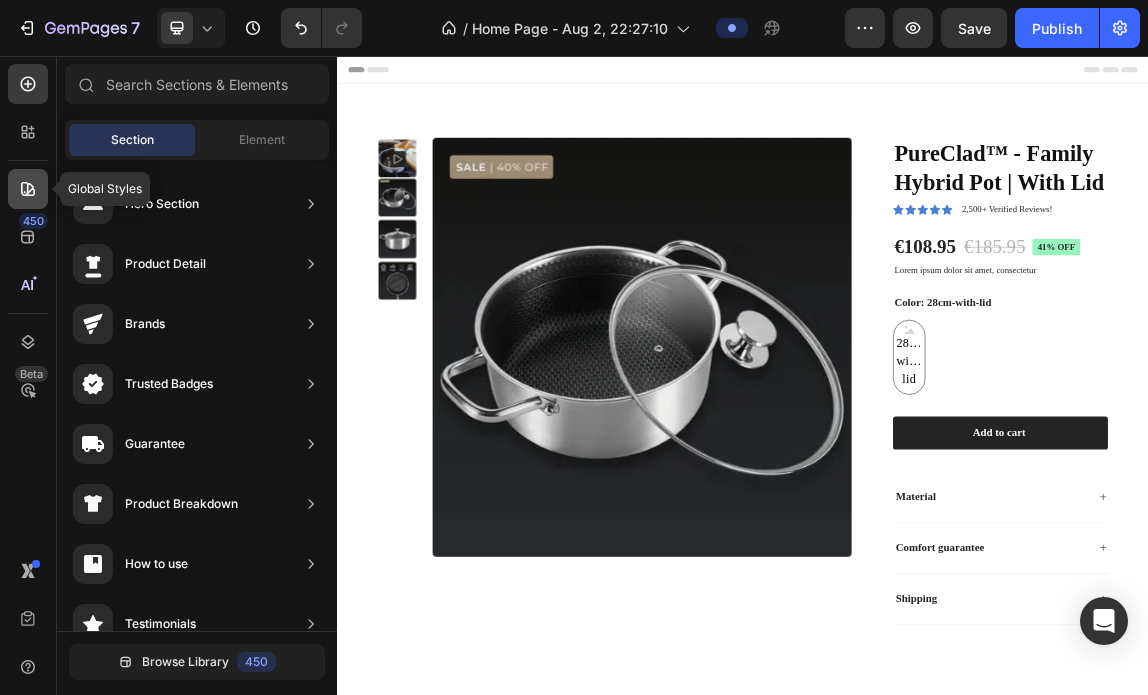click 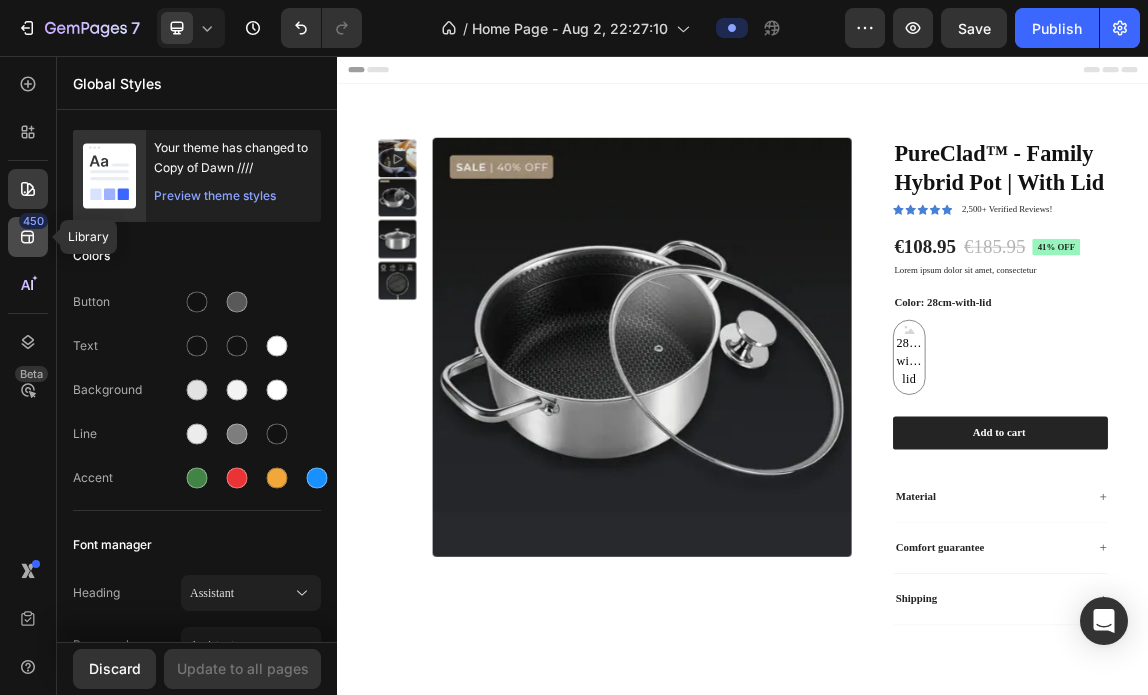 click 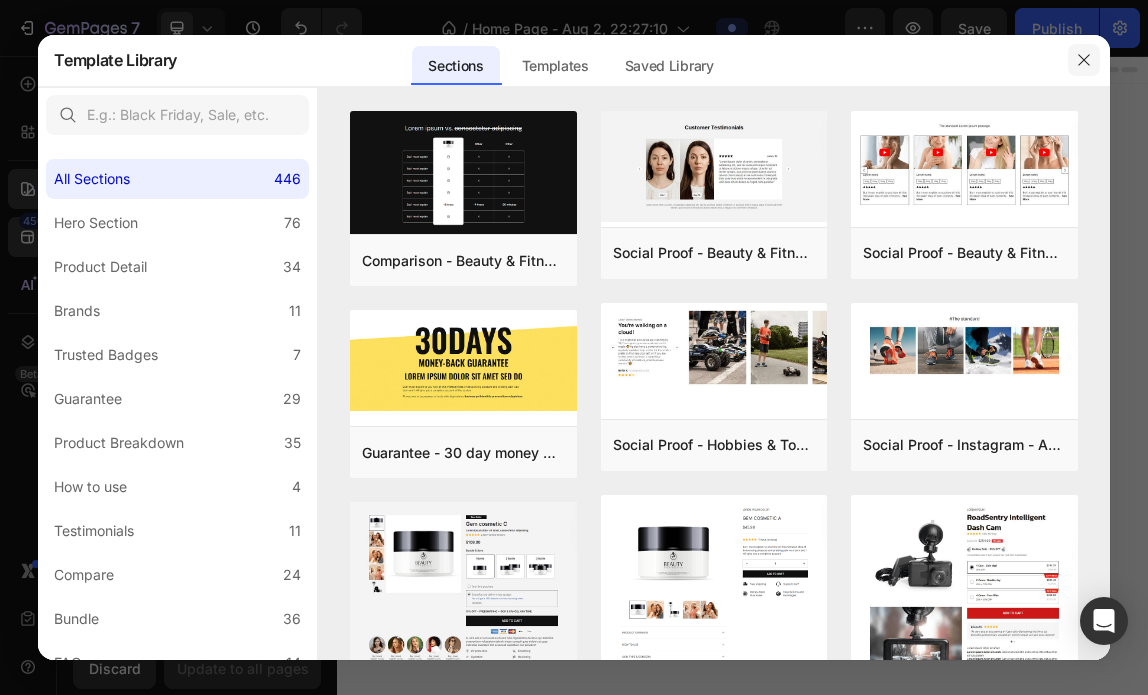 drag, startPoint x: 1081, startPoint y: 51, endPoint x: 1080, endPoint y: 4, distance: 47.010635 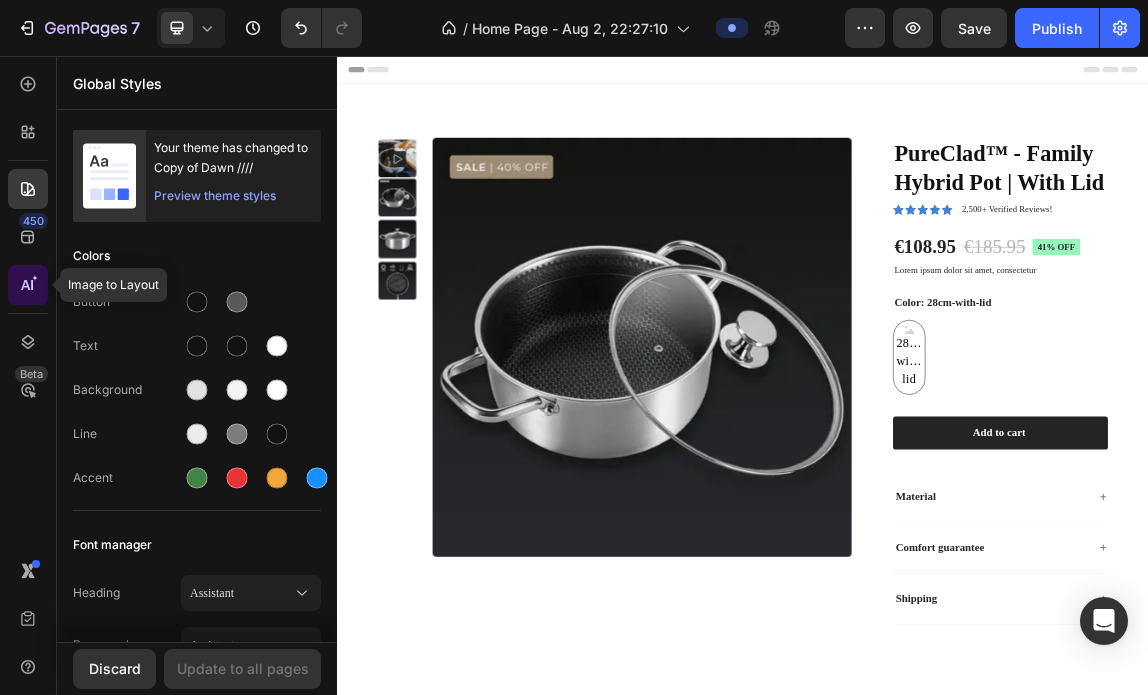 click 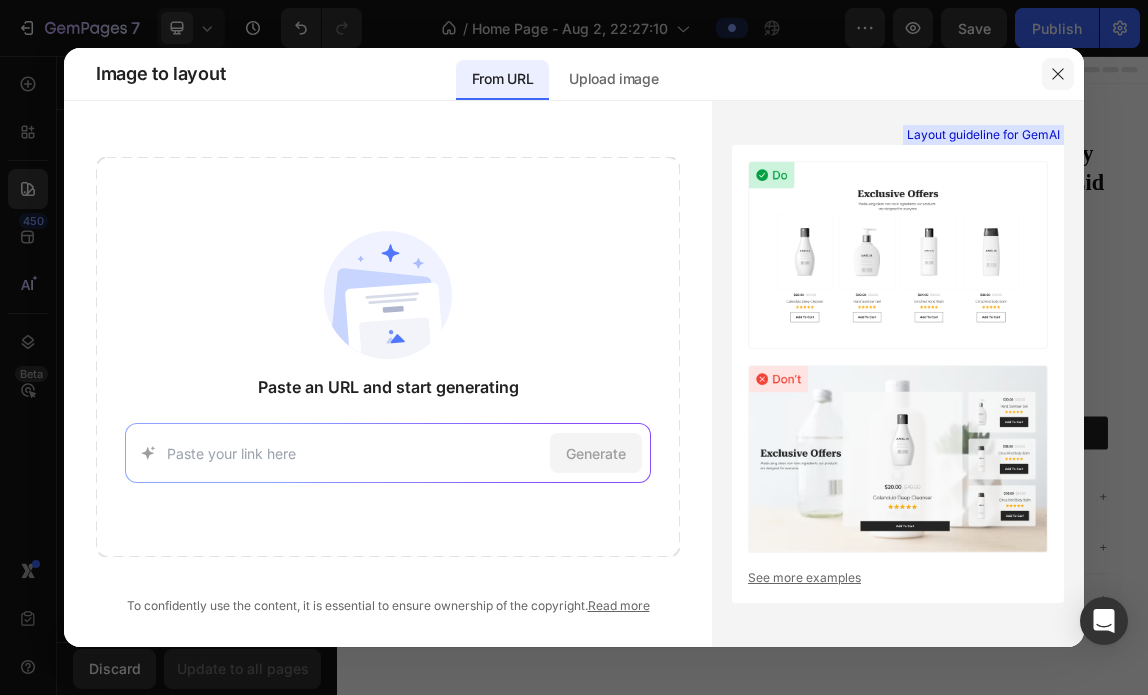 click 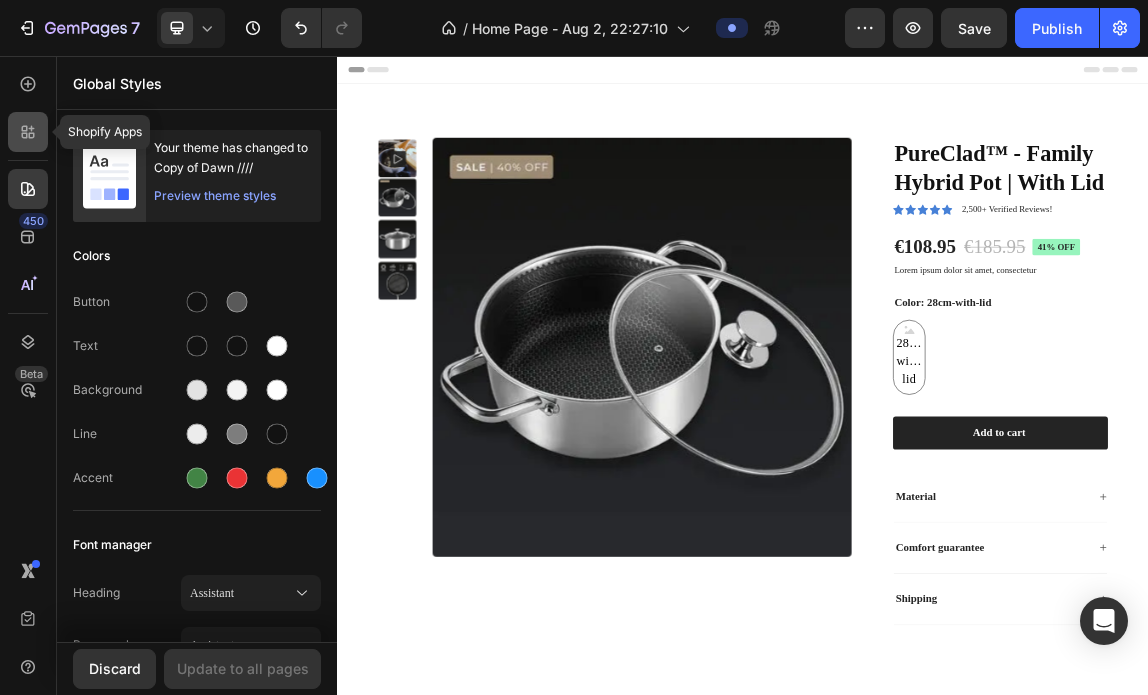click 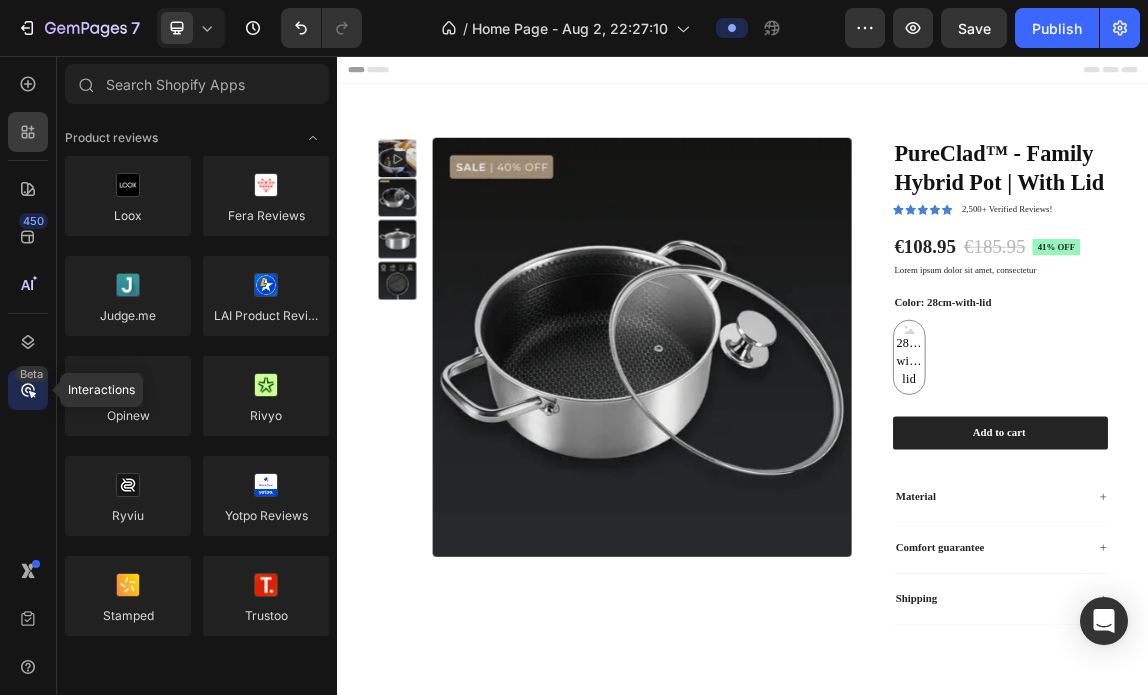 click 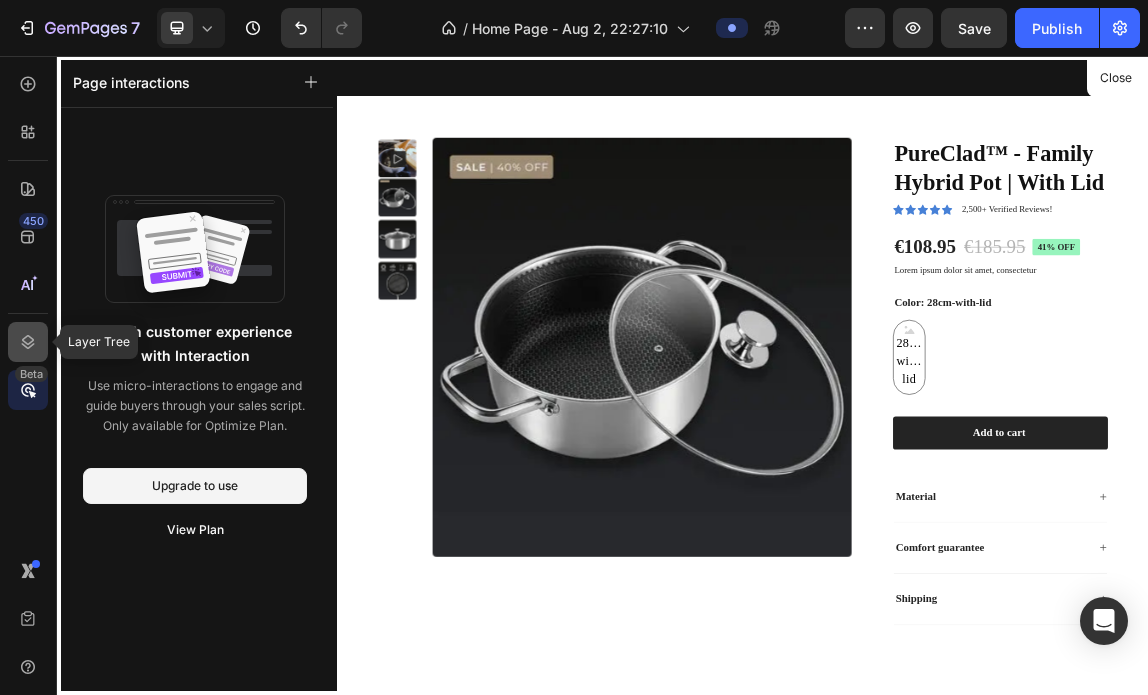 click 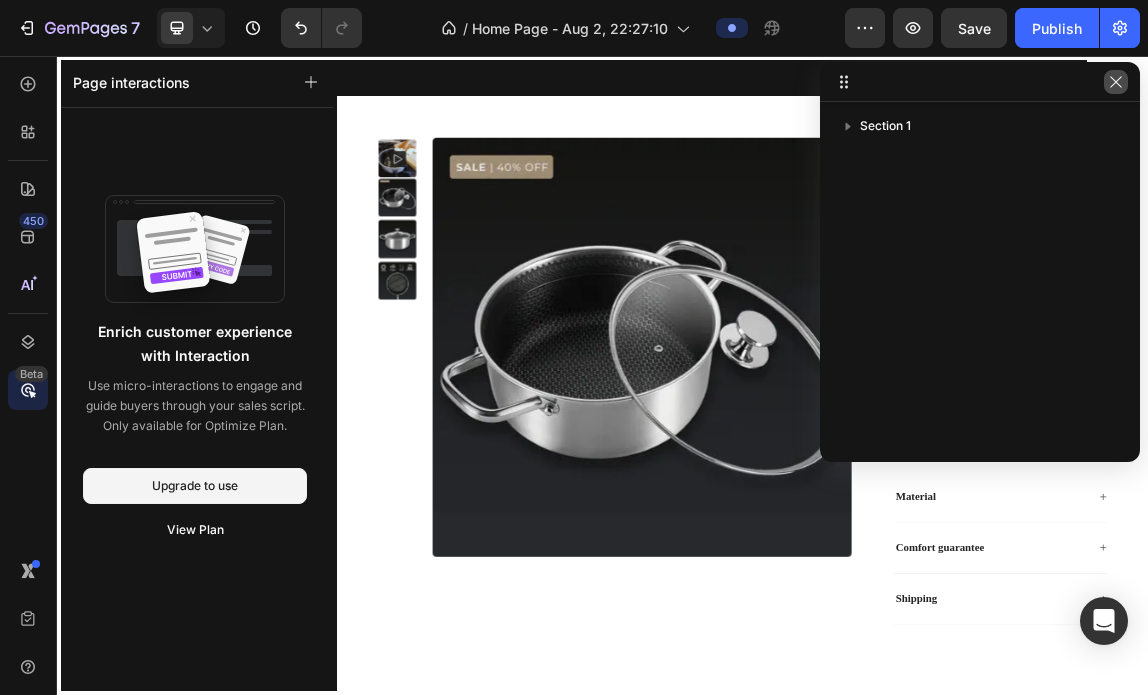 click 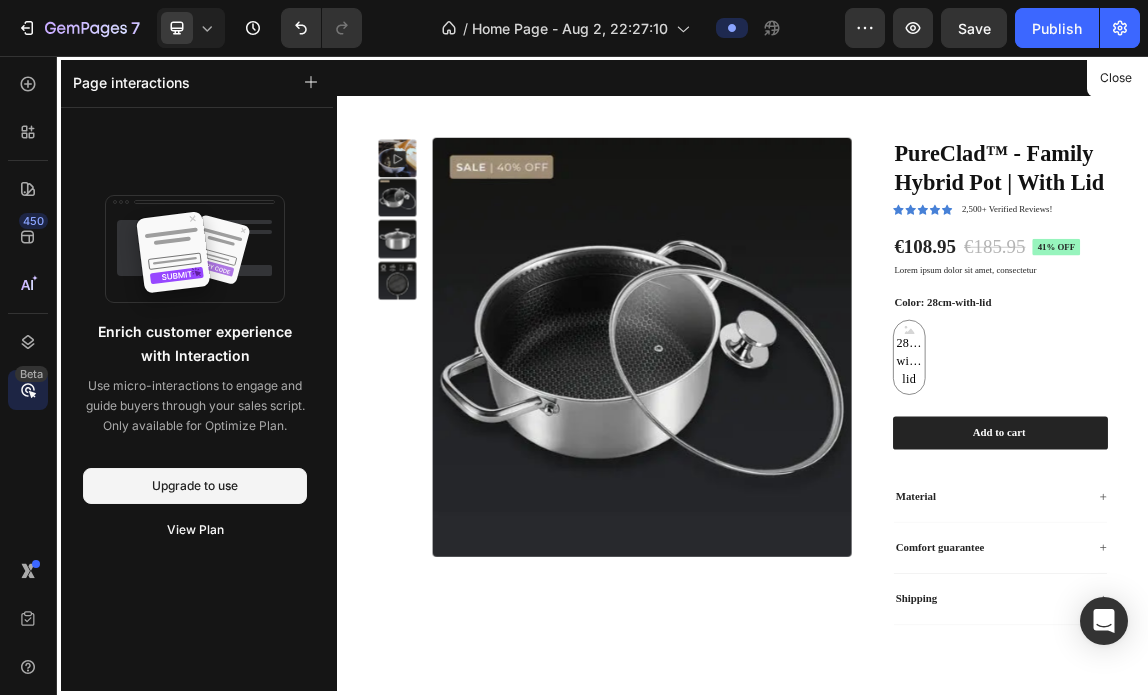 scroll, scrollTop: 0, scrollLeft: 0, axis: both 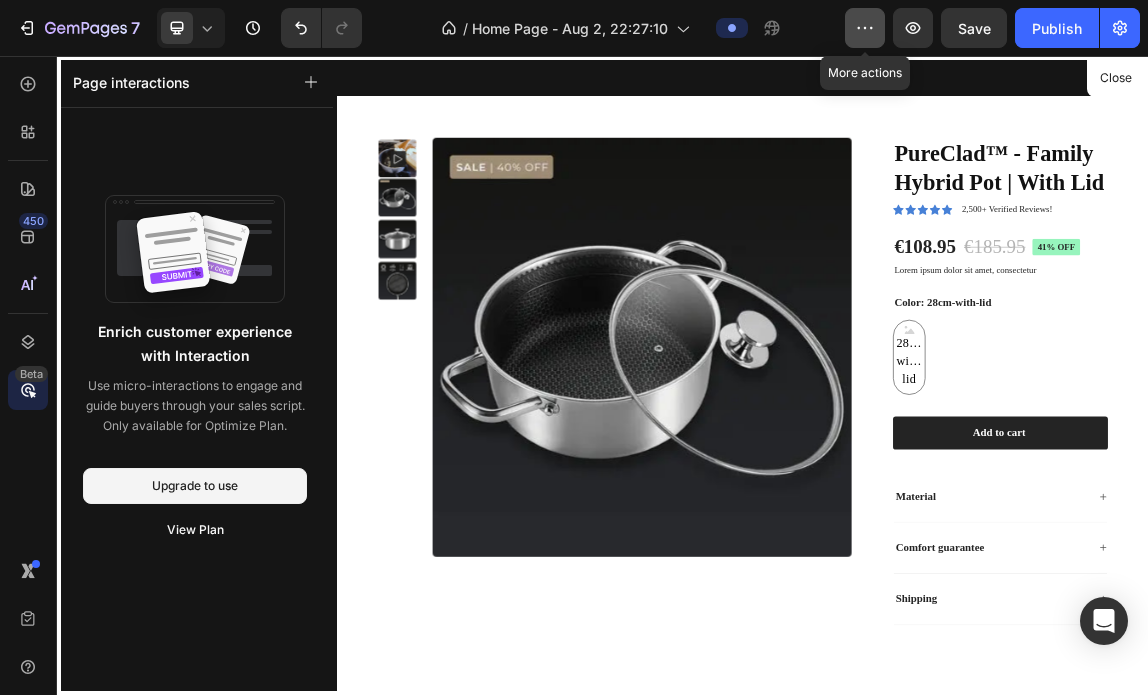 click 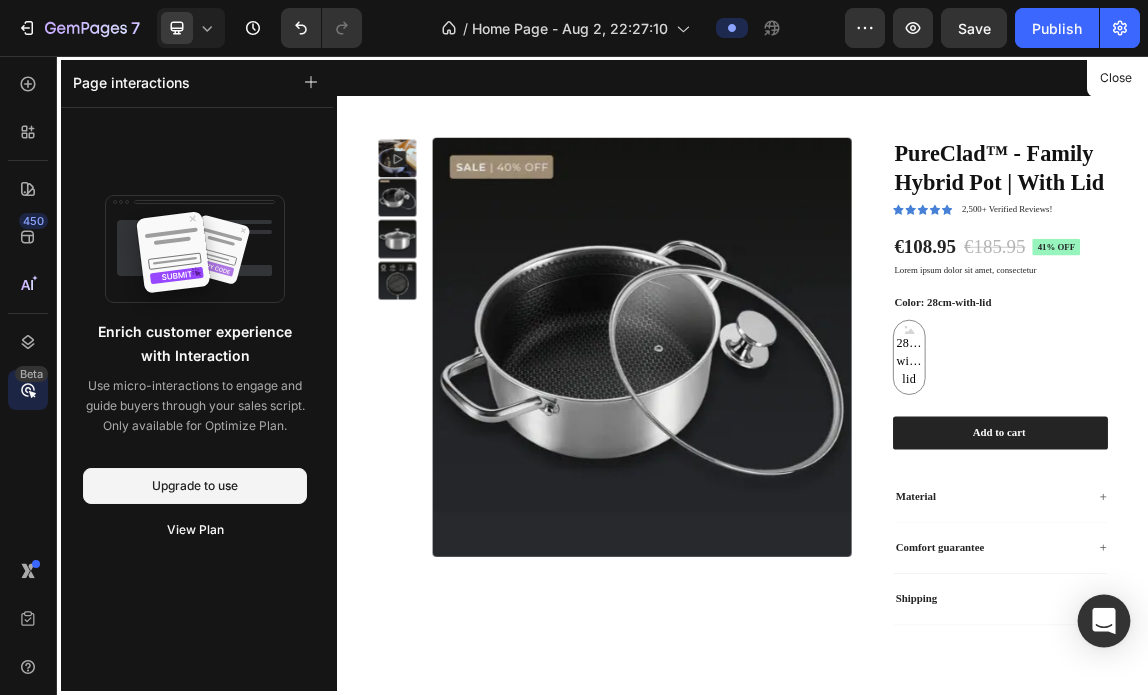 click at bounding box center (1104, 621) 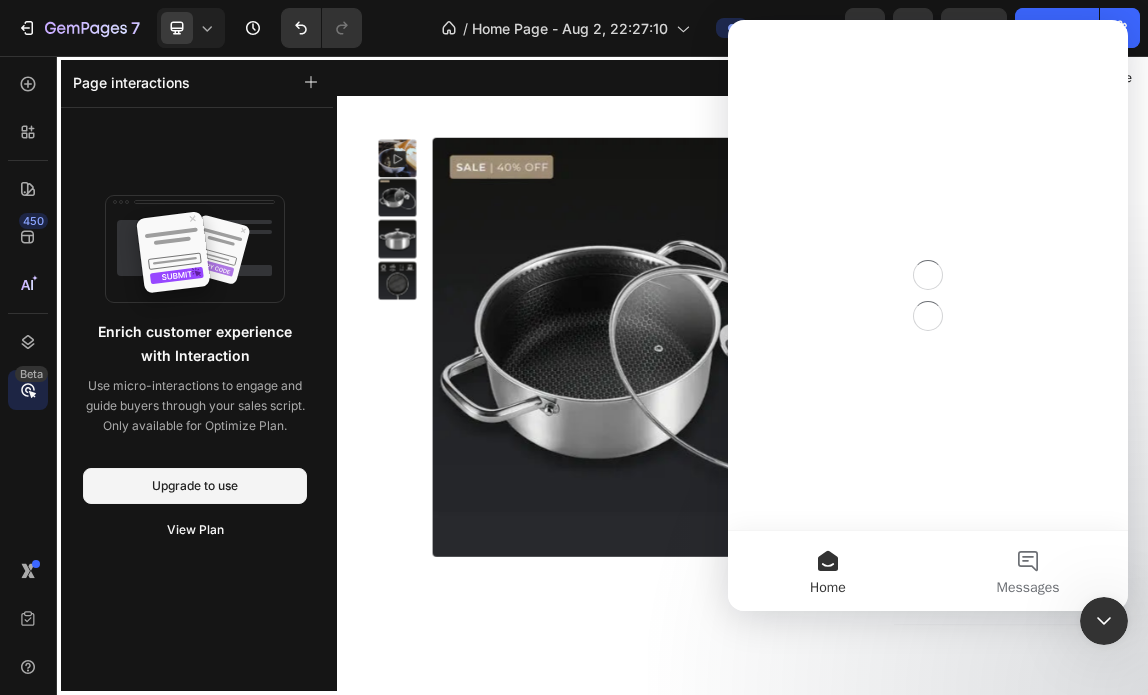 scroll, scrollTop: 0, scrollLeft: 0, axis: both 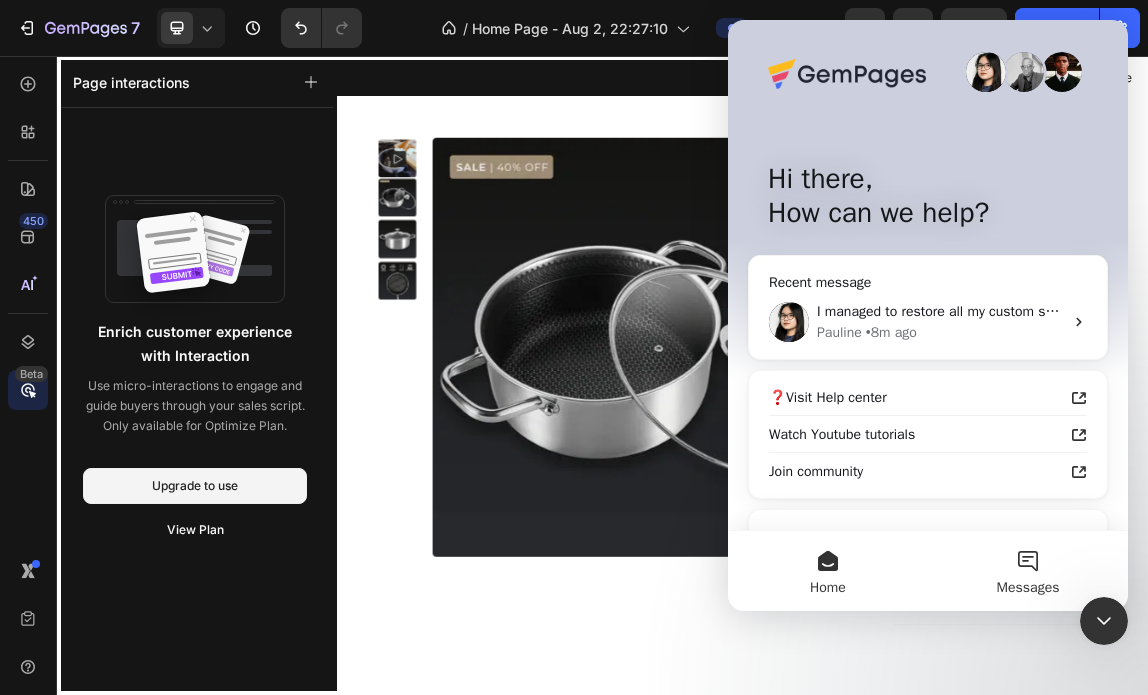 click on "Messages" at bounding box center [1028, 571] 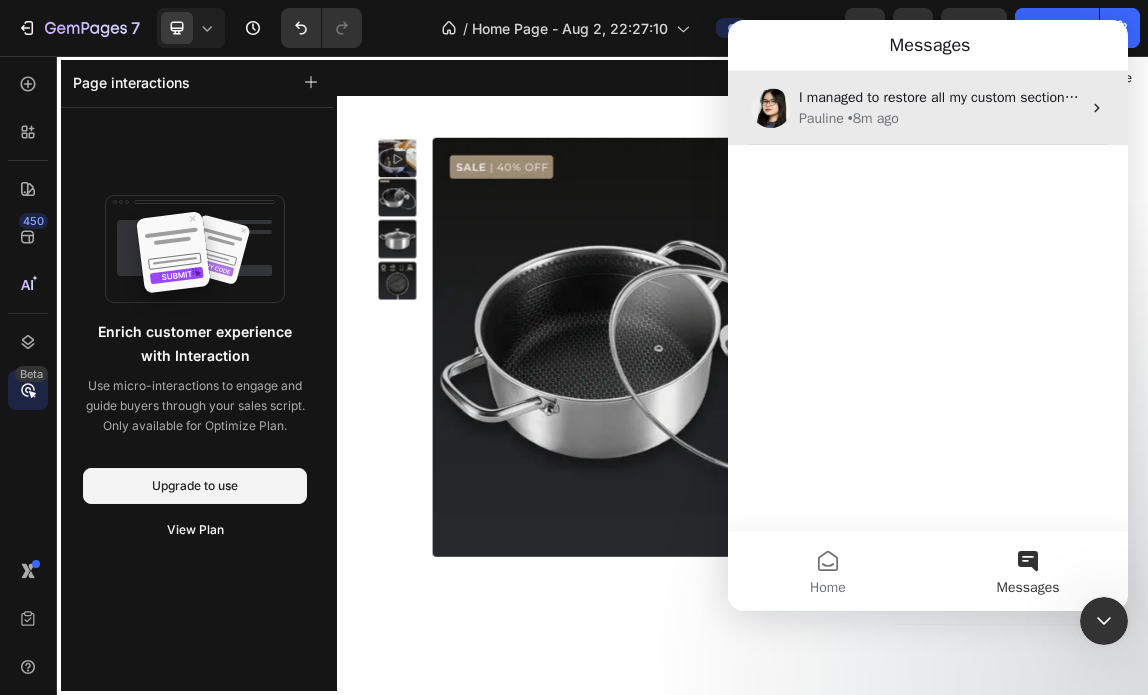 click on "Pauline" at bounding box center [821, 118] 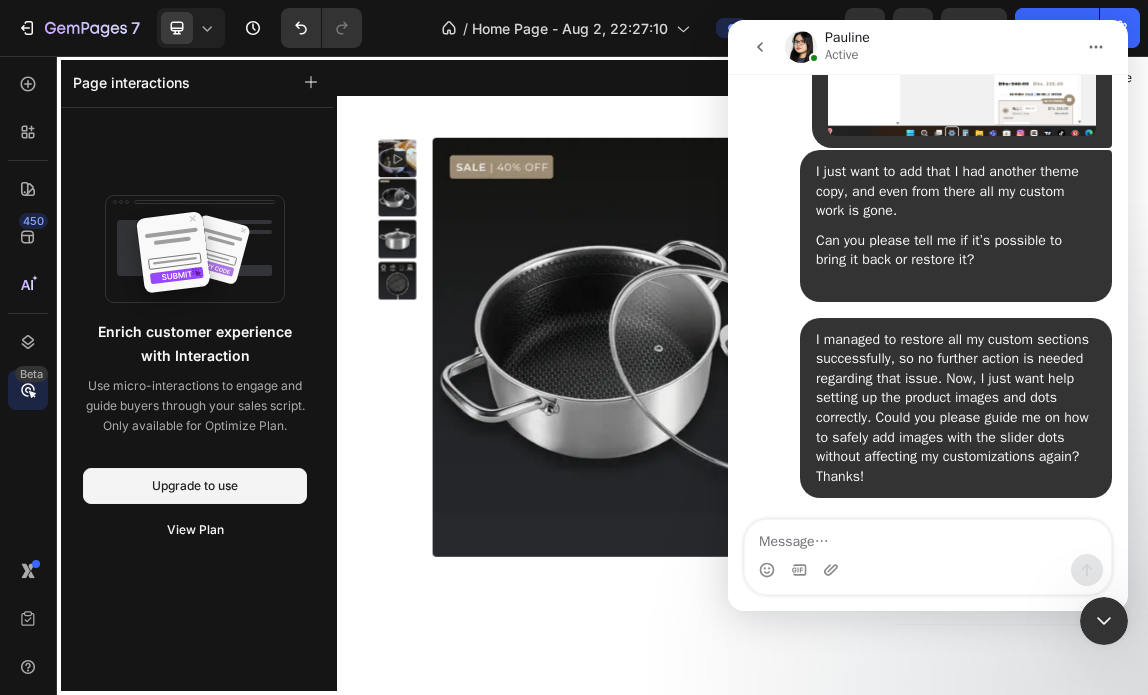 scroll, scrollTop: 3212, scrollLeft: 0, axis: vertical 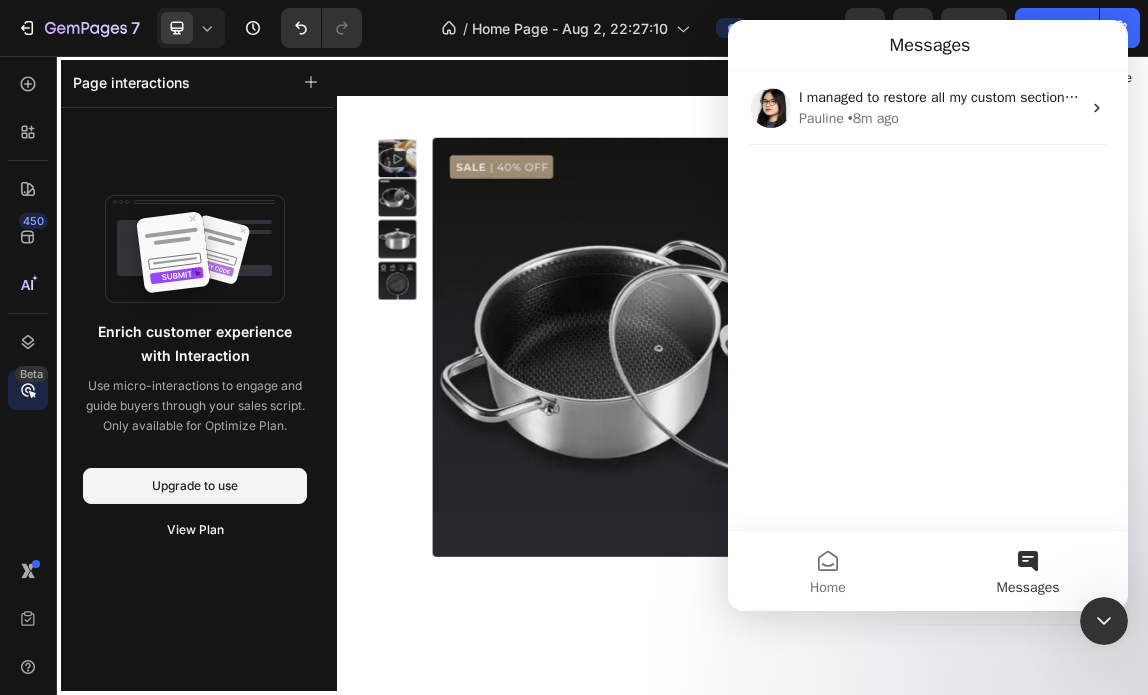 click 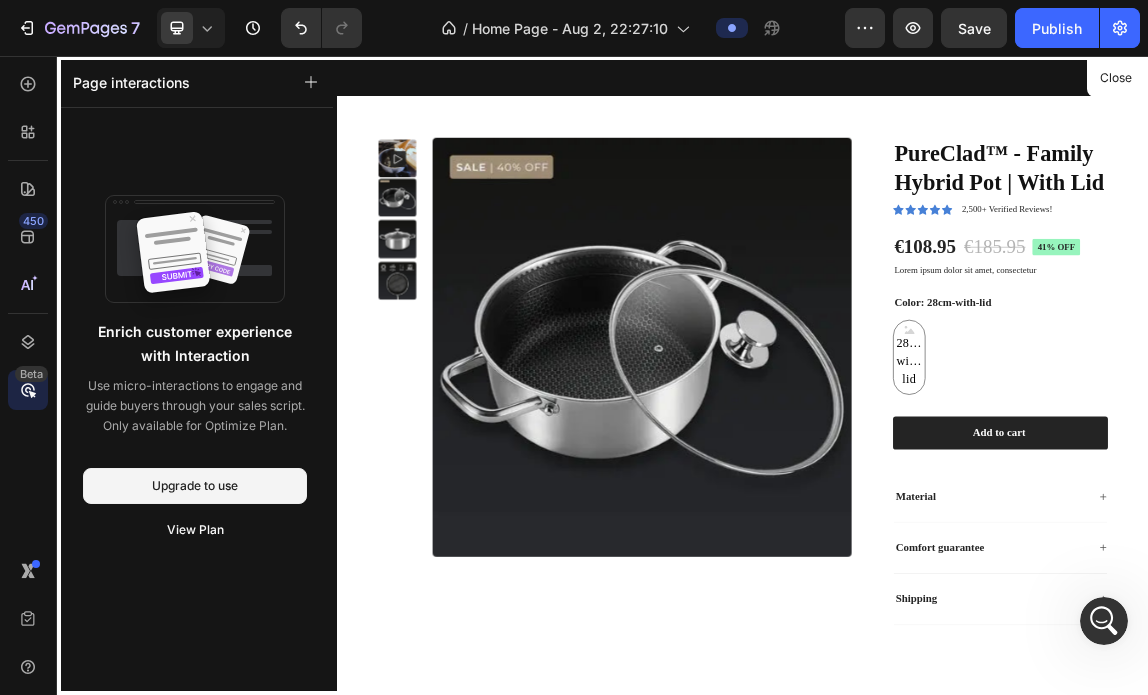 scroll, scrollTop: 0, scrollLeft: 0, axis: both 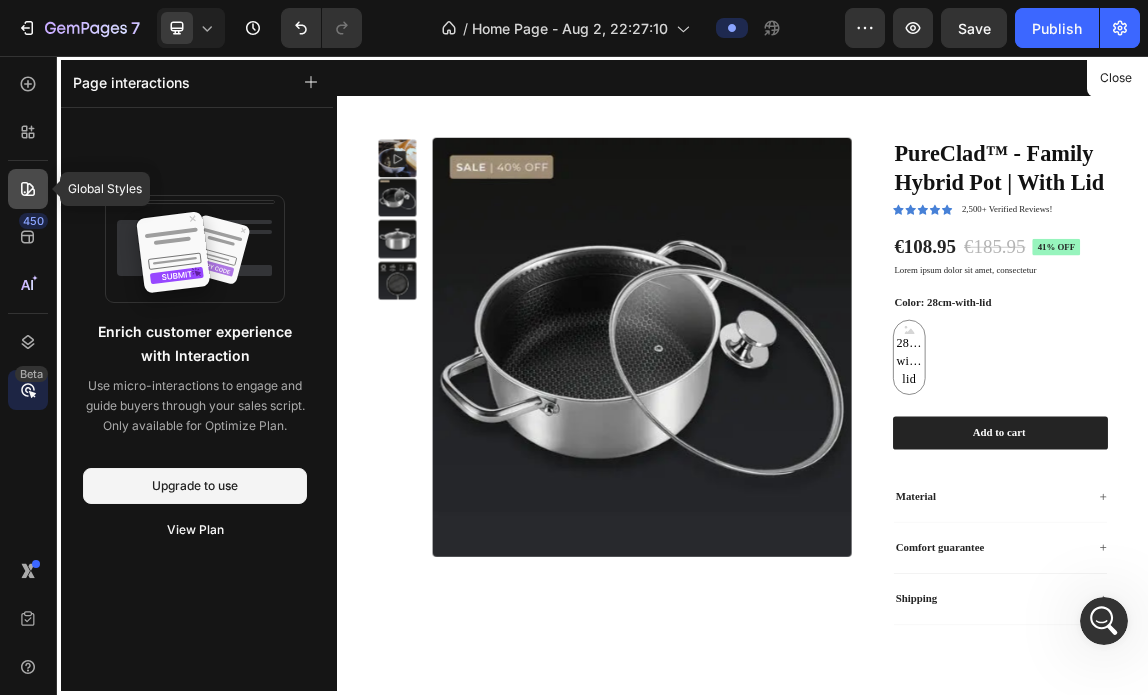 click 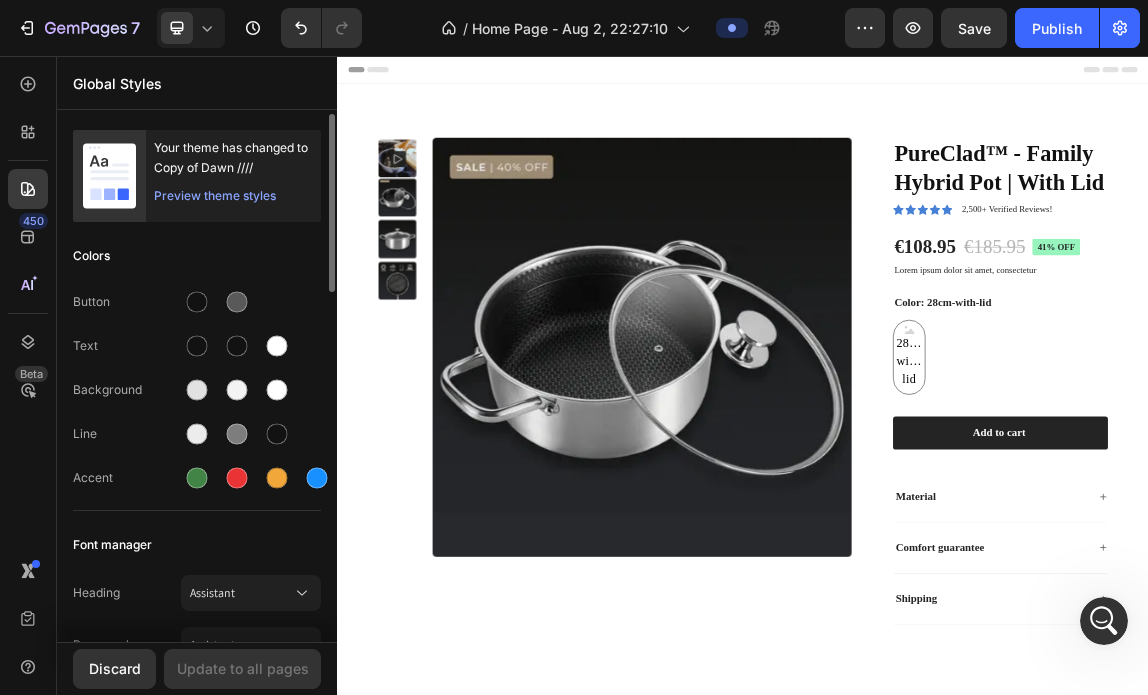 click on "Preview theme styles" 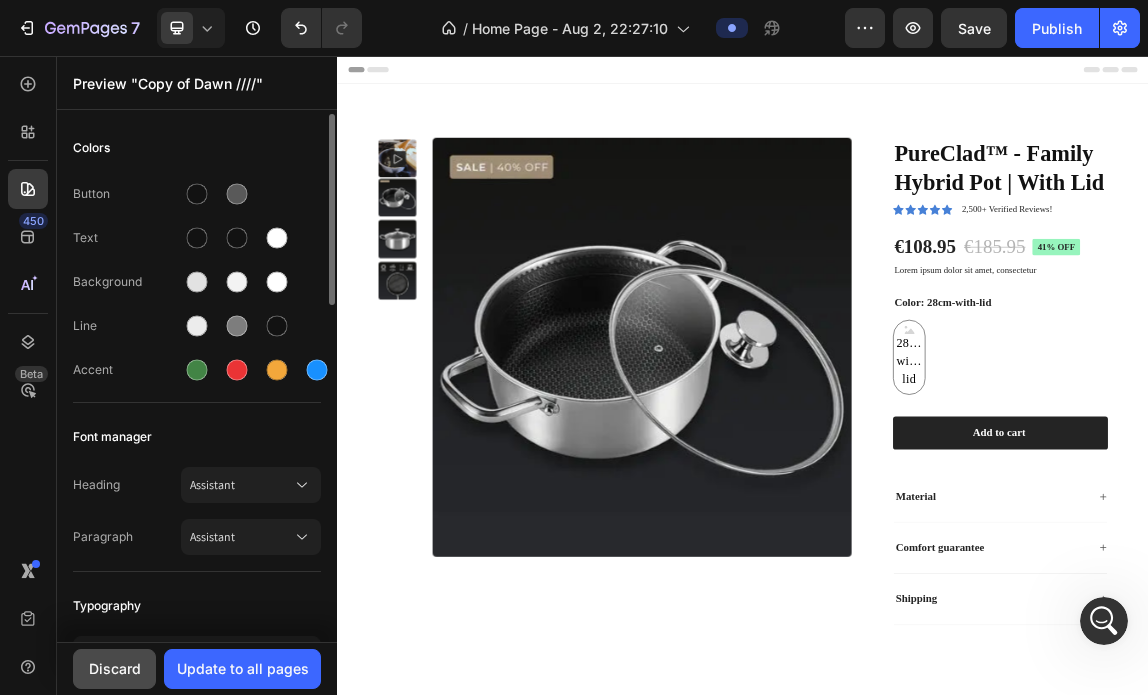 click on "Discard" at bounding box center (115, 668) 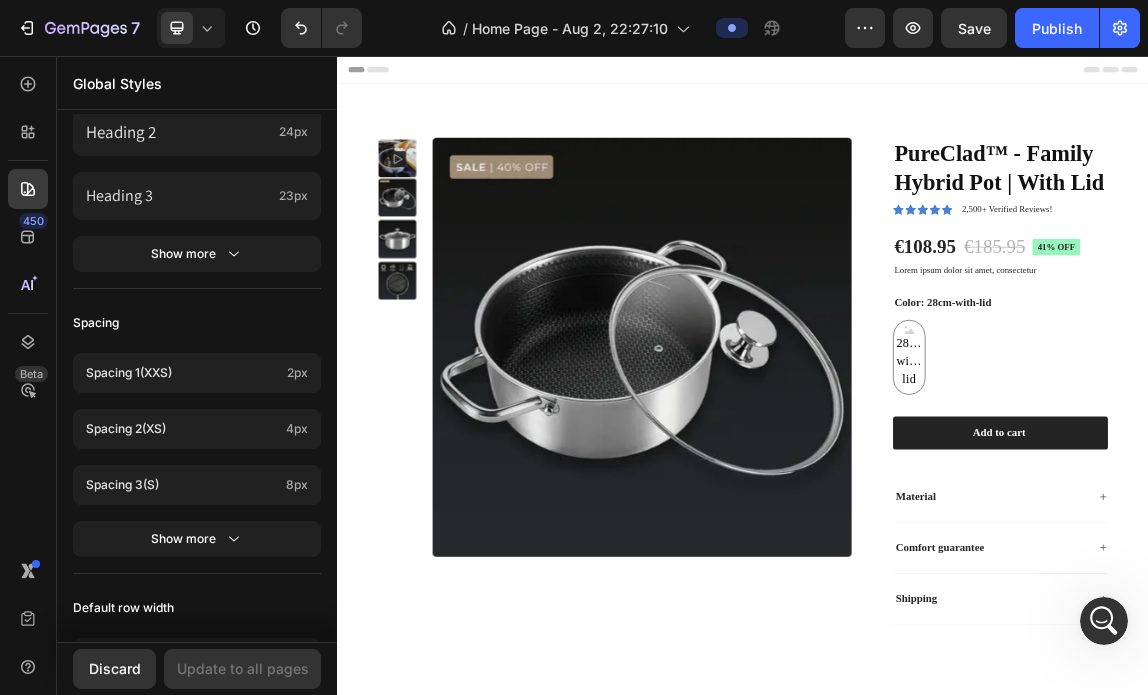 scroll, scrollTop: 1043, scrollLeft: 0, axis: vertical 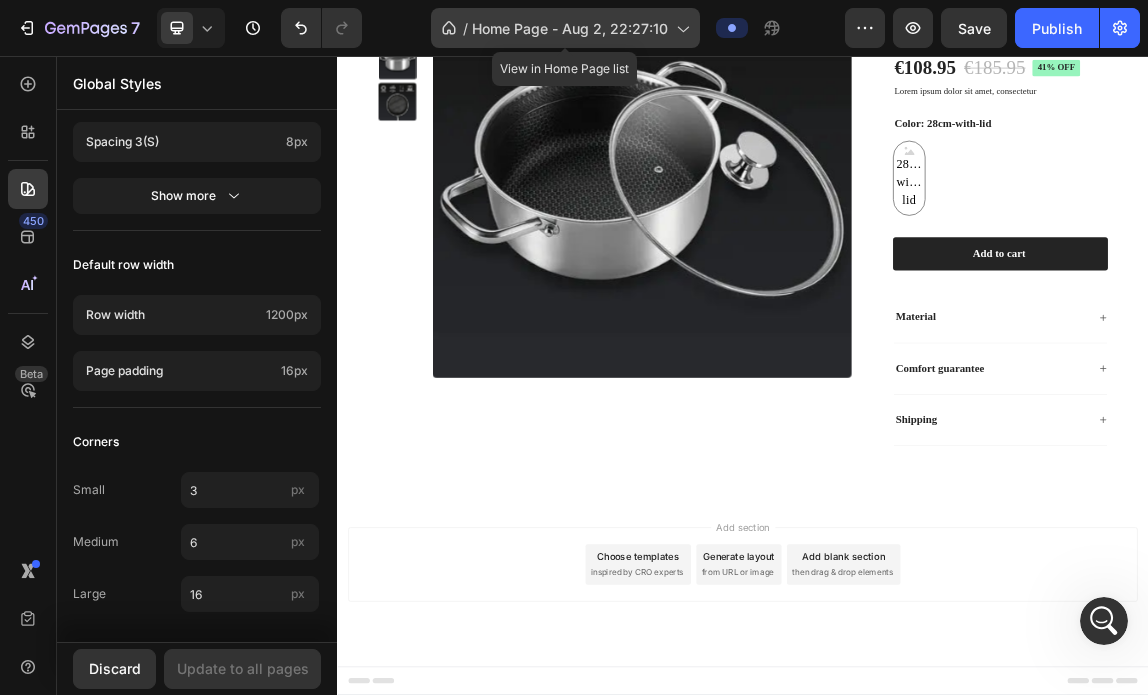 click on "Home Page - Aug 2, 22:27:10" at bounding box center (570, 28) 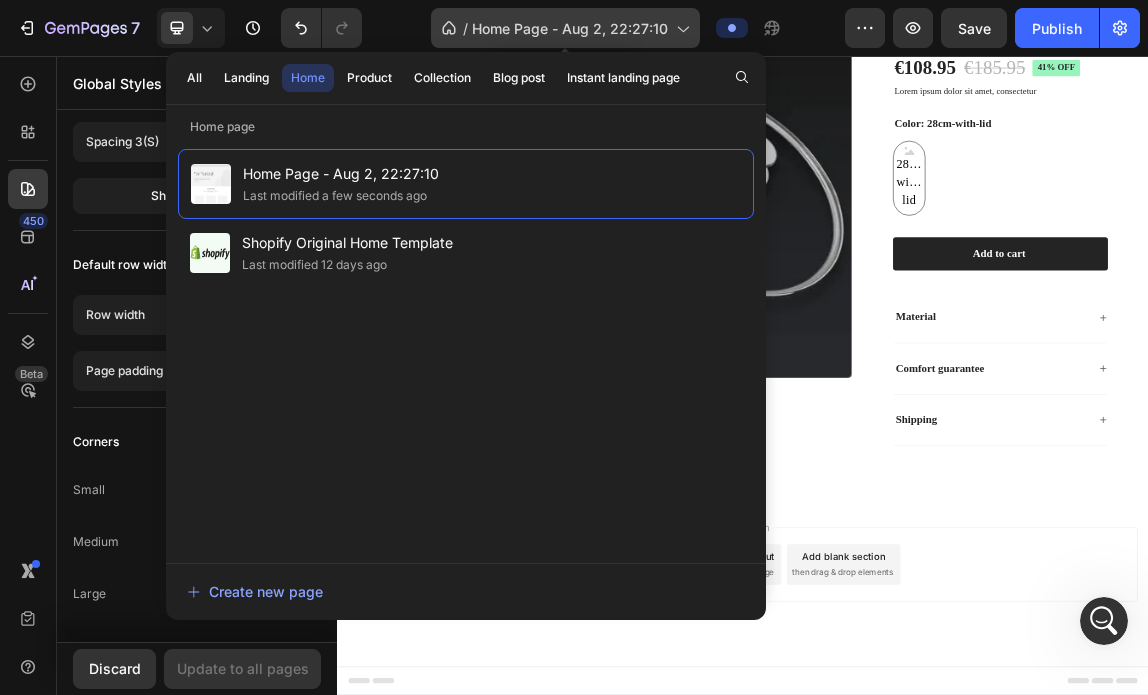 click on "Home Page - Aug 2, 22:27:10" at bounding box center (570, 28) 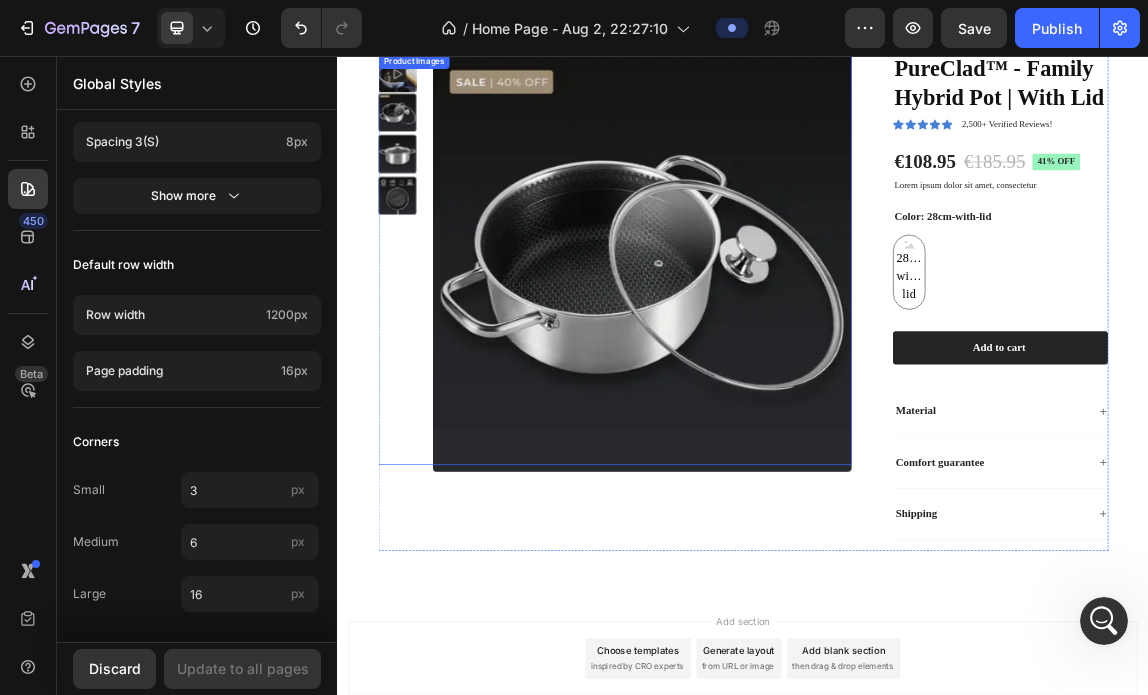 scroll, scrollTop: 0, scrollLeft: 0, axis: both 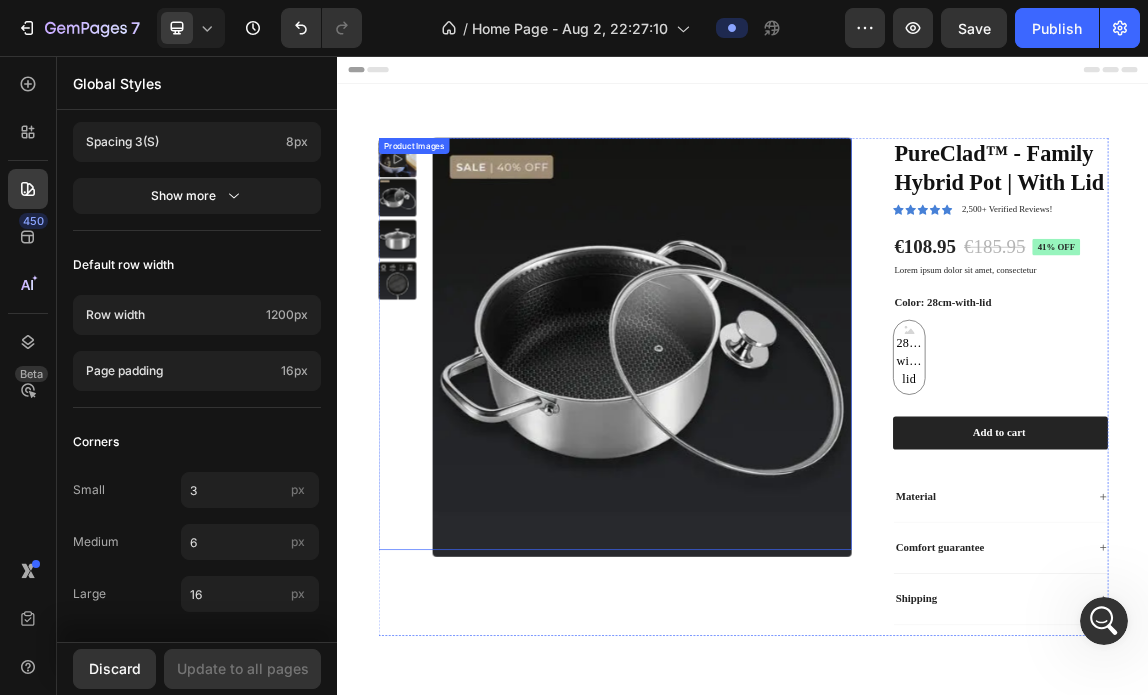 click at bounding box center (787, 487) 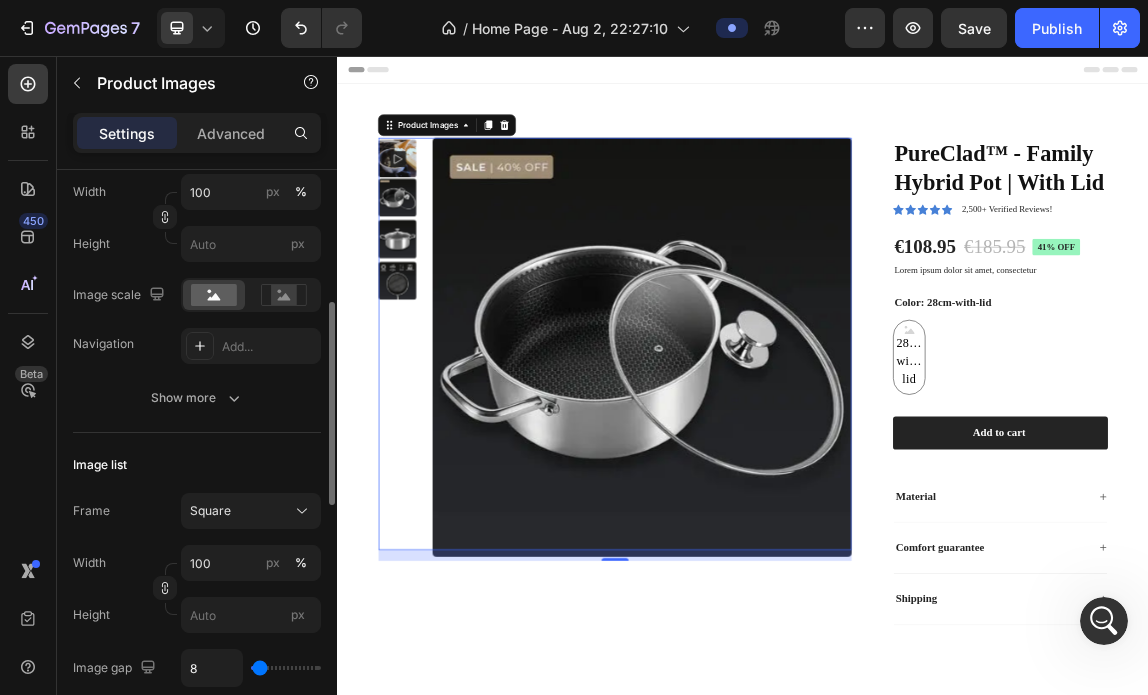 scroll, scrollTop: 144, scrollLeft: 0, axis: vertical 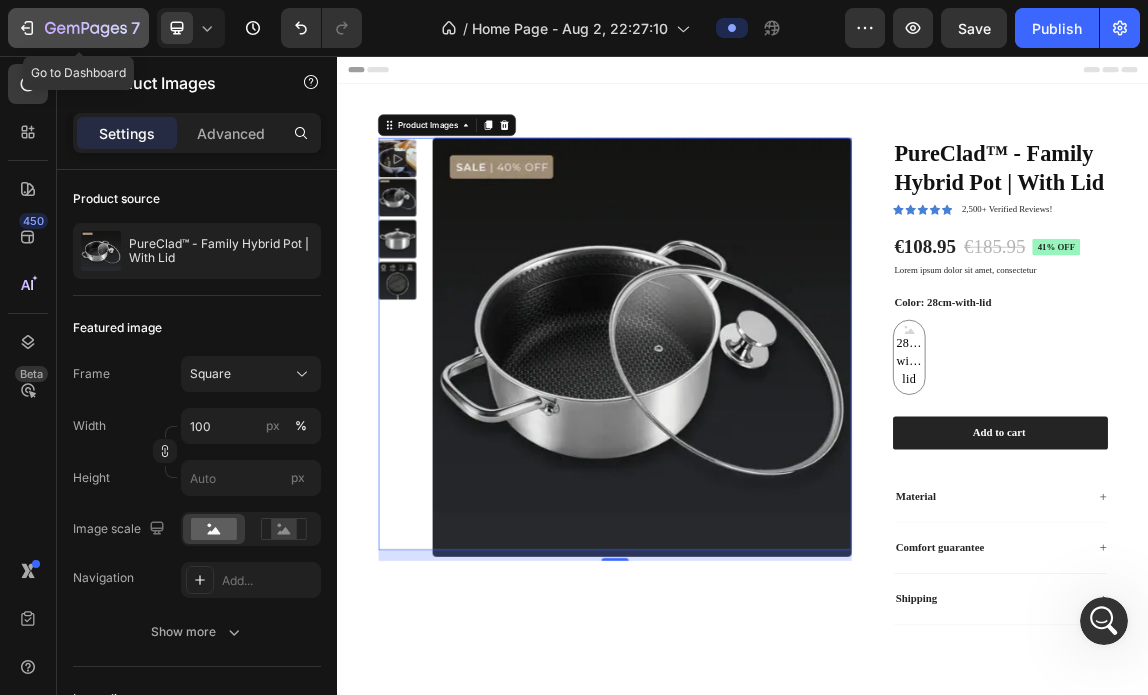 click 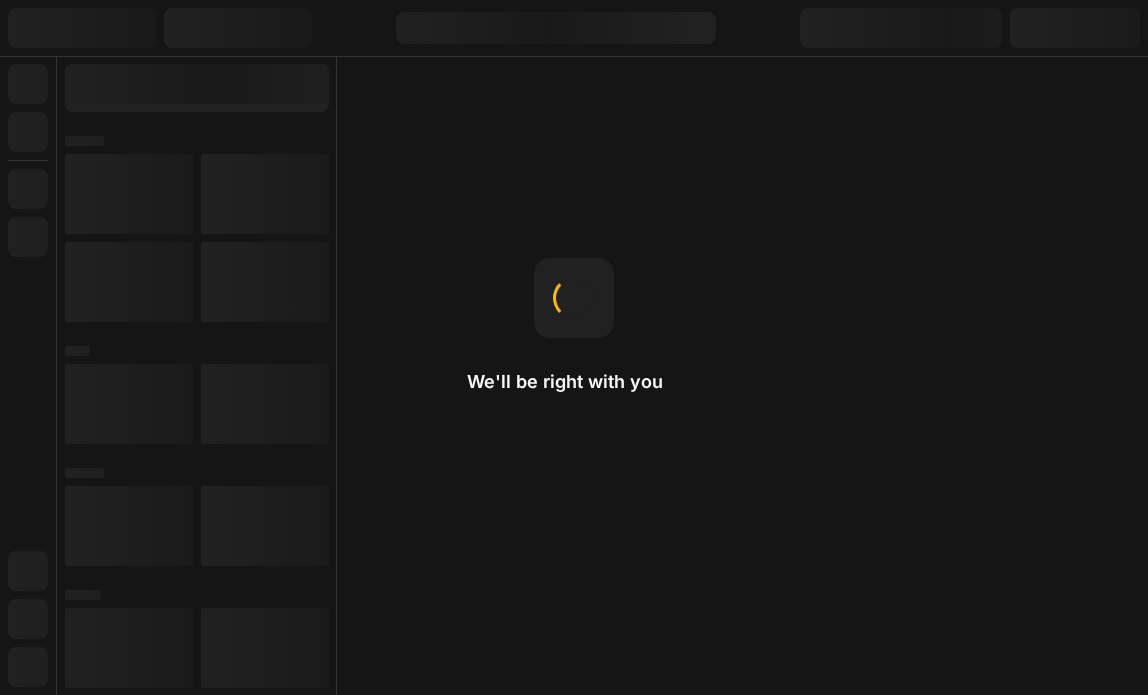 scroll, scrollTop: 0, scrollLeft: 0, axis: both 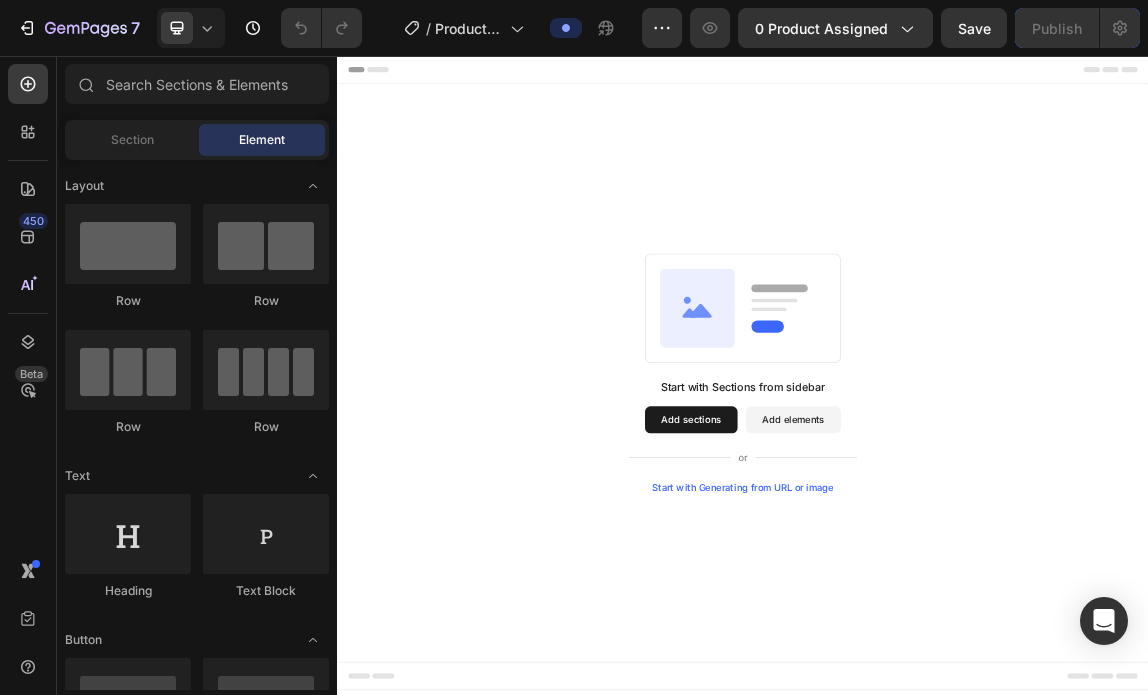 click on "Add sections" at bounding box center (860, 594) 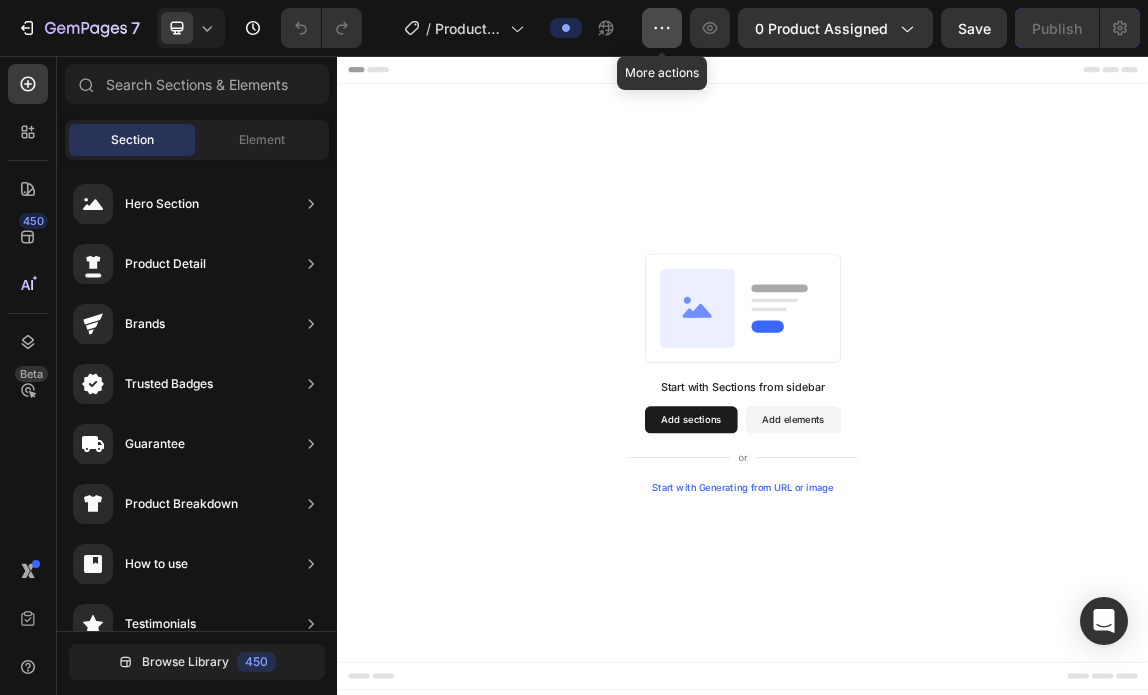 click 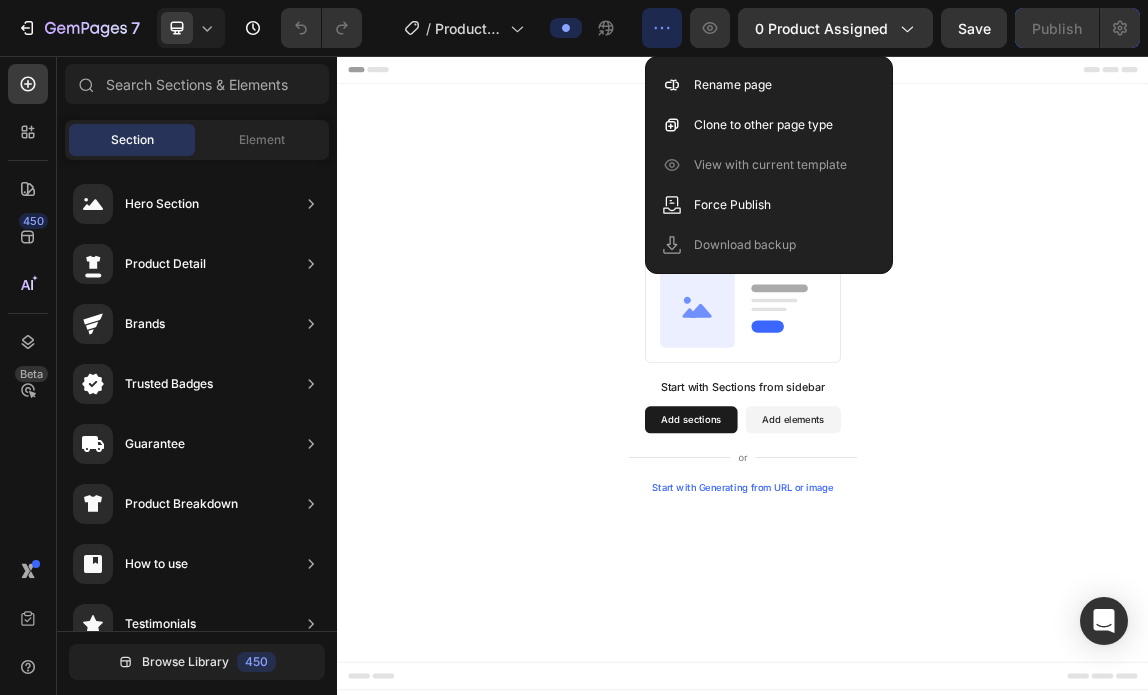 click 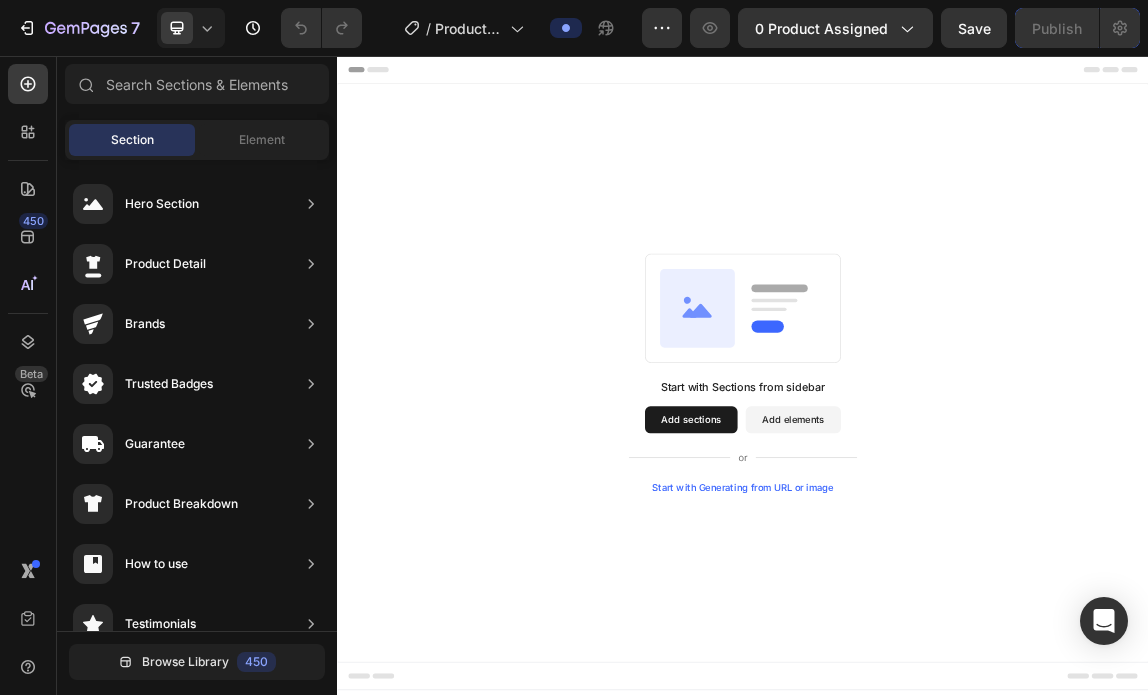 type 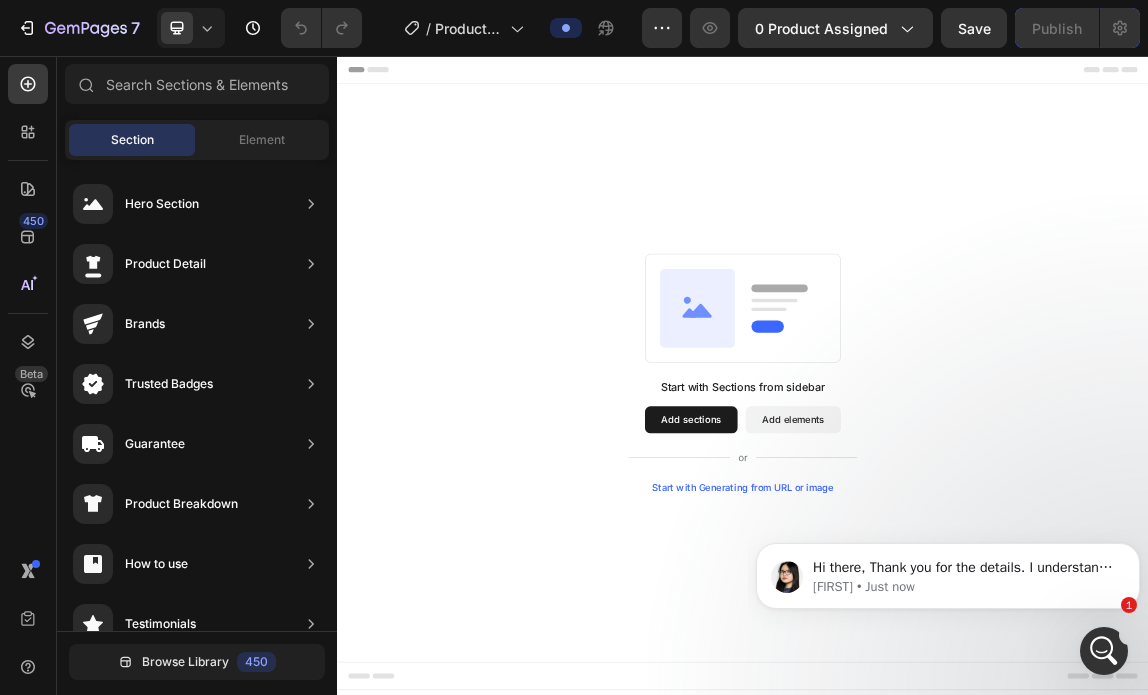 scroll, scrollTop: 0, scrollLeft: 0, axis: both 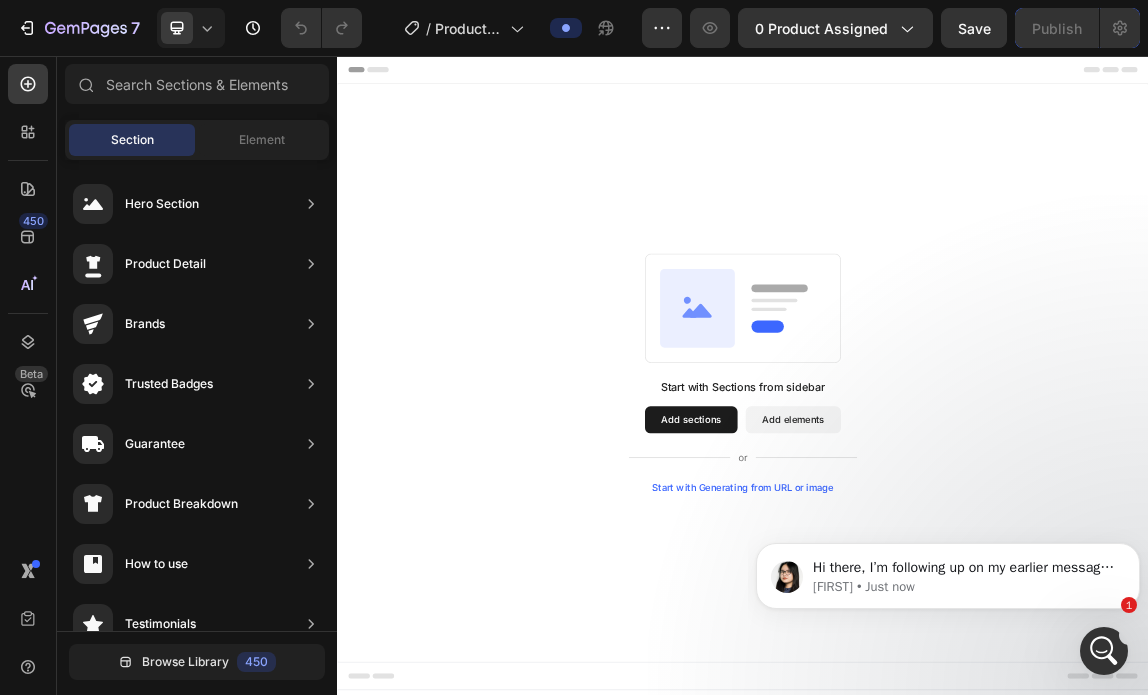 drag, startPoint x: 1104, startPoint y: 646, endPoint x: 1106, endPoint y: 673, distance: 27.073973 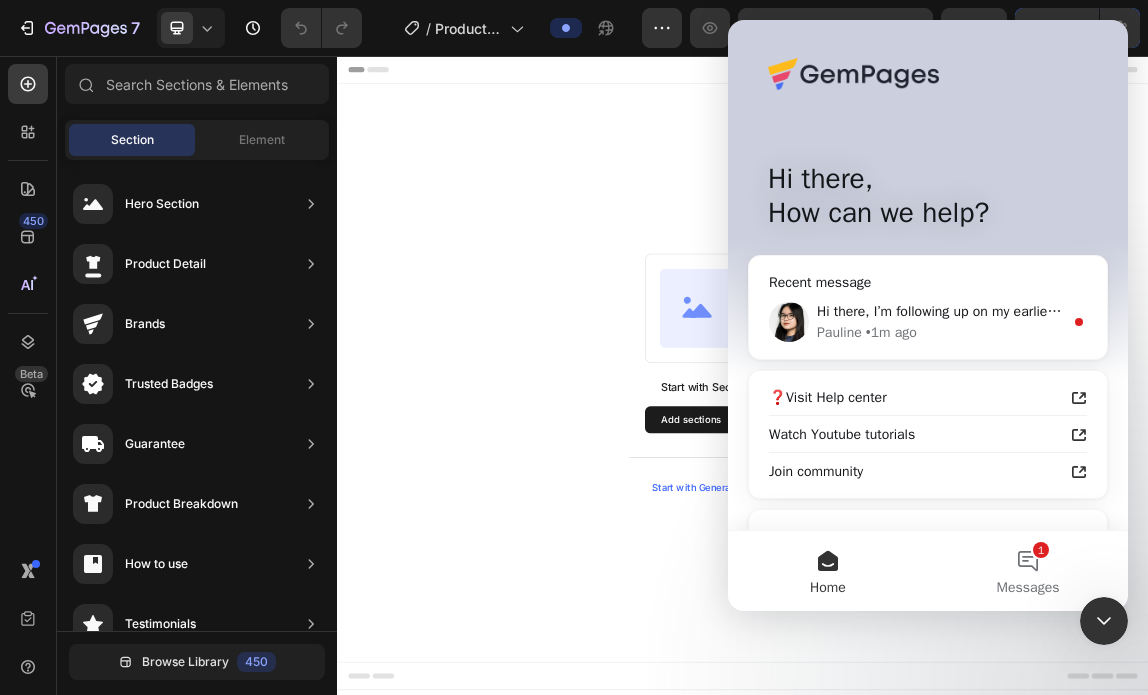 scroll, scrollTop: 0, scrollLeft: 0, axis: both 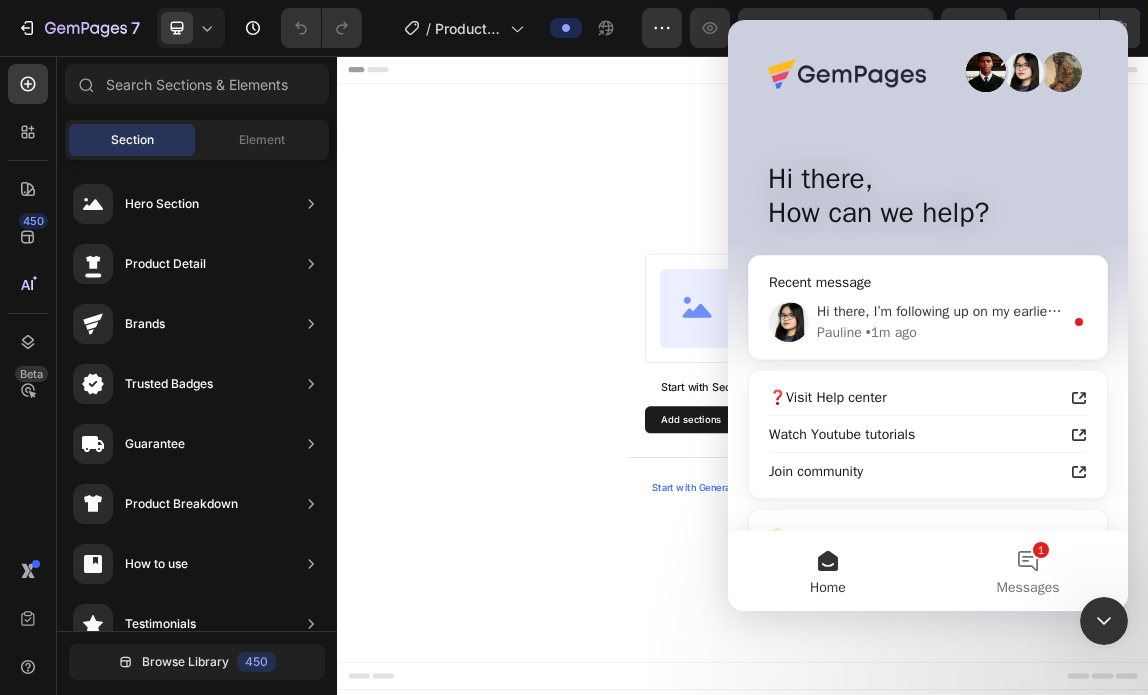 click on "Pauline •  1m ago" at bounding box center (940, 332) 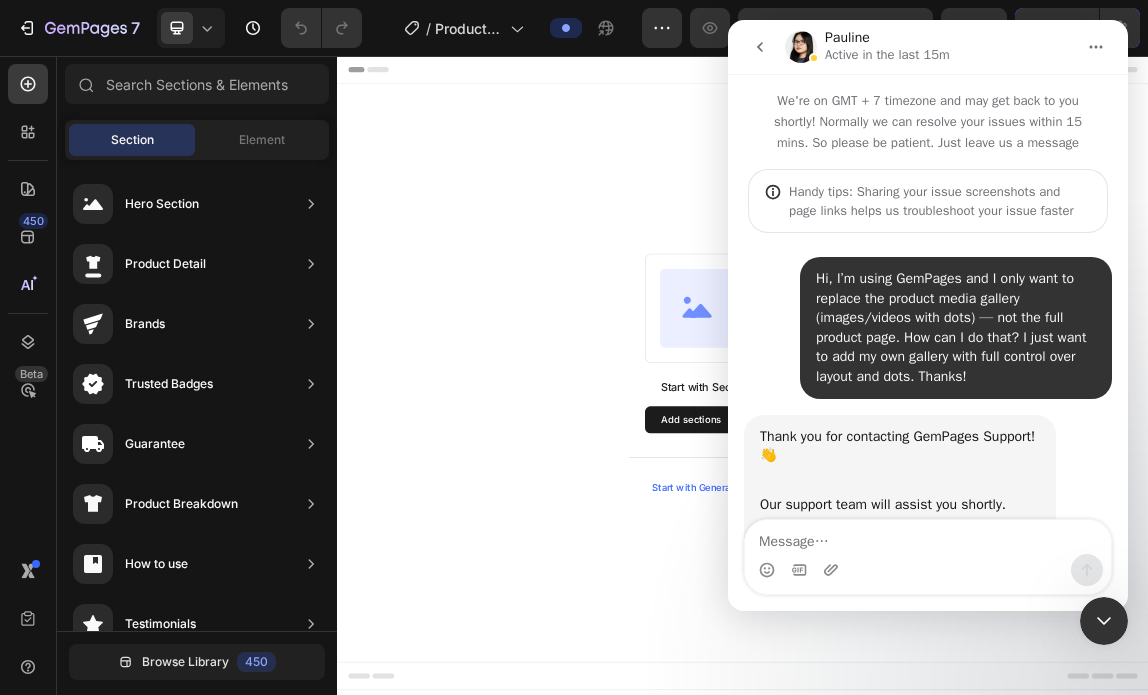scroll, scrollTop: 3, scrollLeft: 0, axis: vertical 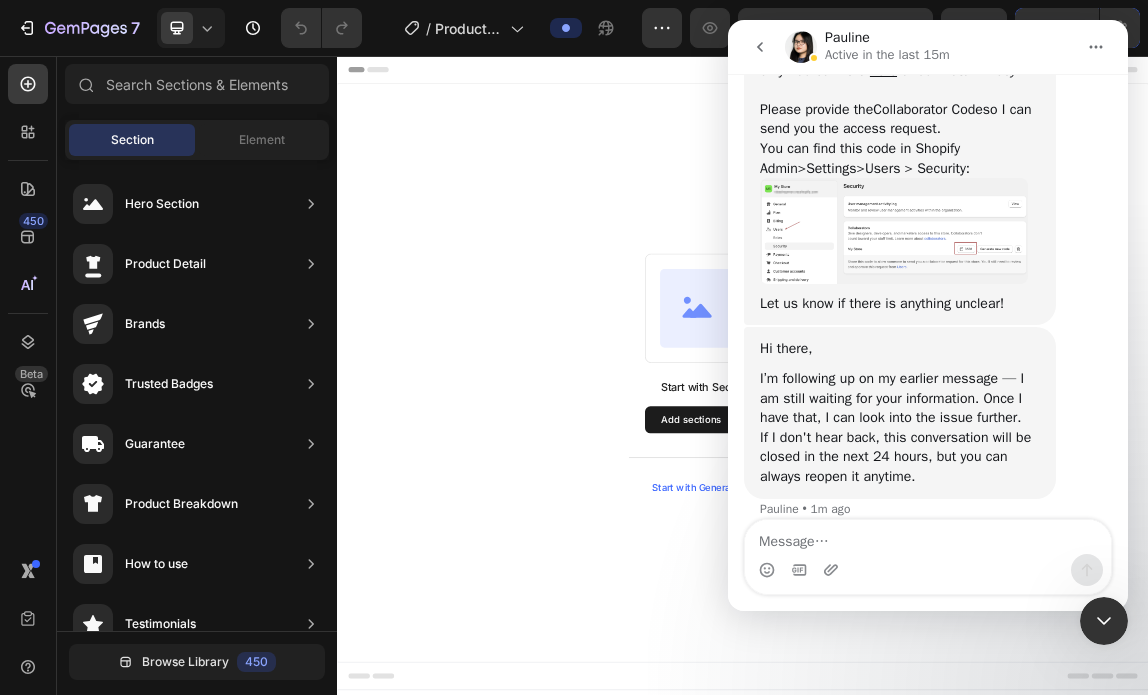 click at bounding box center (894, 231) 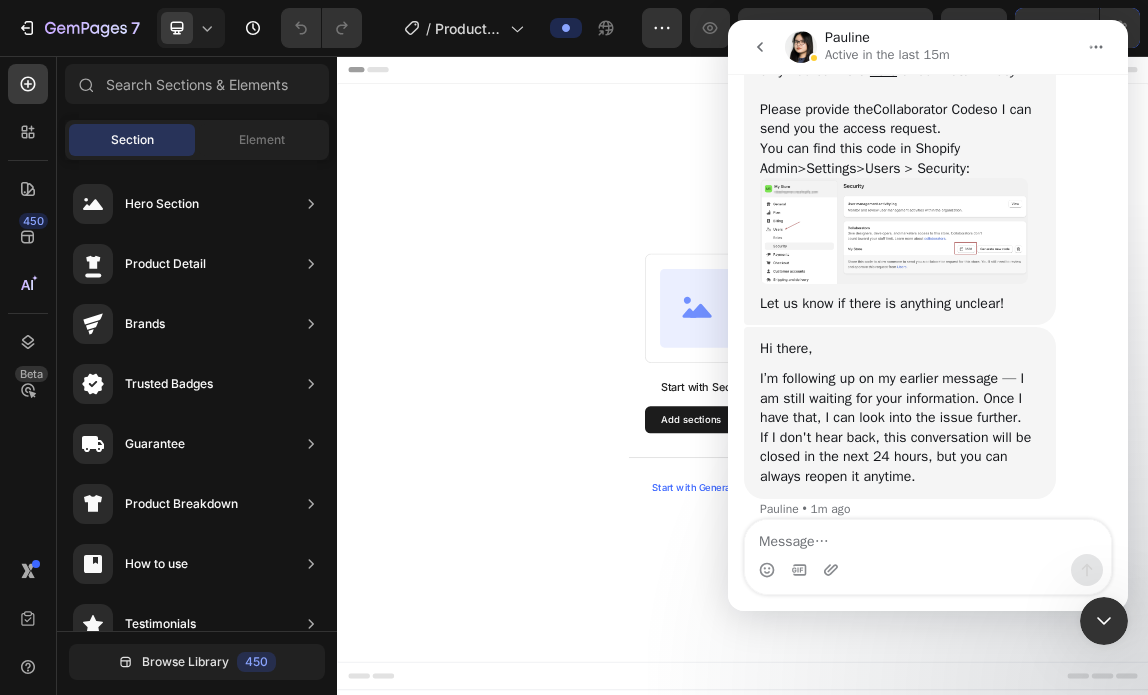 scroll, scrollTop: 0, scrollLeft: 0, axis: both 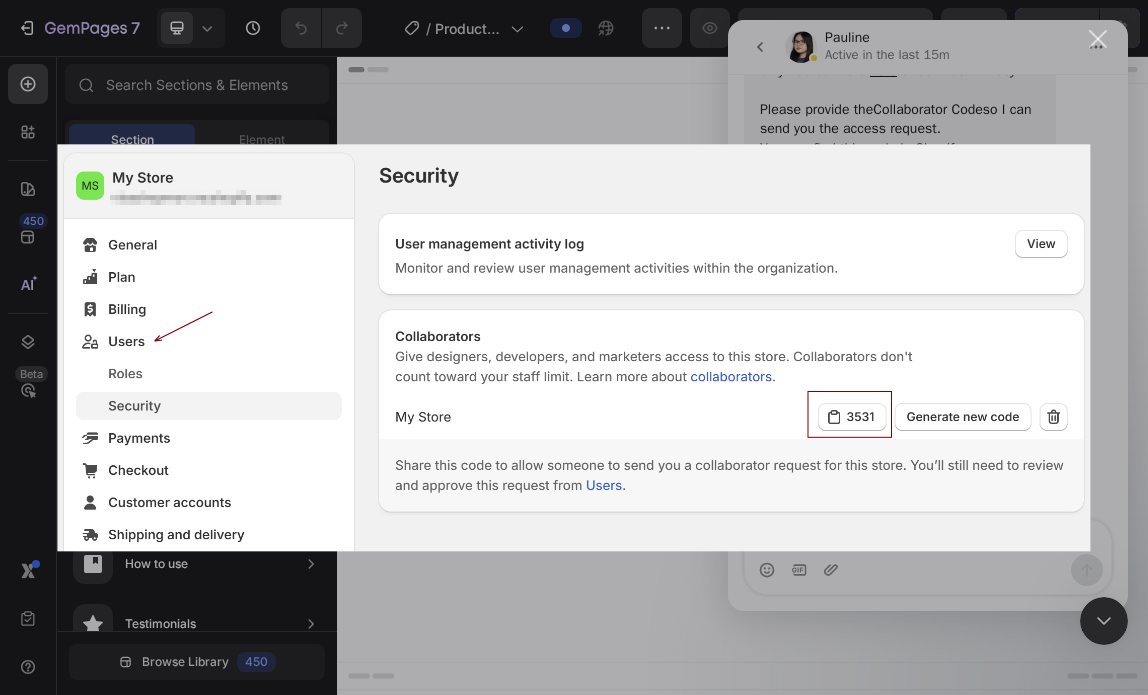 click at bounding box center [574, 347] 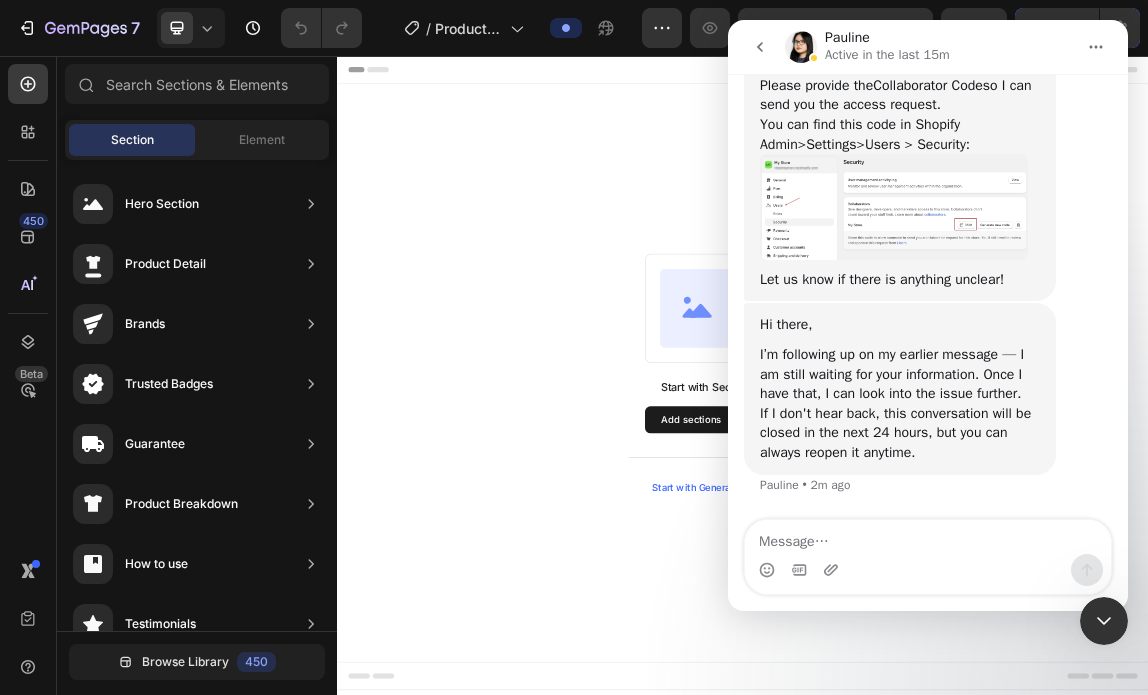 scroll, scrollTop: 3680, scrollLeft: 0, axis: vertical 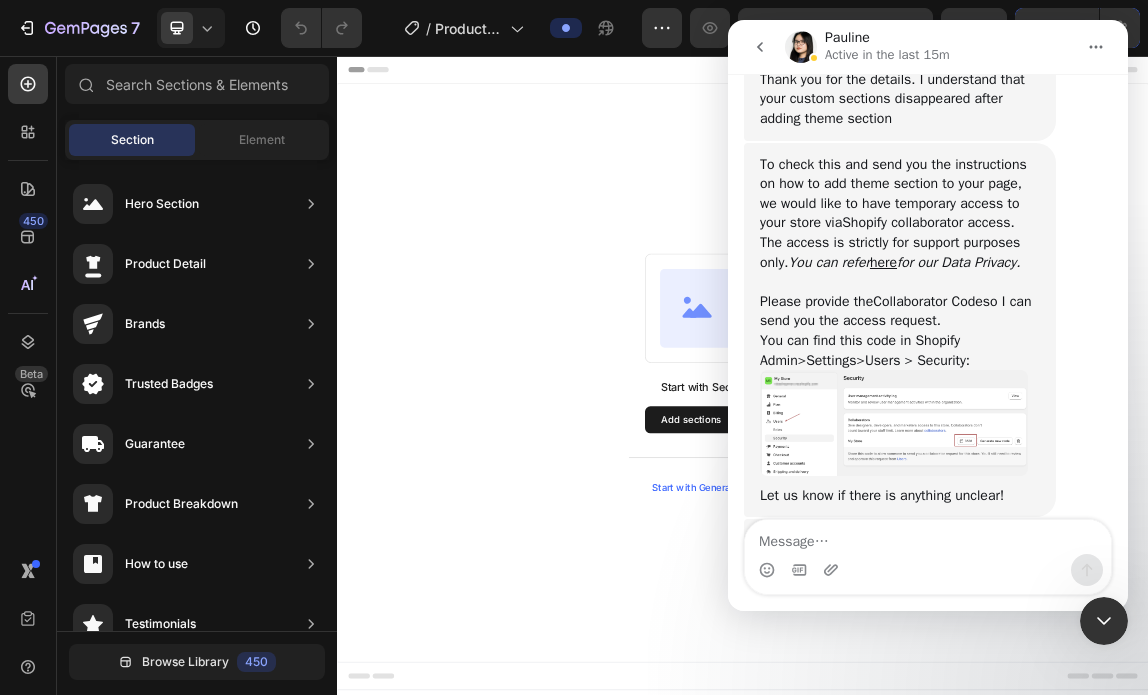 click at bounding box center (928, 570) 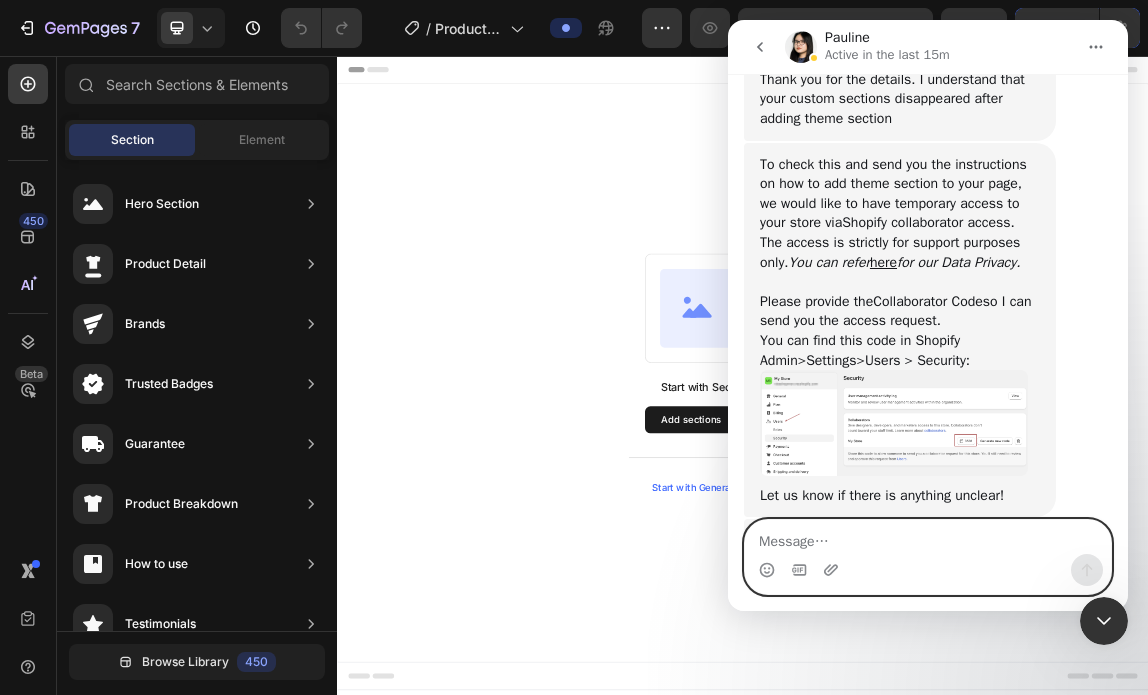 click at bounding box center [928, 537] 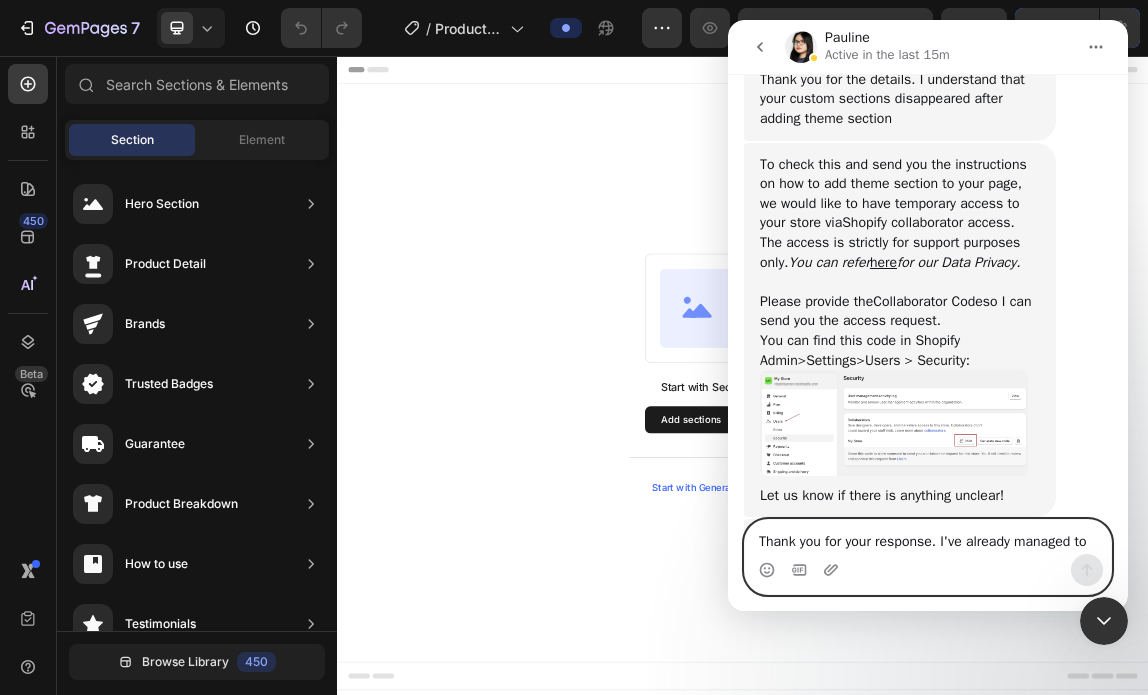 scroll, scrollTop: 53, scrollLeft: 0, axis: vertical 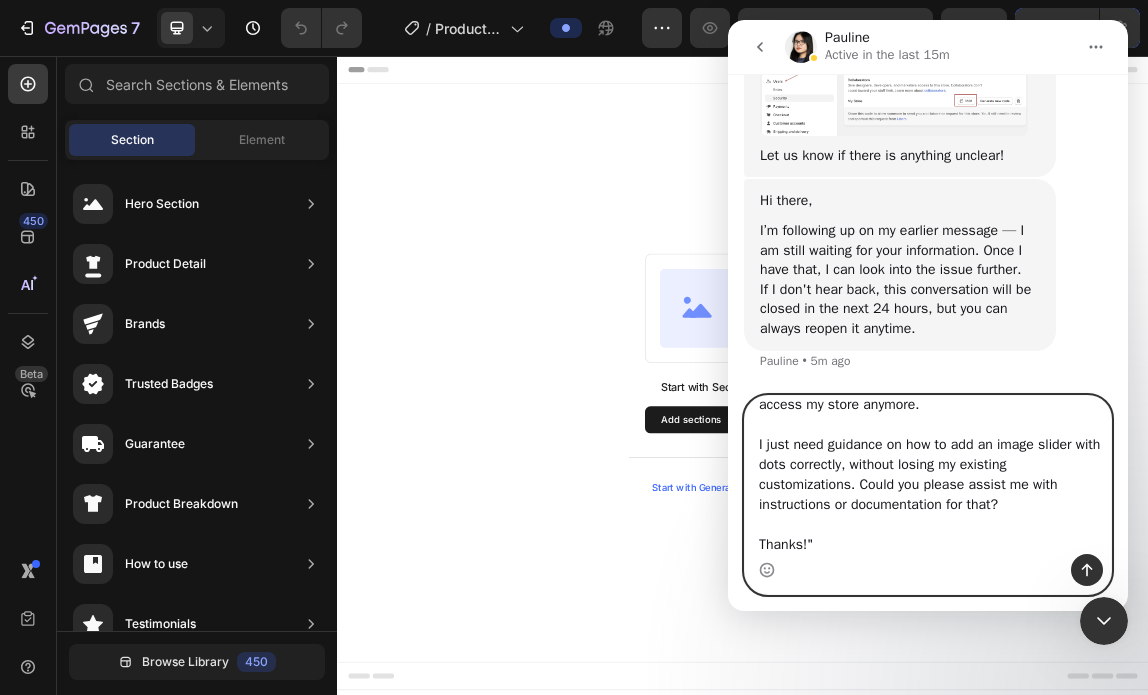 type on "Thank you for your response. I've already managed to recover all my custom sections, so there's no need to access my store anymore.
I just need guidance on how to add an image slider with dots correctly, without losing my existing customizations. Could you please assist me with instructions or documentation for that?
Thanks!" 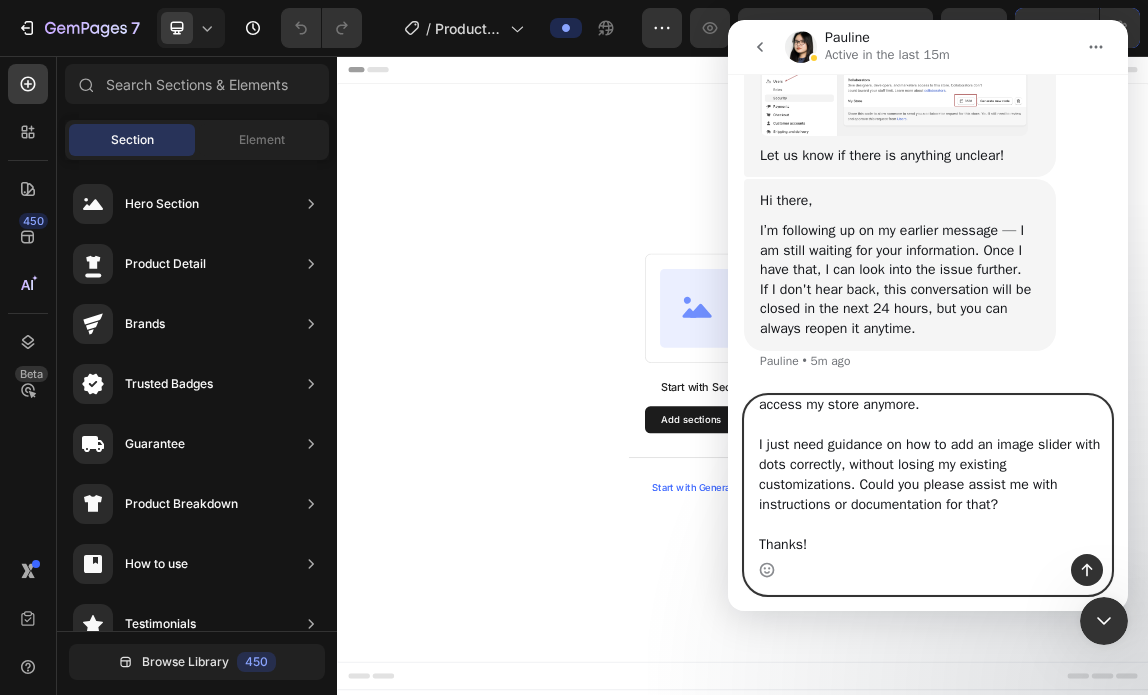 type 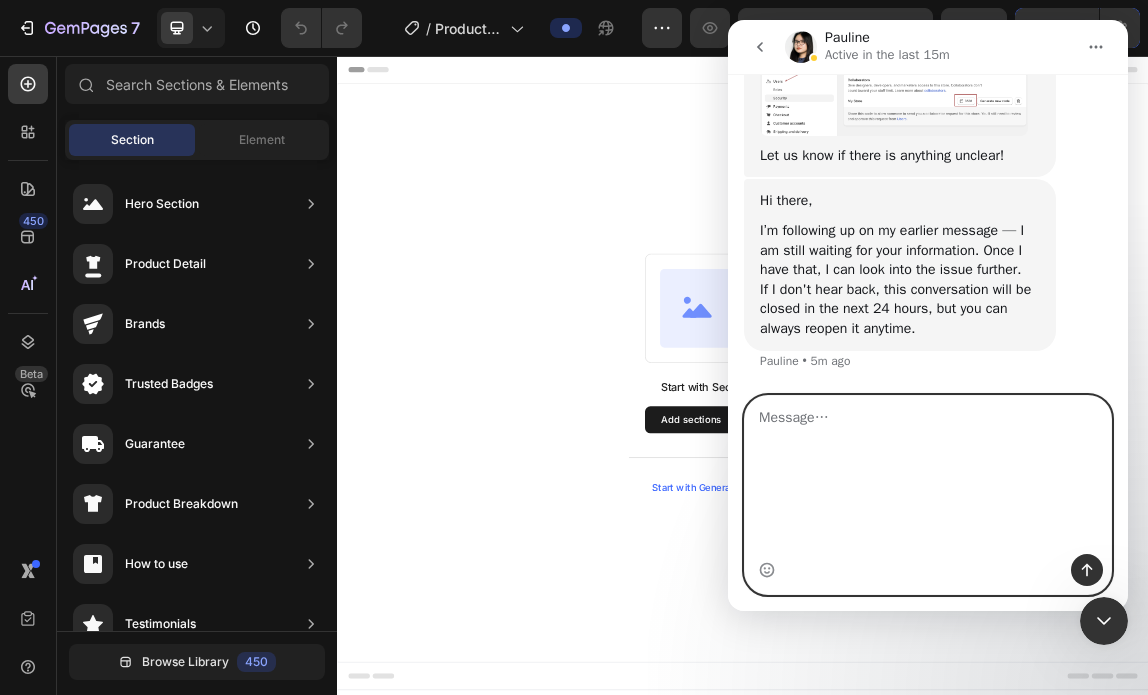 scroll, scrollTop: 0, scrollLeft: 0, axis: both 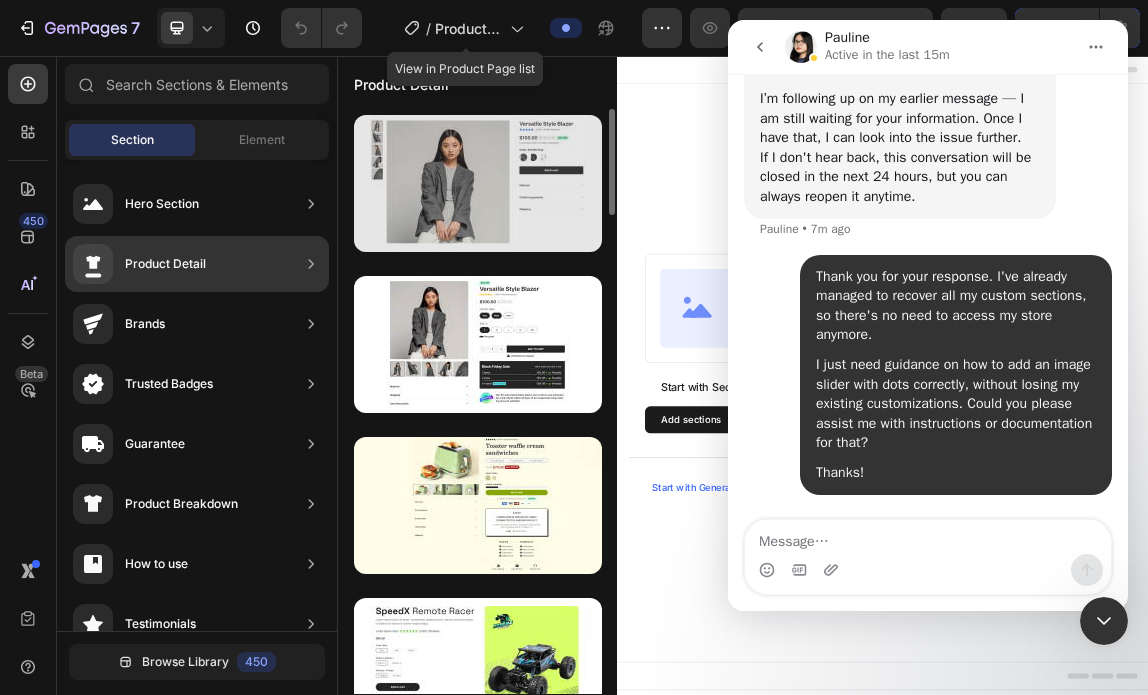 click at bounding box center (478, 183) 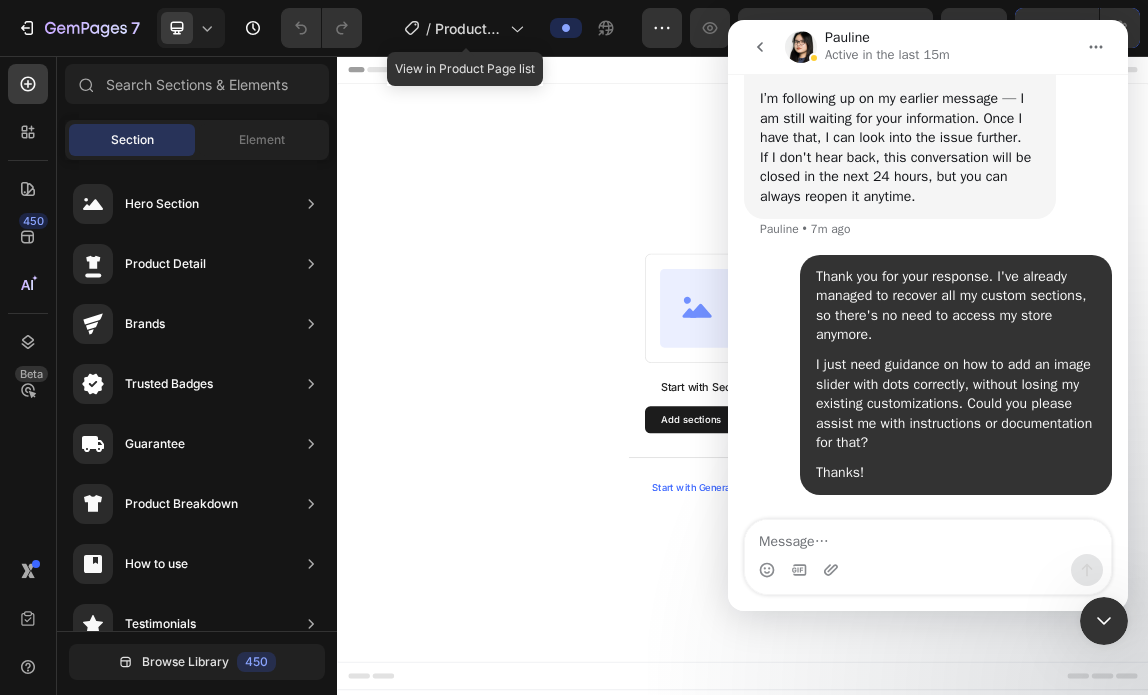 click 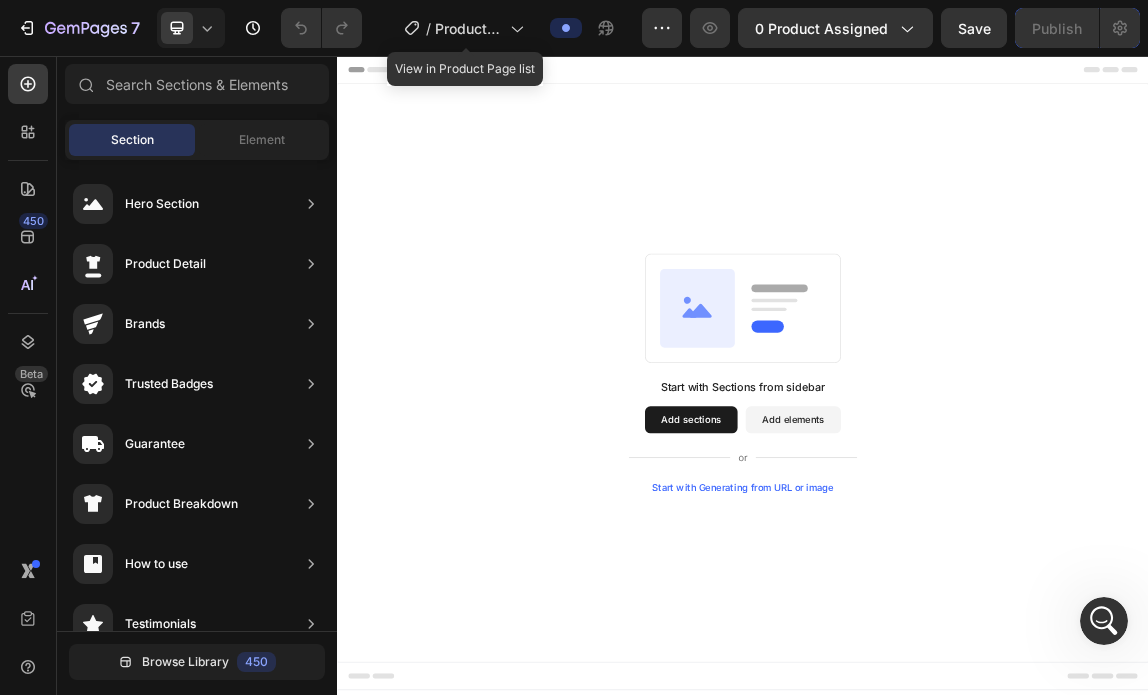 scroll, scrollTop: 0, scrollLeft: 0, axis: both 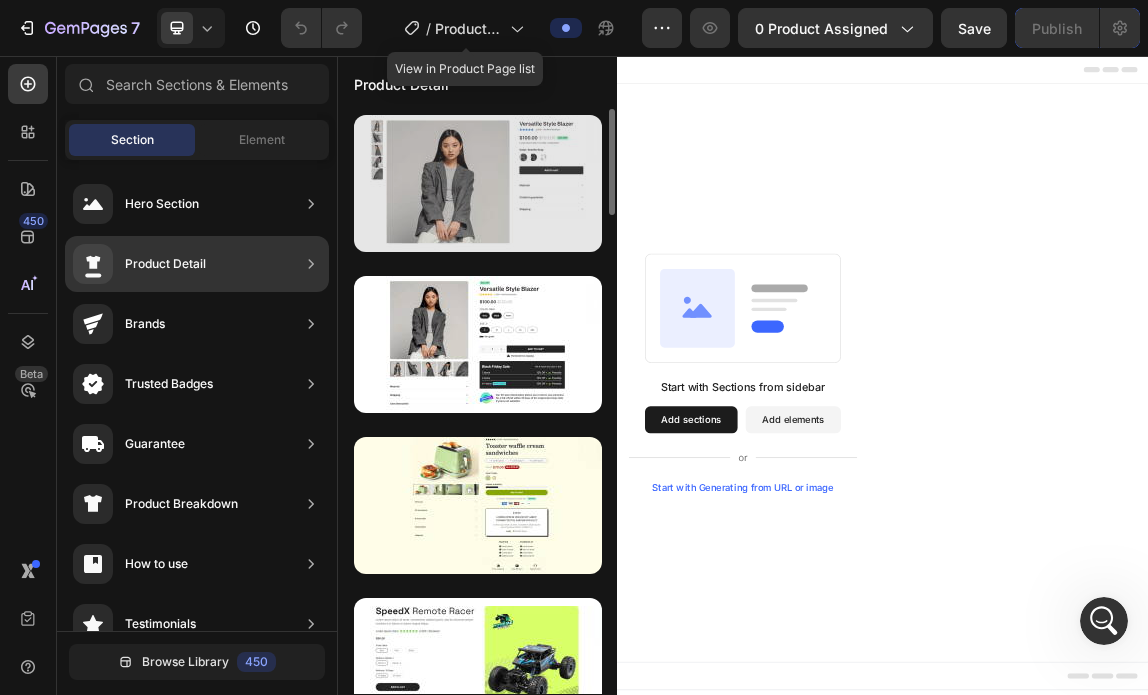 click at bounding box center (478, 183) 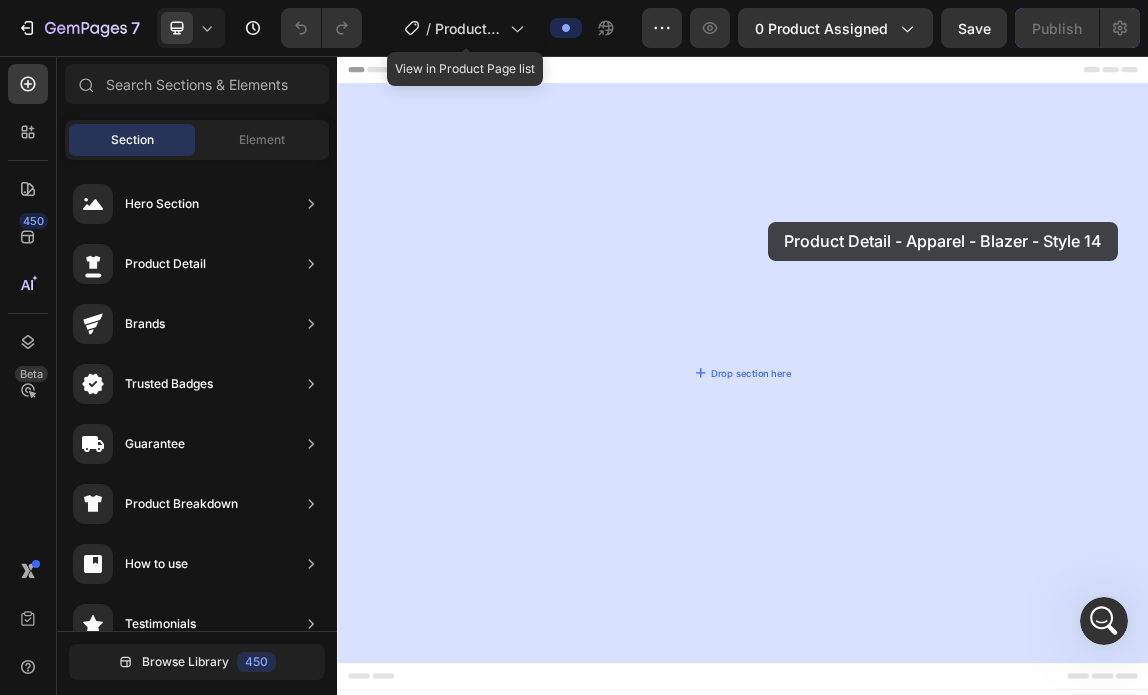 drag, startPoint x: 795, startPoint y: 280, endPoint x: 974, endPoint y: 301, distance: 180.22763 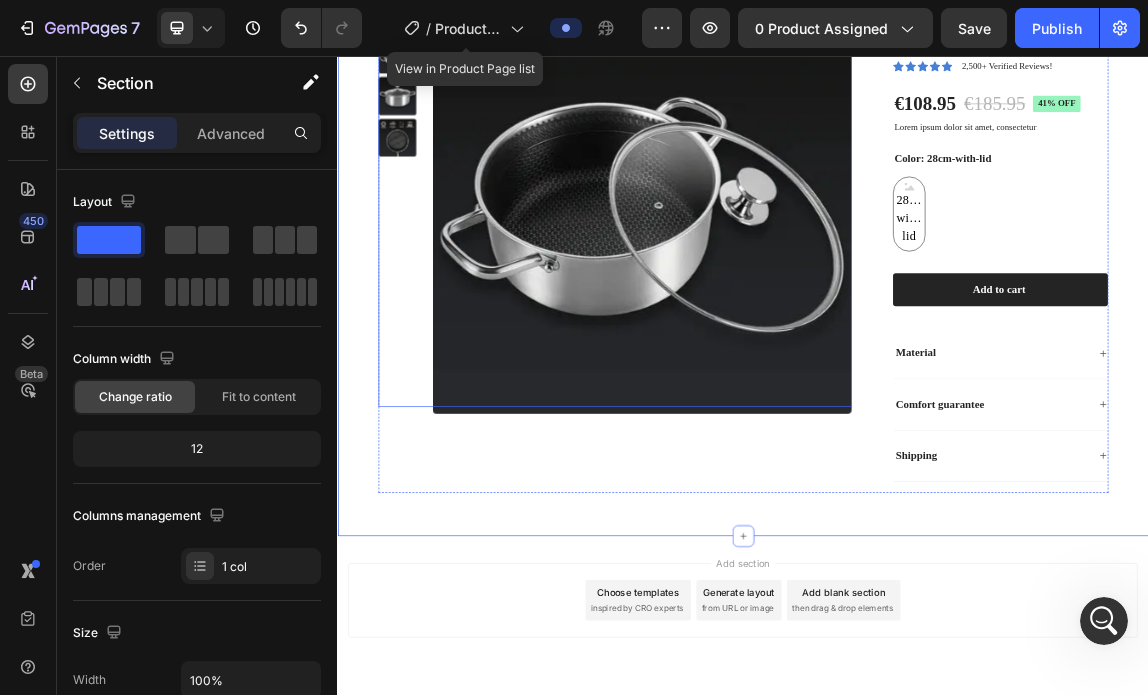 scroll, scrollTop: 304, scrollLeft: 0, axis: vertical 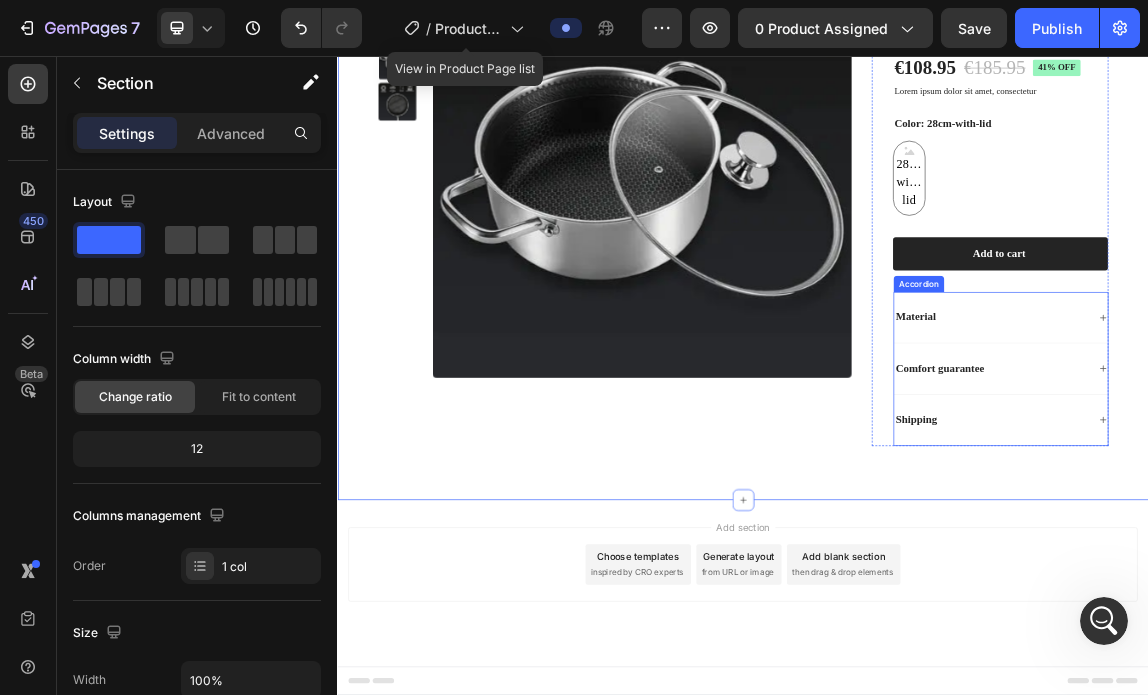 click on "Comfort guarantee" at bounding box center [1318, 519] 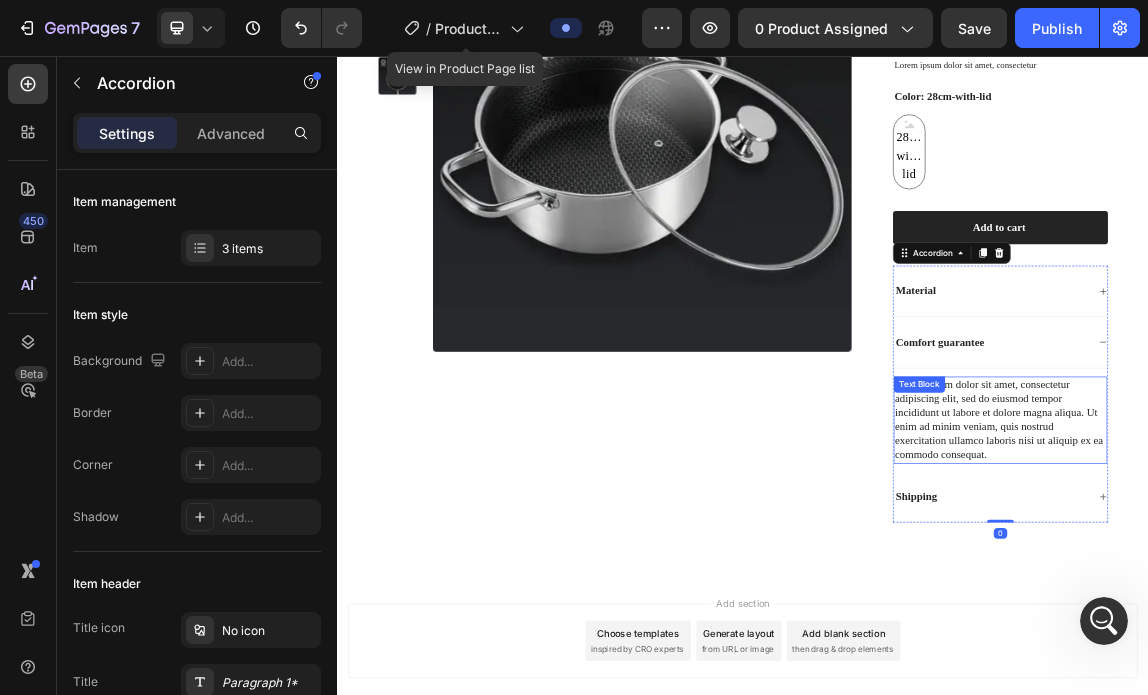 click on "Lorem ipsum dolor sit amet, consectetur adipiscing elit, sed do eiusmod tempor incididunt ut labore et dolore magna aliqua. Ut enim ad minim veniam, quis nostrud exercitation ullamco laboris nisi ut aliquip ex ea commodo consequat." at bounding box center [1318, 594] 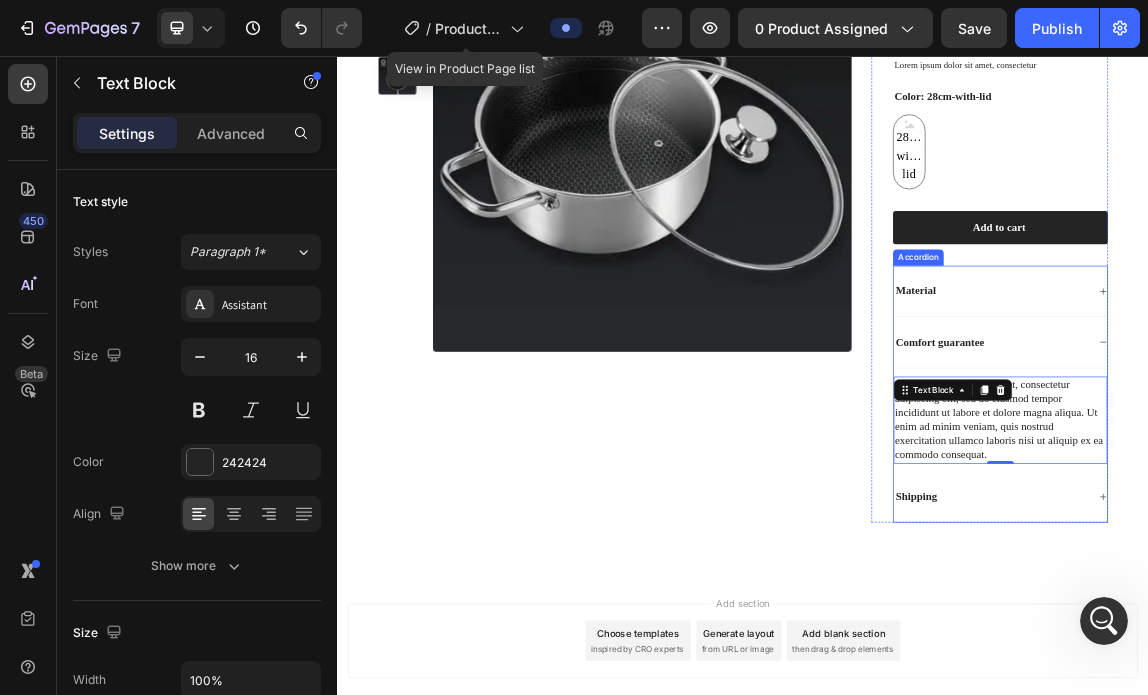 click on "Material" at bounding box center (1318, 404) 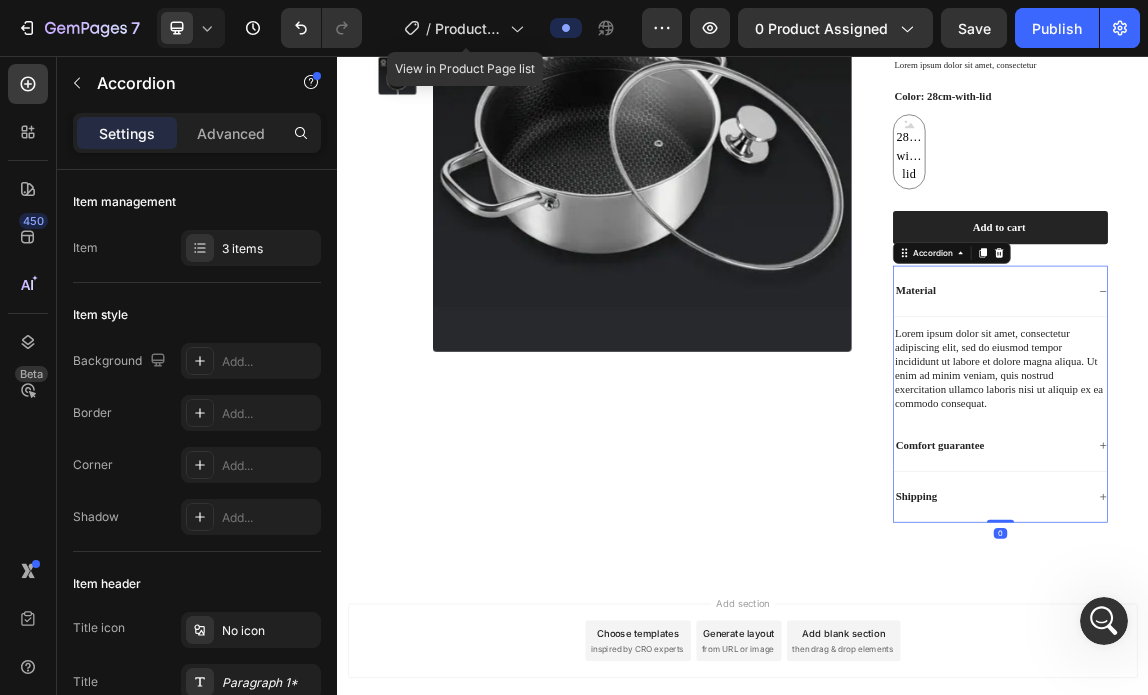 click on "Material" at bounding box center (1318, 404) 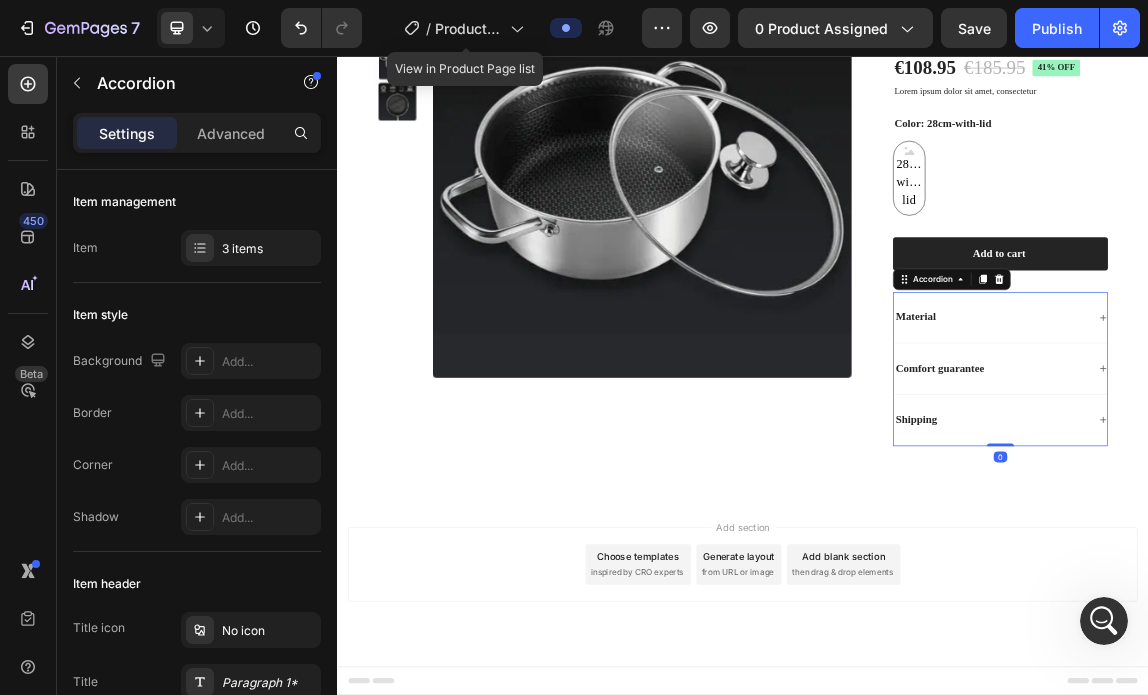 click on "Material" at bounding box center (1318, 443) 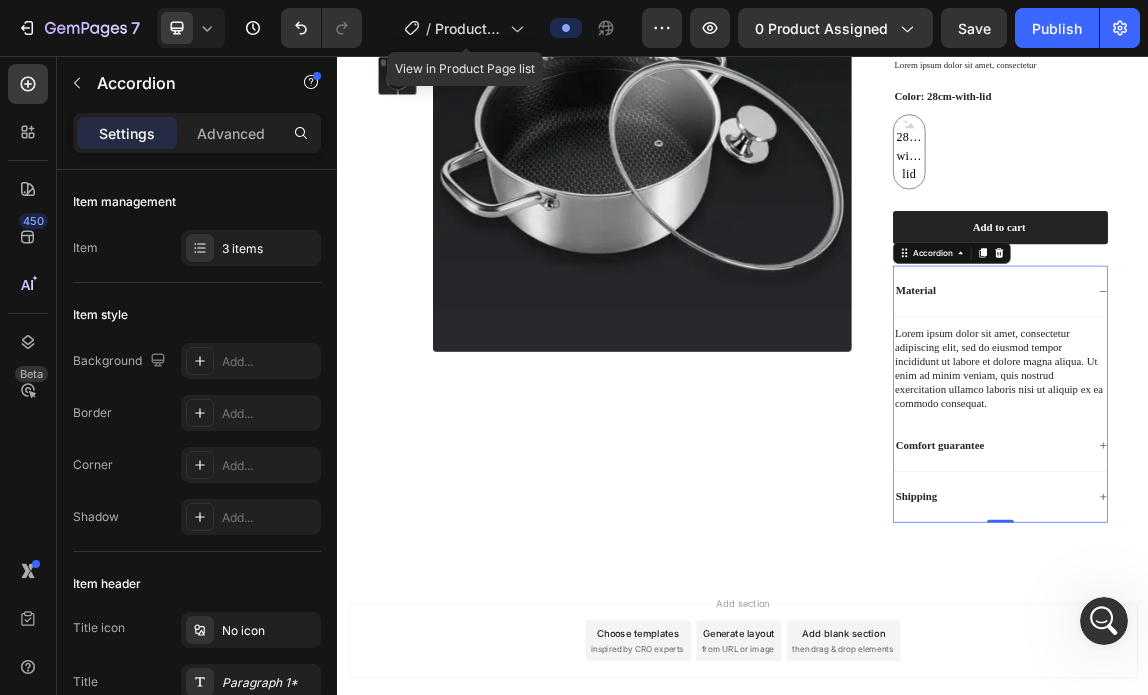 click on "Material" at bounding box center (1318, 404) 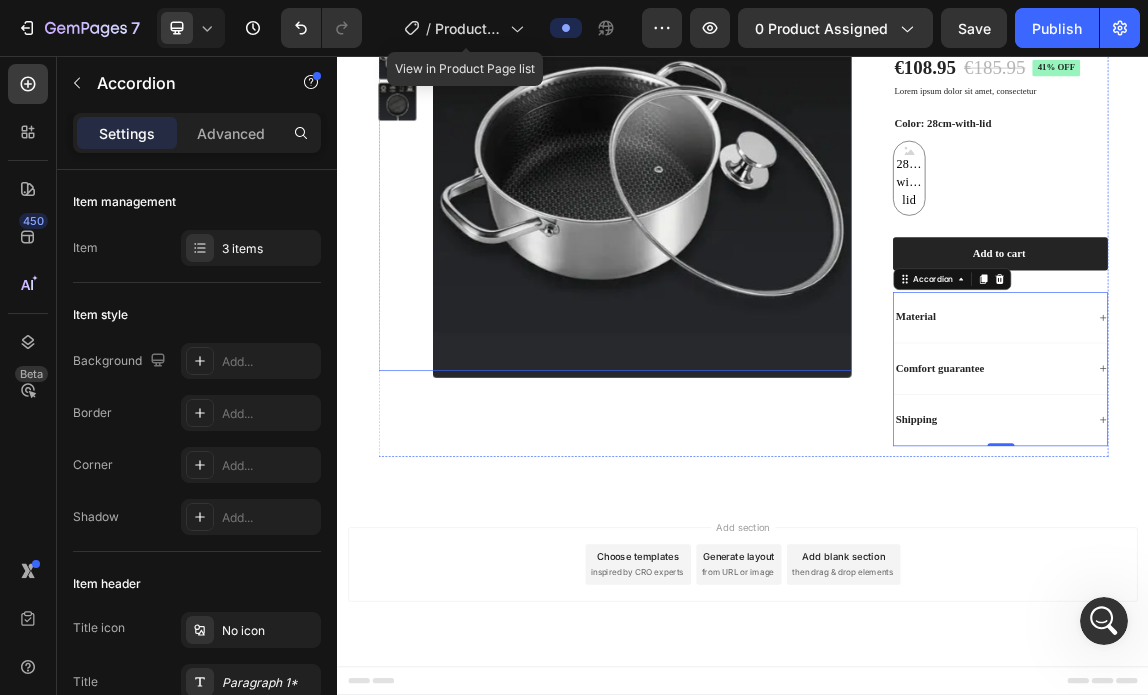 scroll, scrollTop: 0, scrollLeft: 0, axis: both 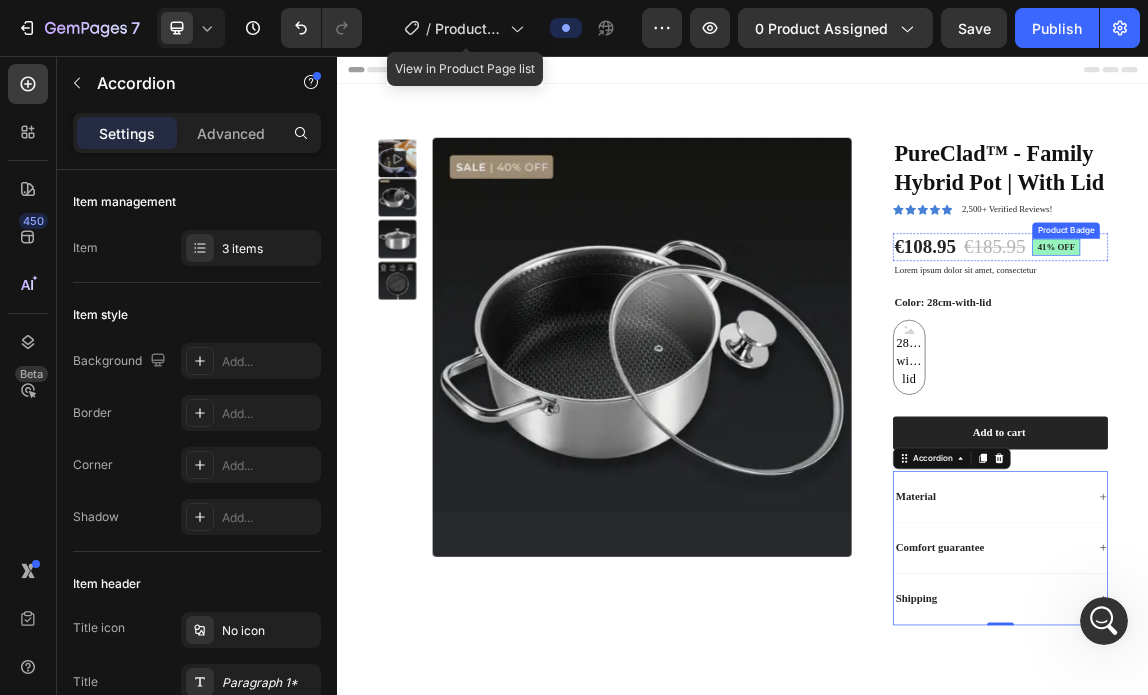click on "41% off" at bounding box center [1400, 338] 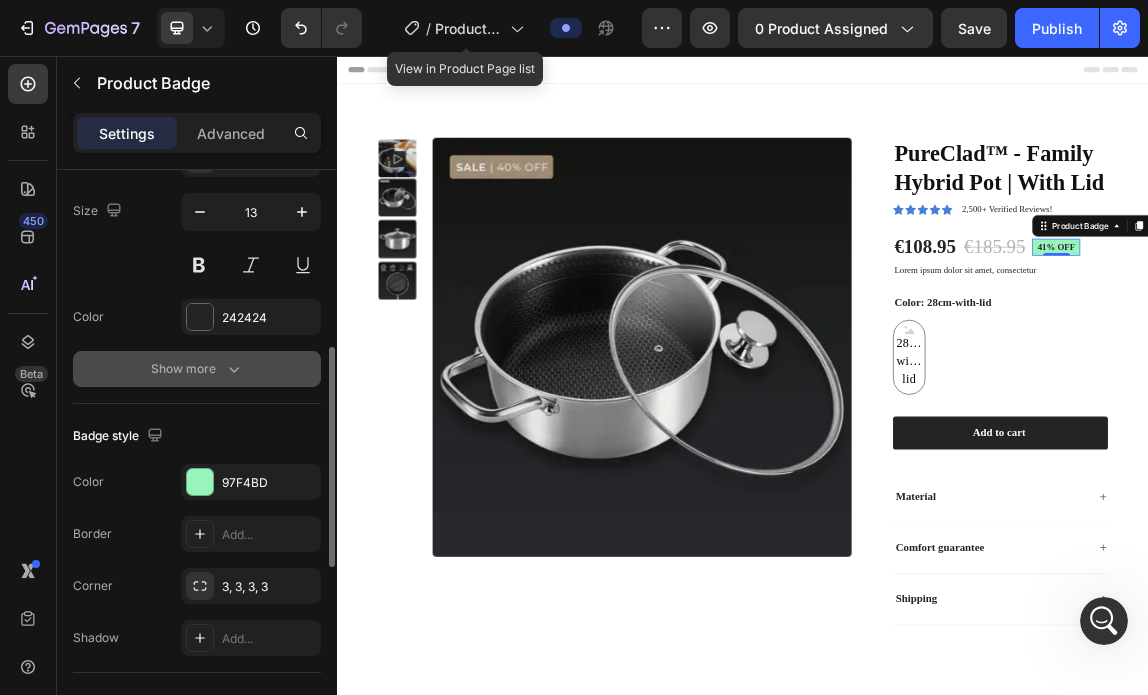 scroll, scrollTop: 0, scrollLeft: 0, axis: both 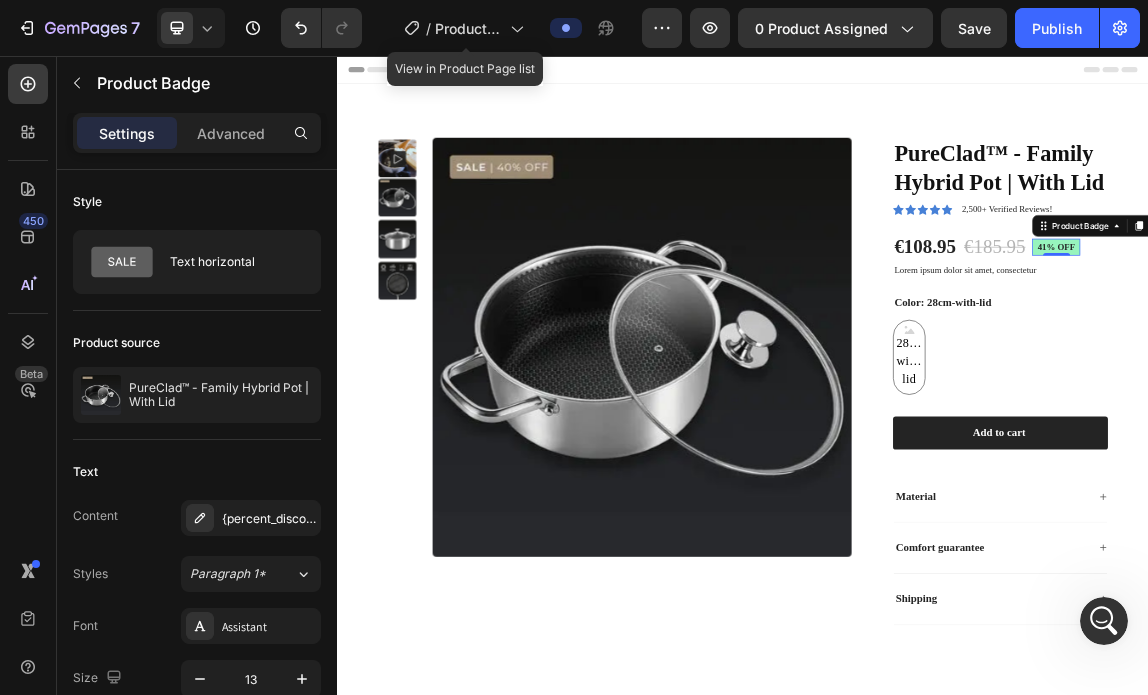 click 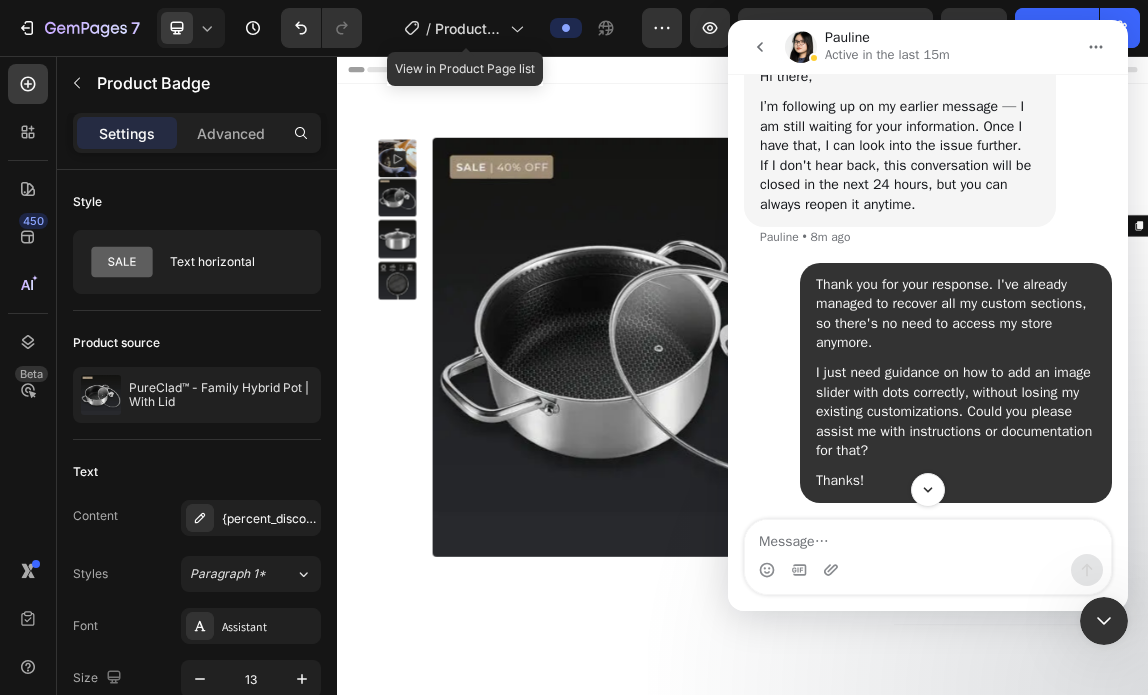 scroll, scrollTop: 4137, scrollLeft: 0, axis: vertical 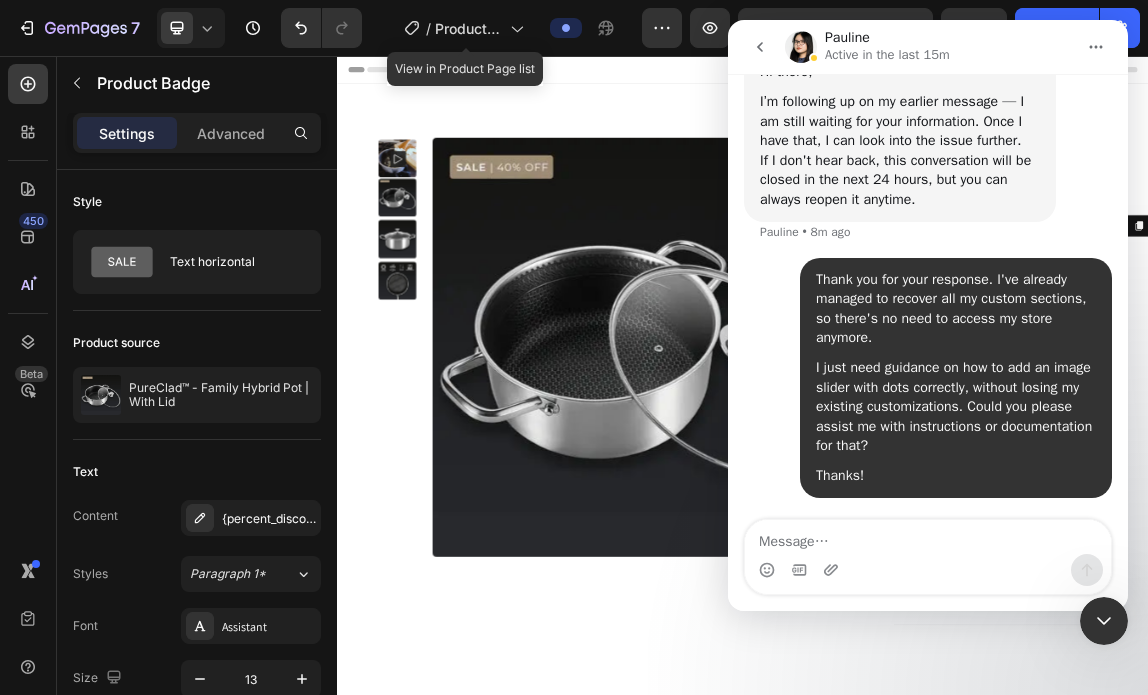 drag, startPoint x: 1093, startPoint y: 611, endPoint x: 1948, endPoint y: 1160, distance: 1016.0837 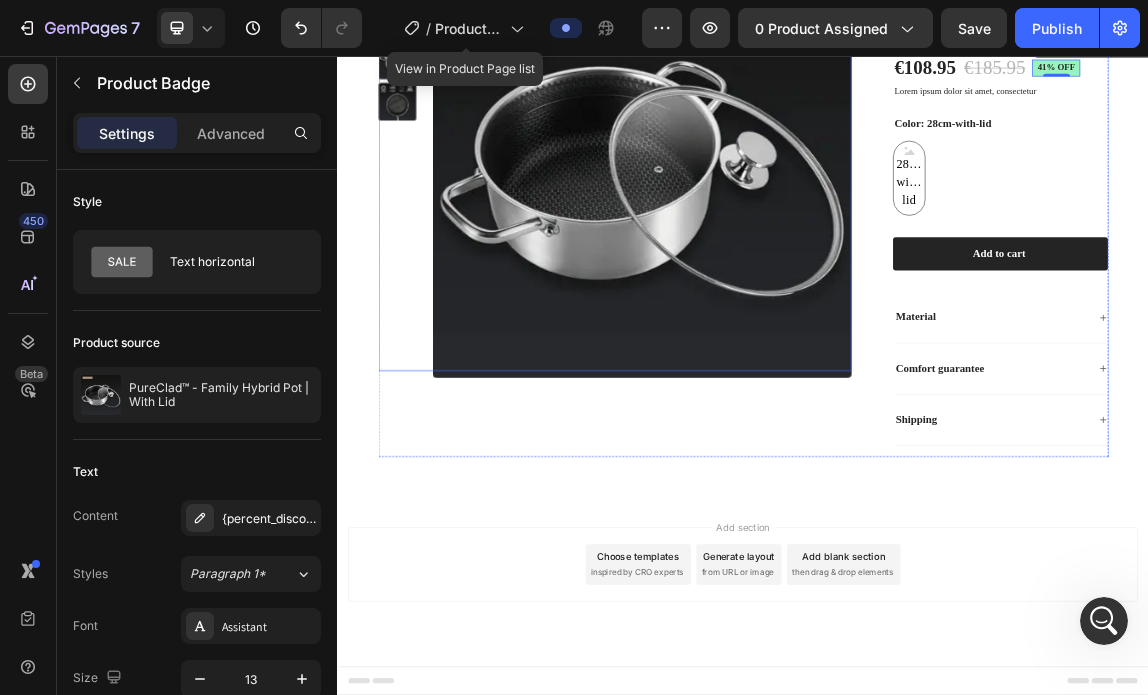 scroll, scrollTop: 0, scrollLeft: 0, axis: both 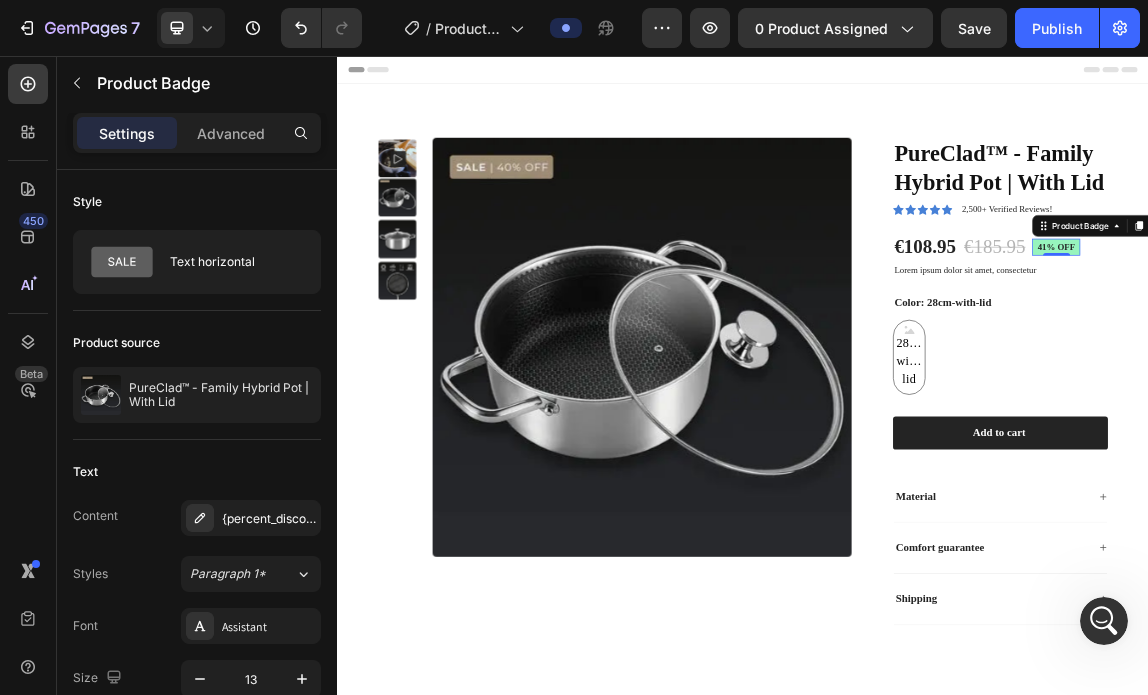 click 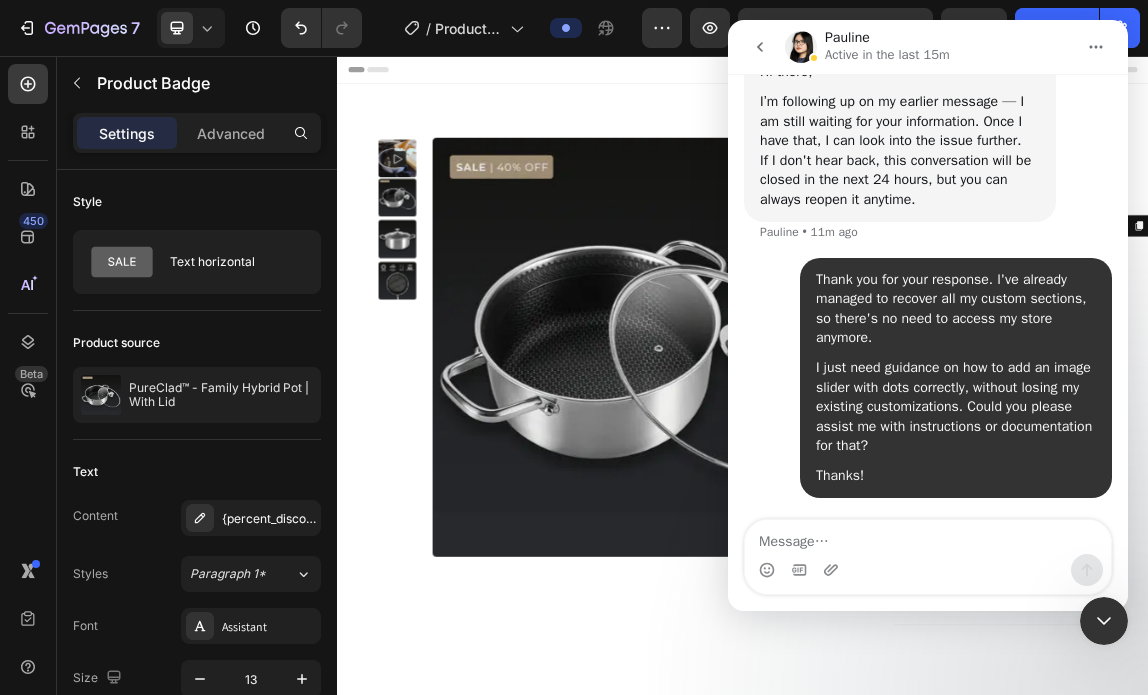 scroll, scrollTop: 4137, scrollLeft: 0, axis: vertical 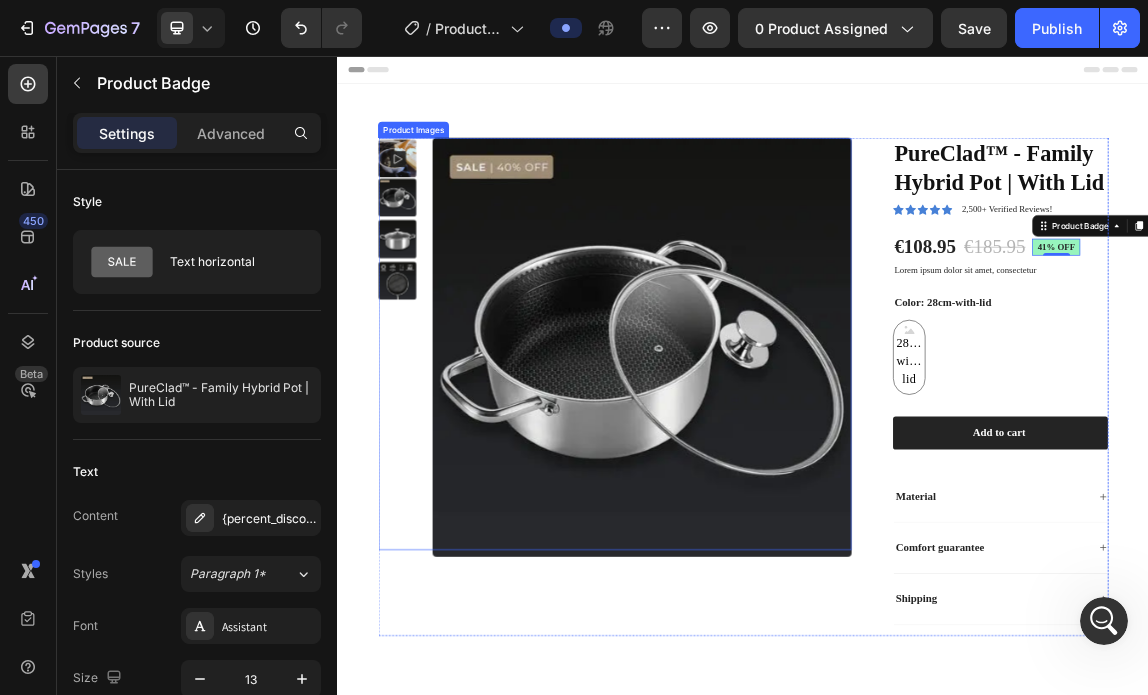 click at bounding box center [787, 487] 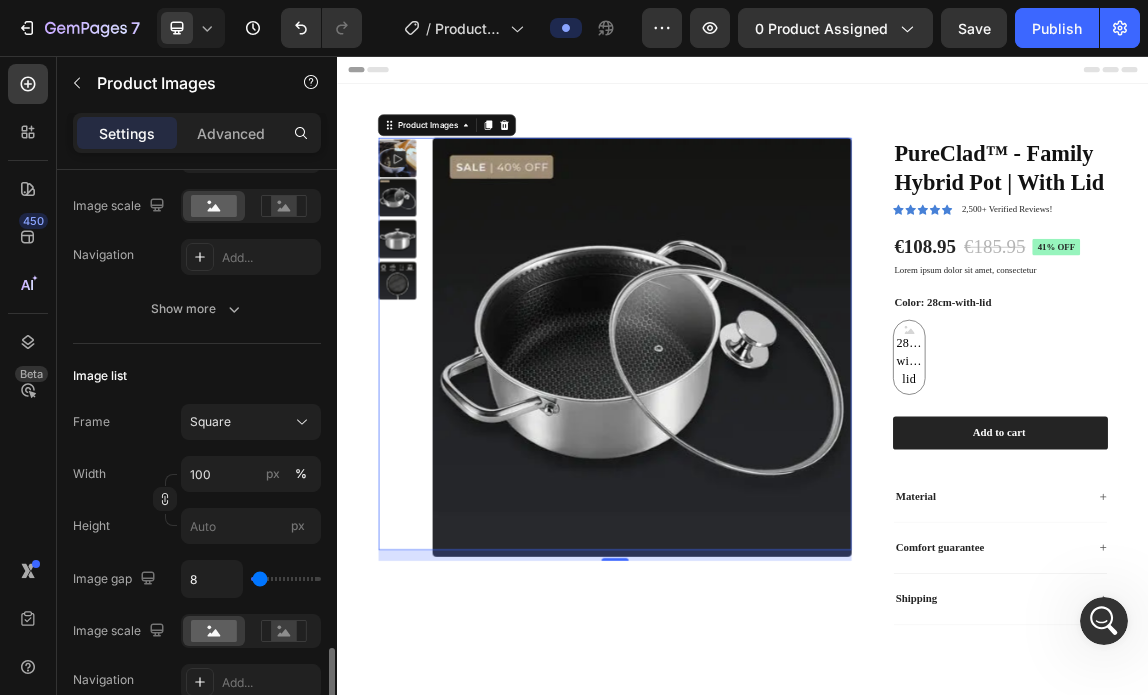 scroll, scrollTop: 700, scrollLeft: 0, axis: vertical 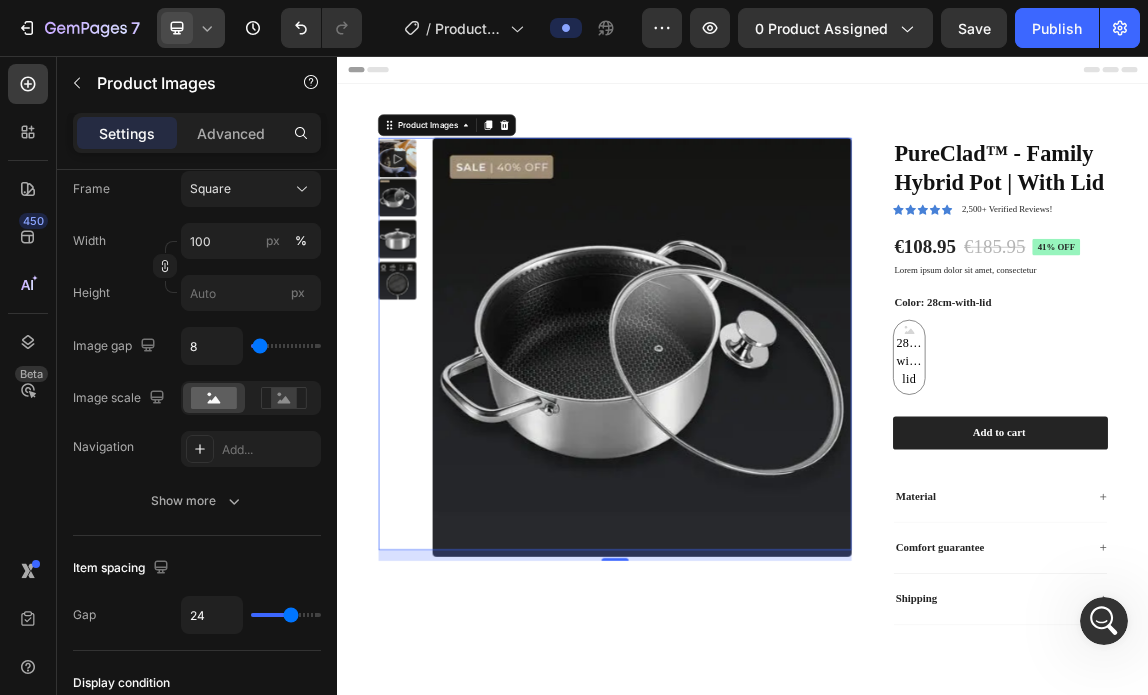 drag, startPoint x: 206, startPoint y: 34, endPoint x: 204, endPoint y: 45, distance: 11.18034 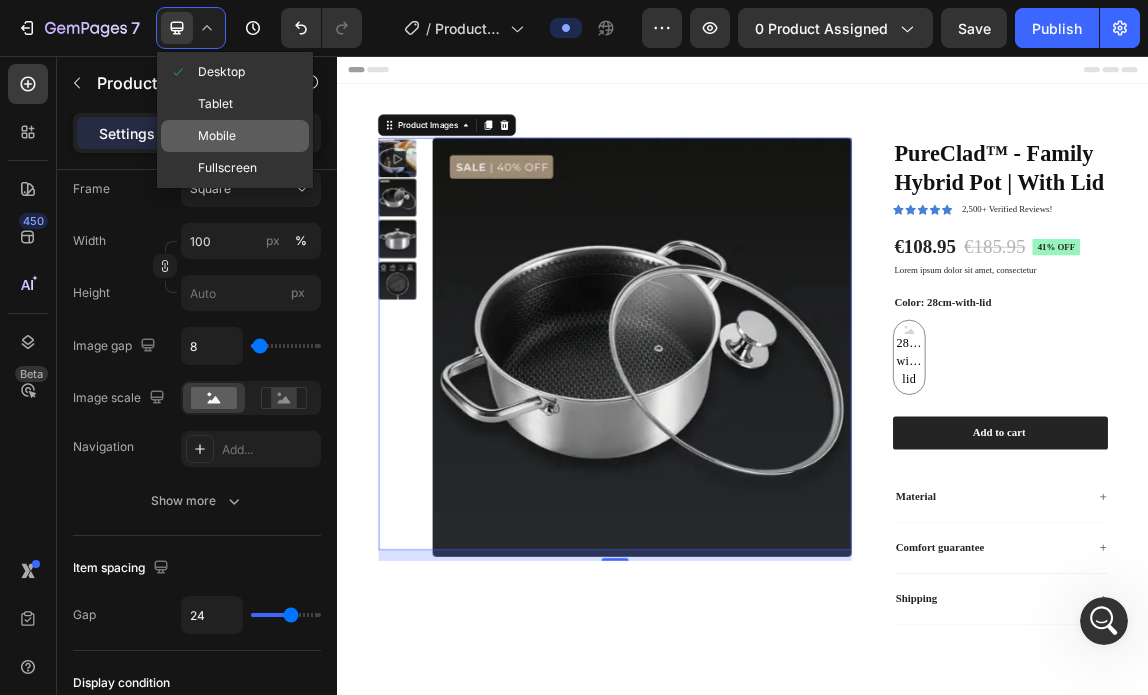 click on "Mobile" at bounding box center [217, 136] 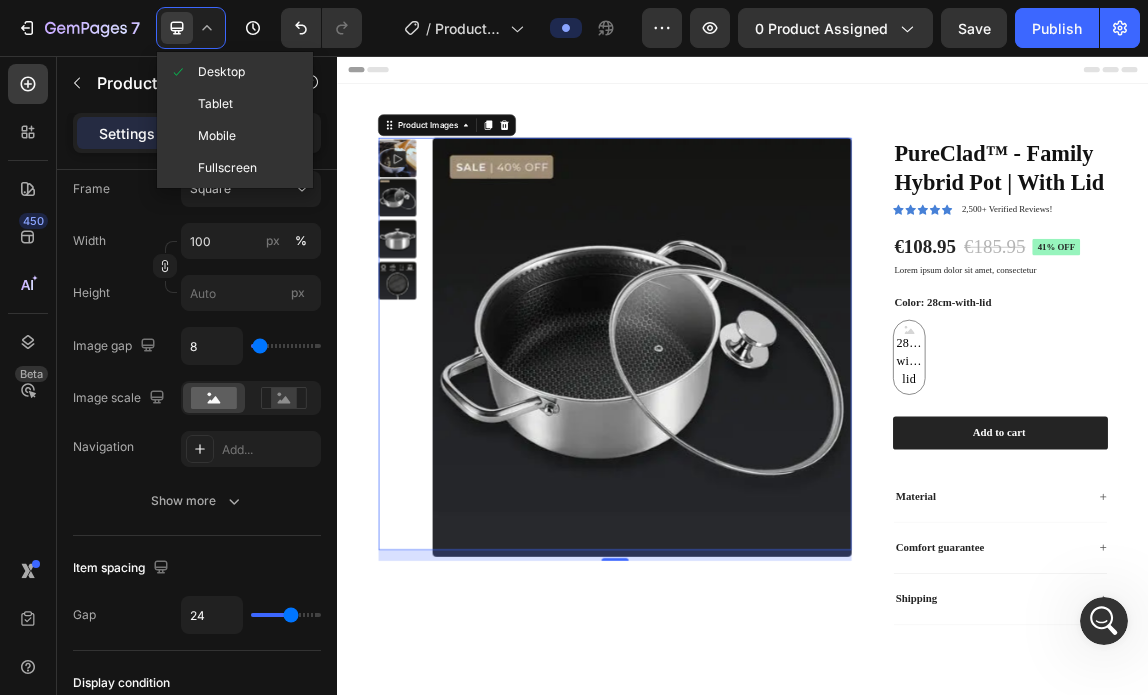 type on "8" 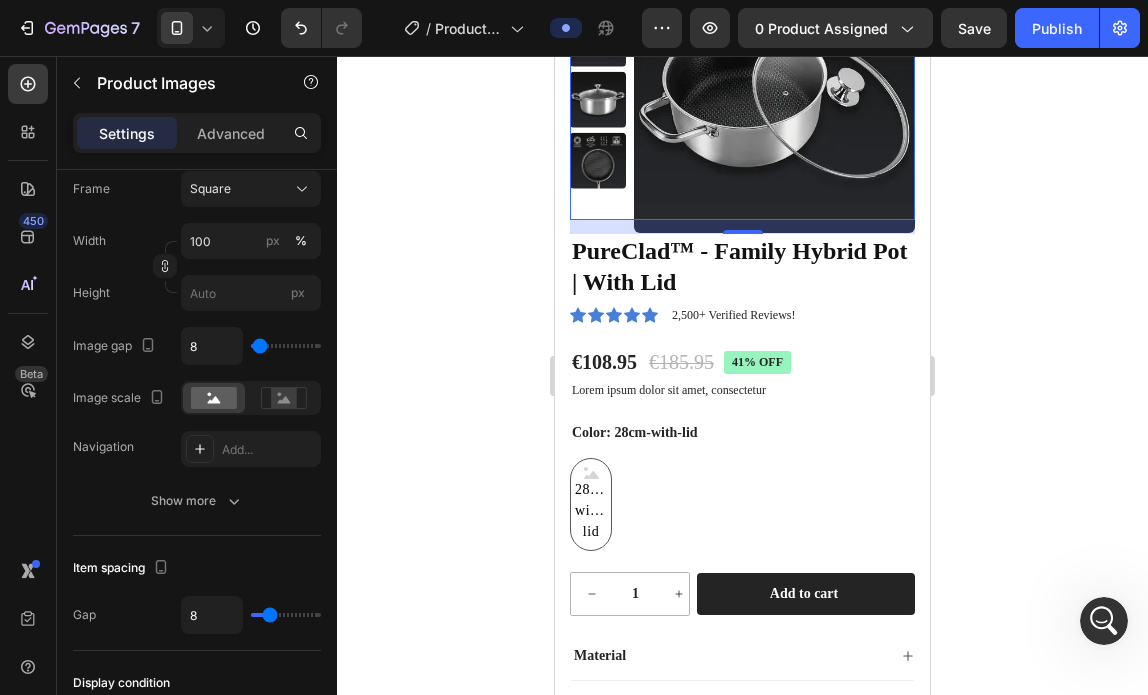 scroll, scrollTop: 0, scrollLeft: 0, axis: both 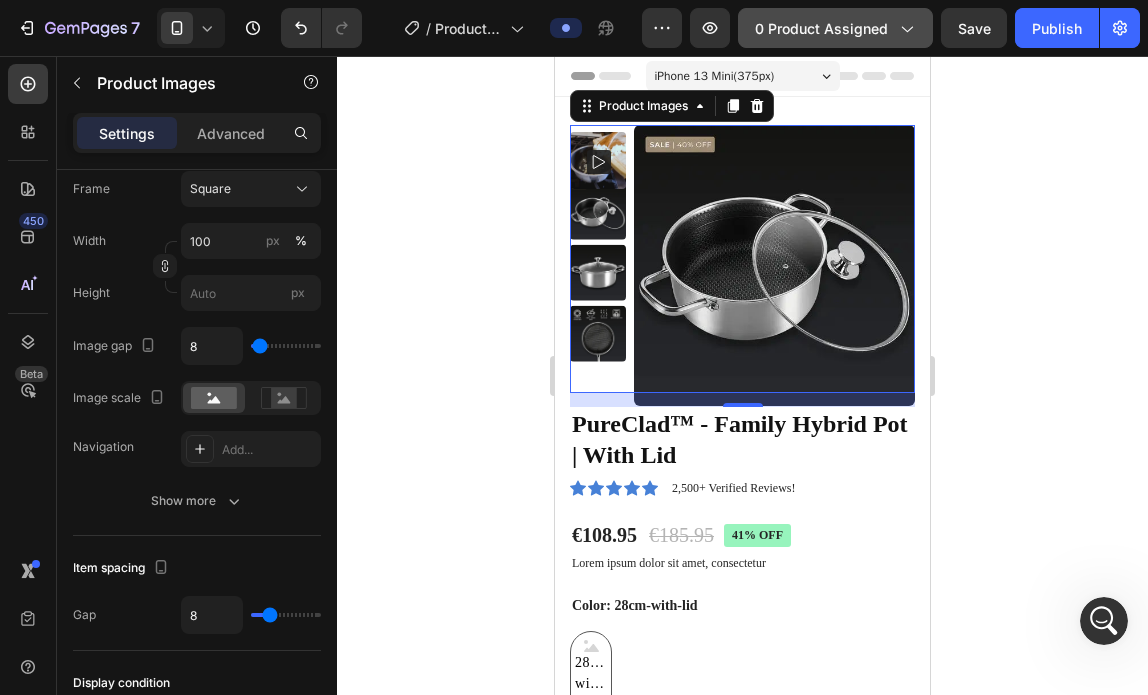 click on "0 product assigned" 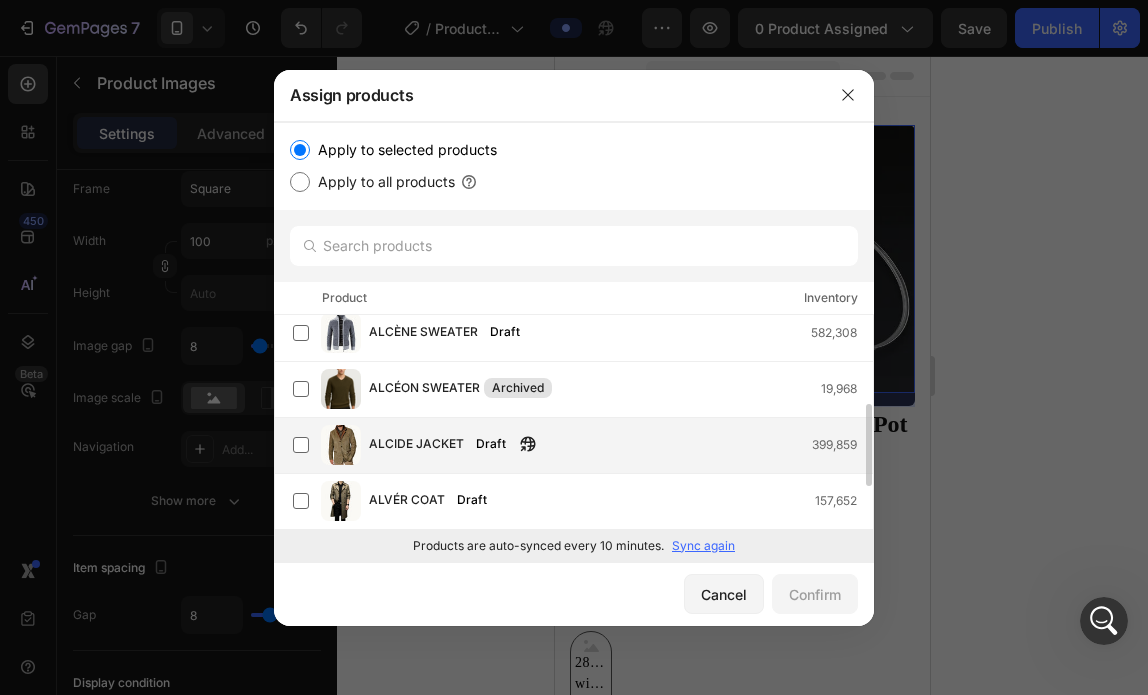 scroll, scrollTop: 0, scrollLeft: 0, axis: both 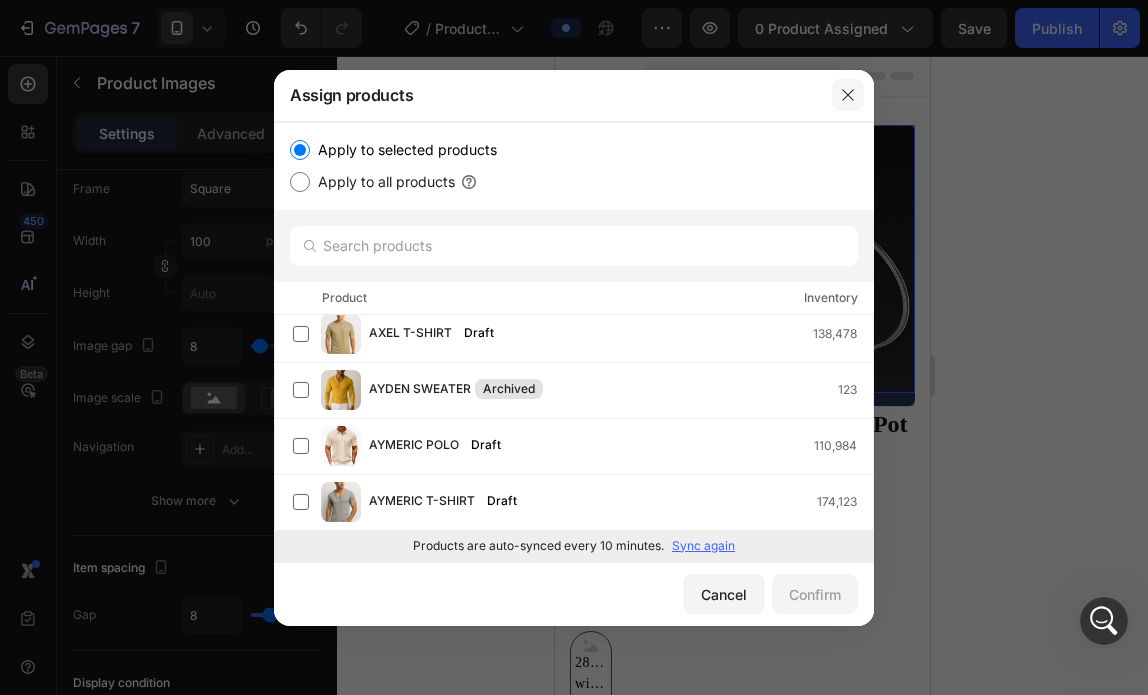 click 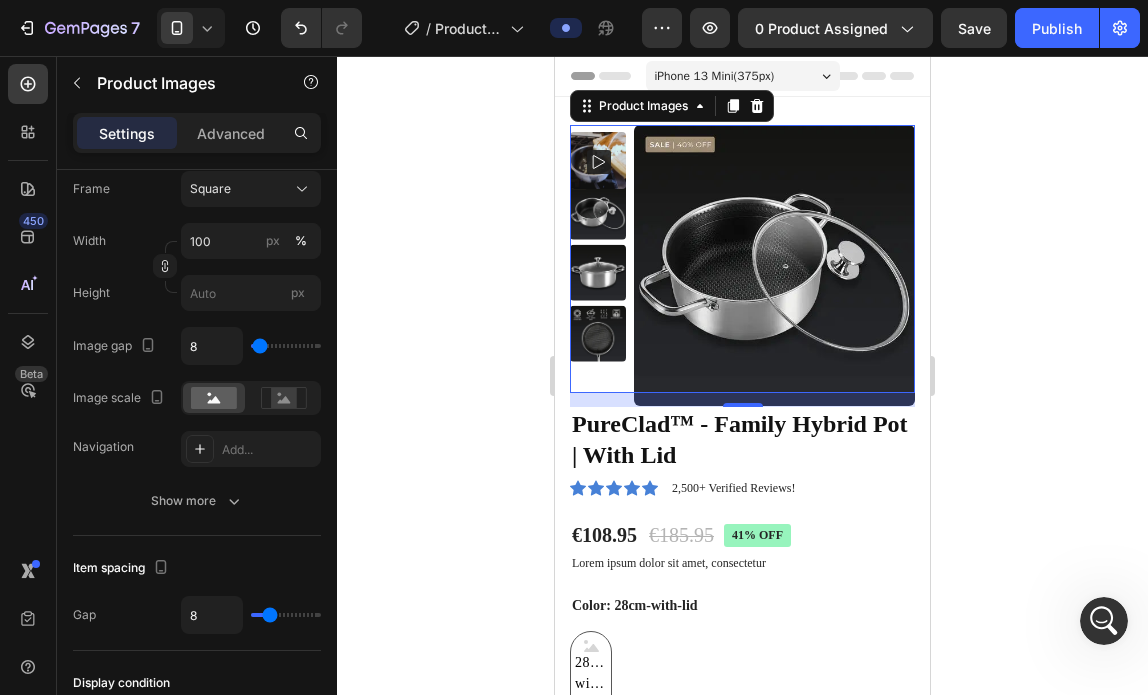 scroll, scrollTop: 640, scrollLeft: 0, axis: vertical 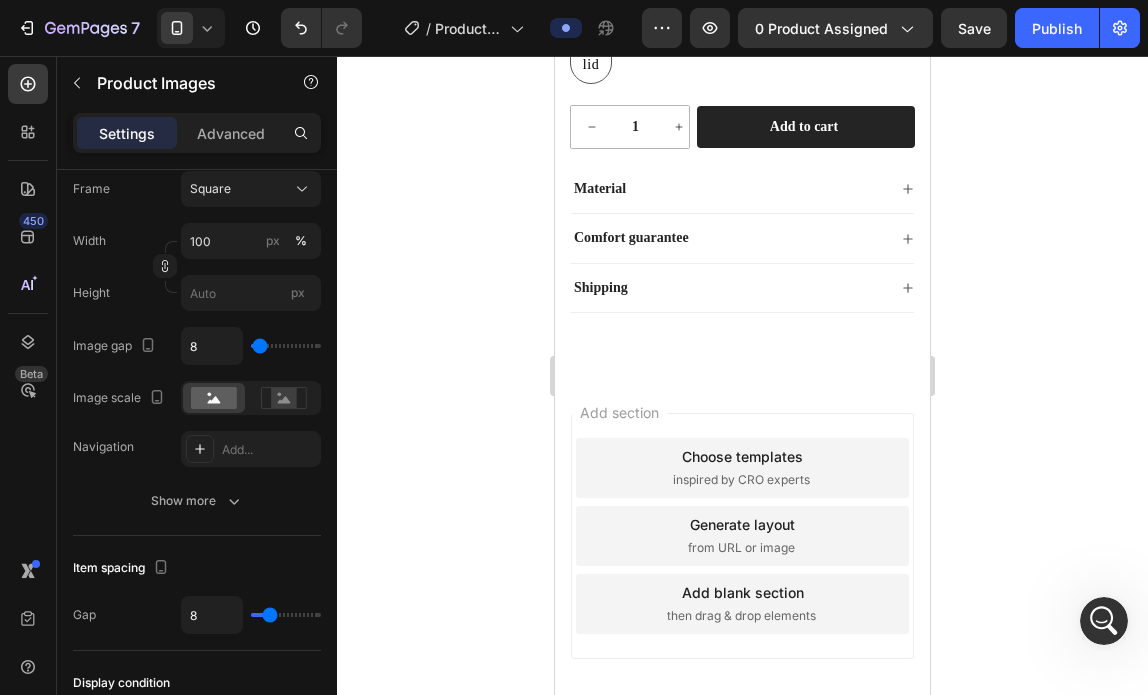 click on "inspired by CRO experts" at bounding box center [741, 480] 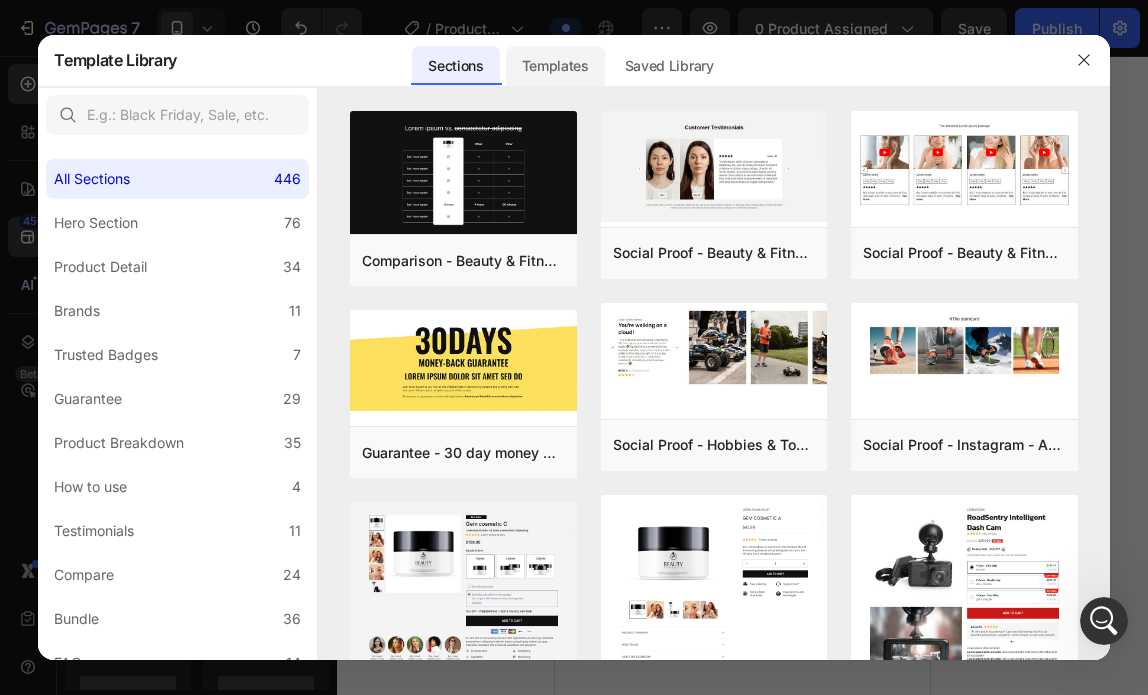 click on "Templates" 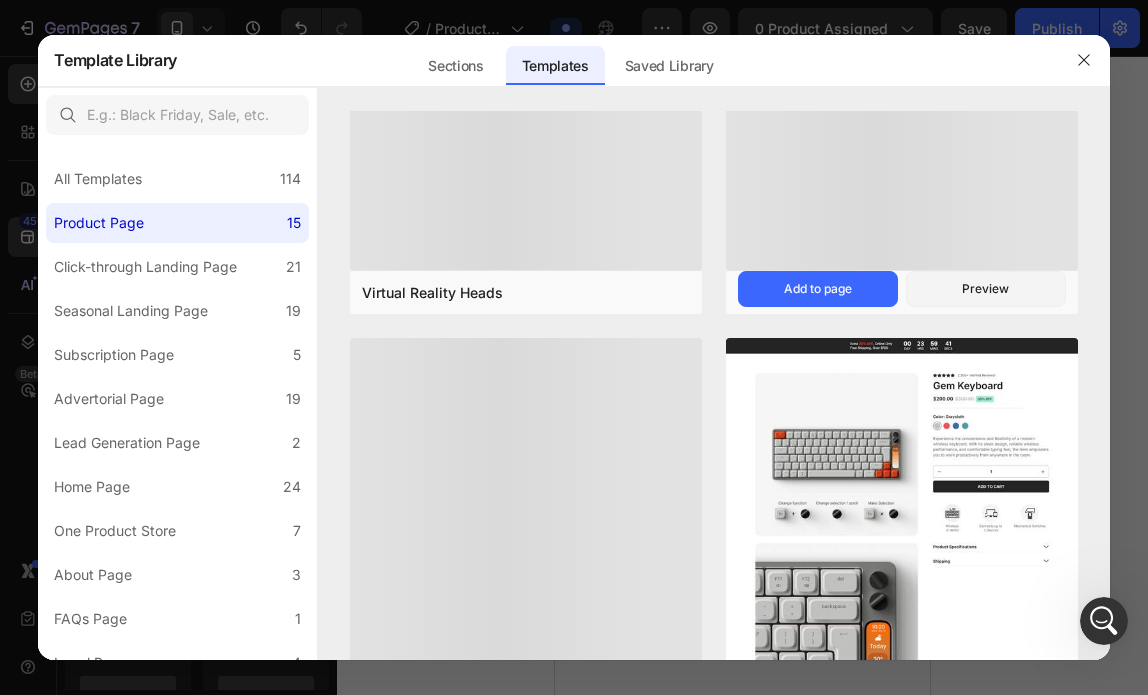 scroll, scrollTop: 0, scrollLeft: 0, axis: both 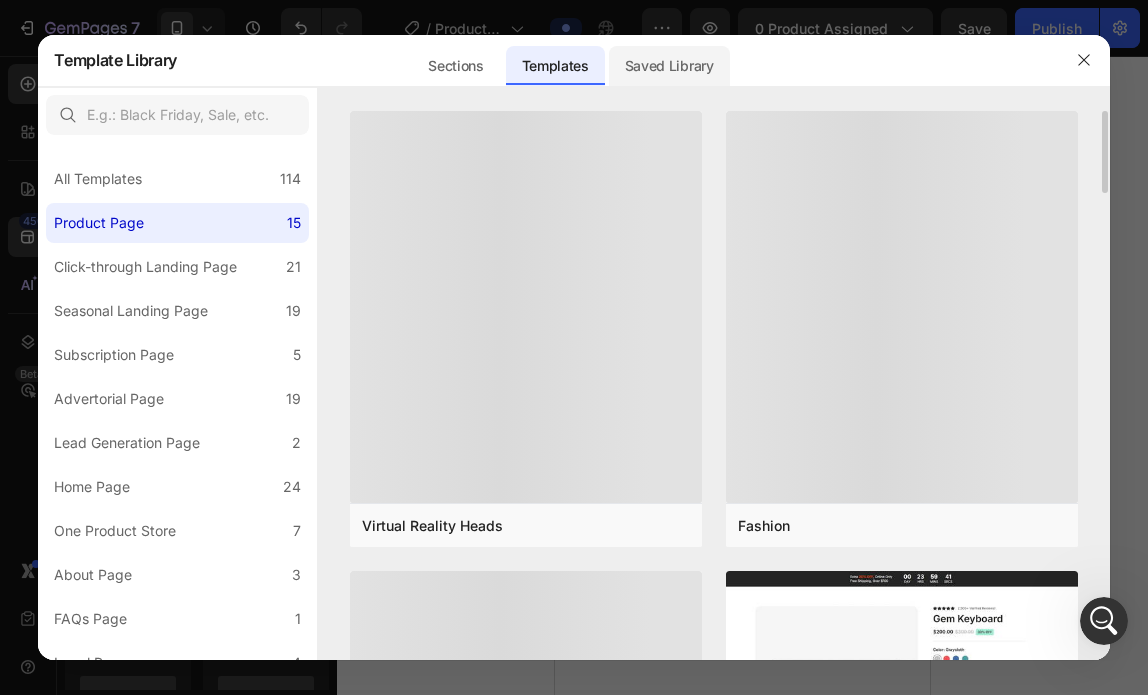 click on "Saved Library" 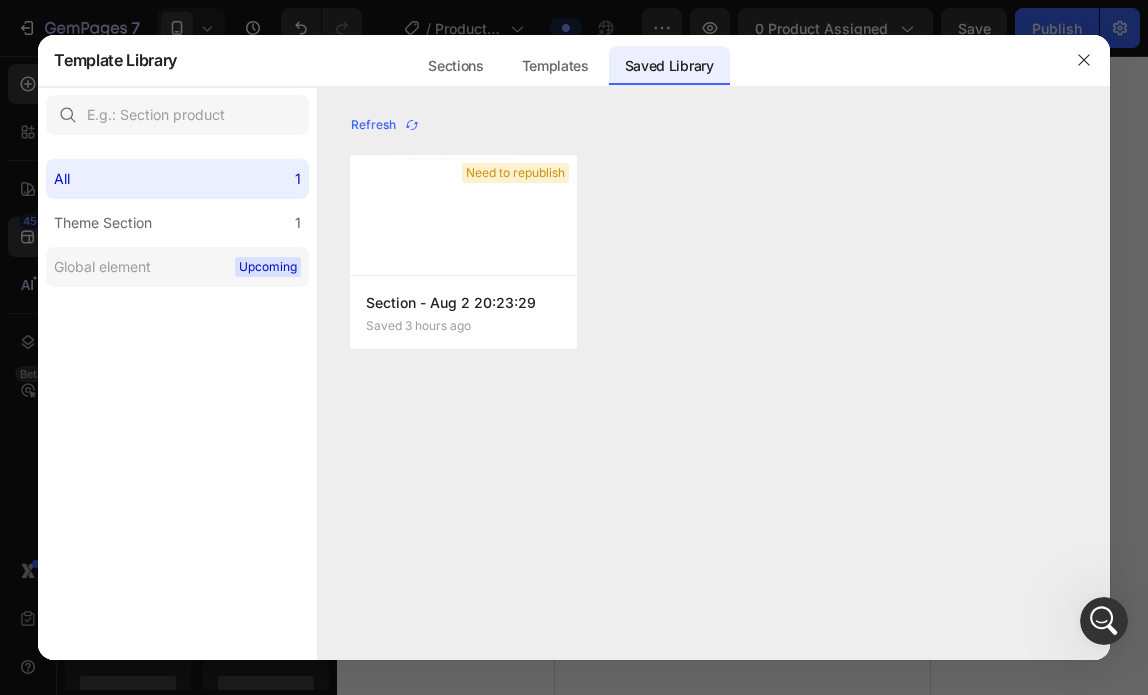 click on "Global element Upcoming" 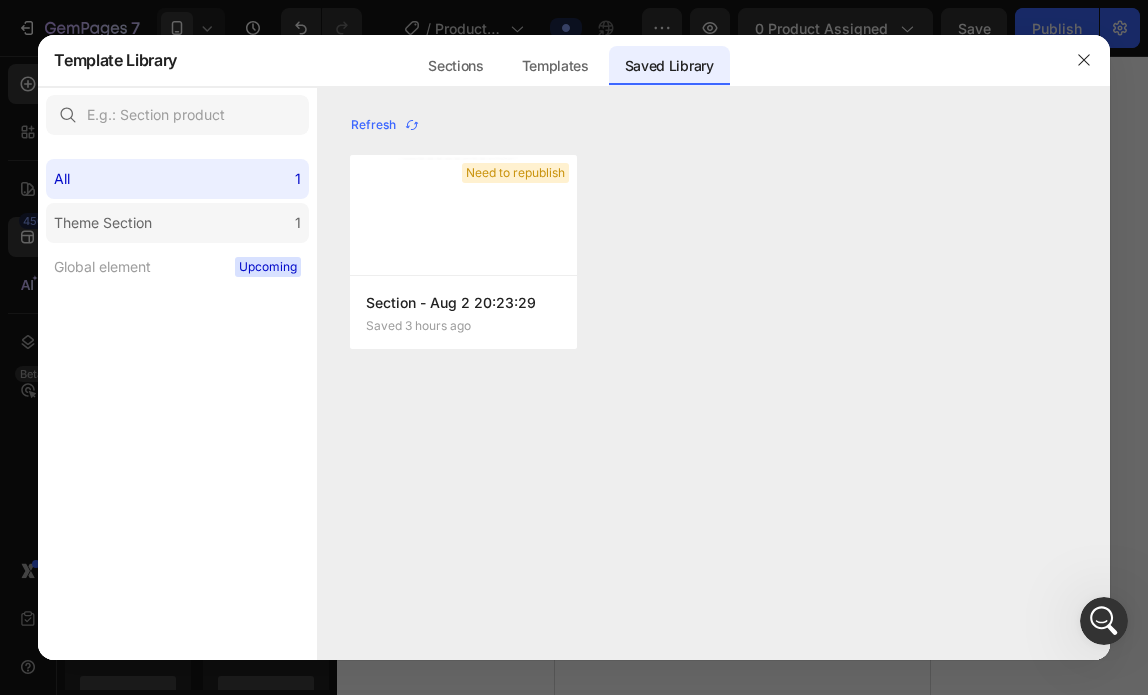click on "Theme Section 1" 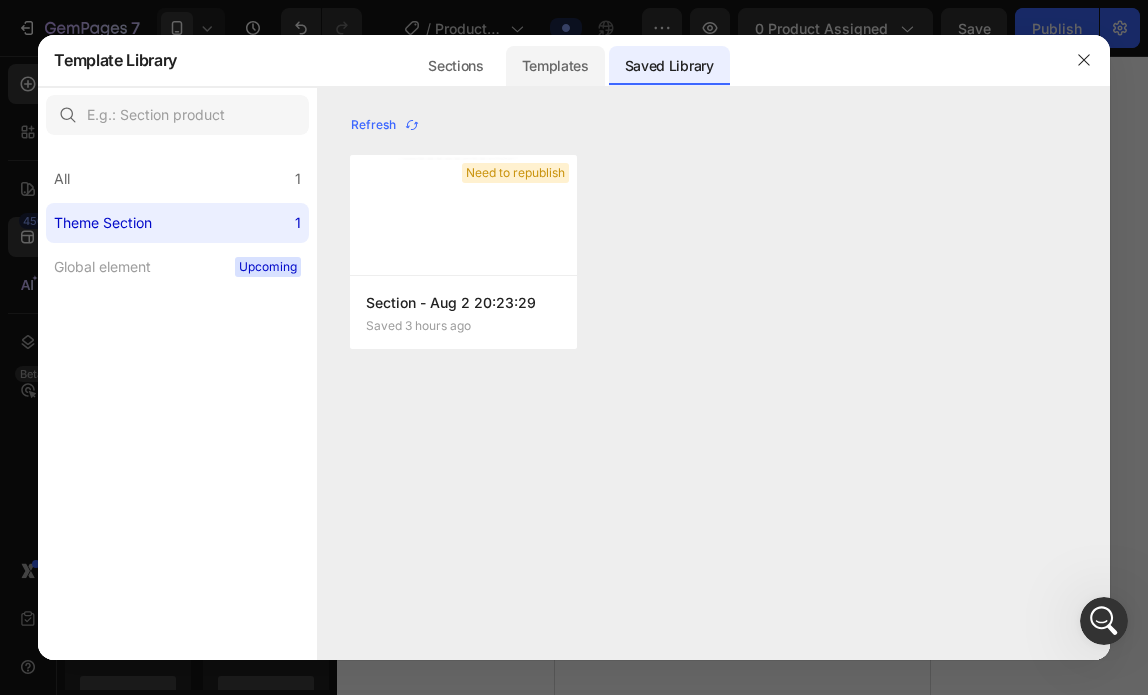 click on "Templates" 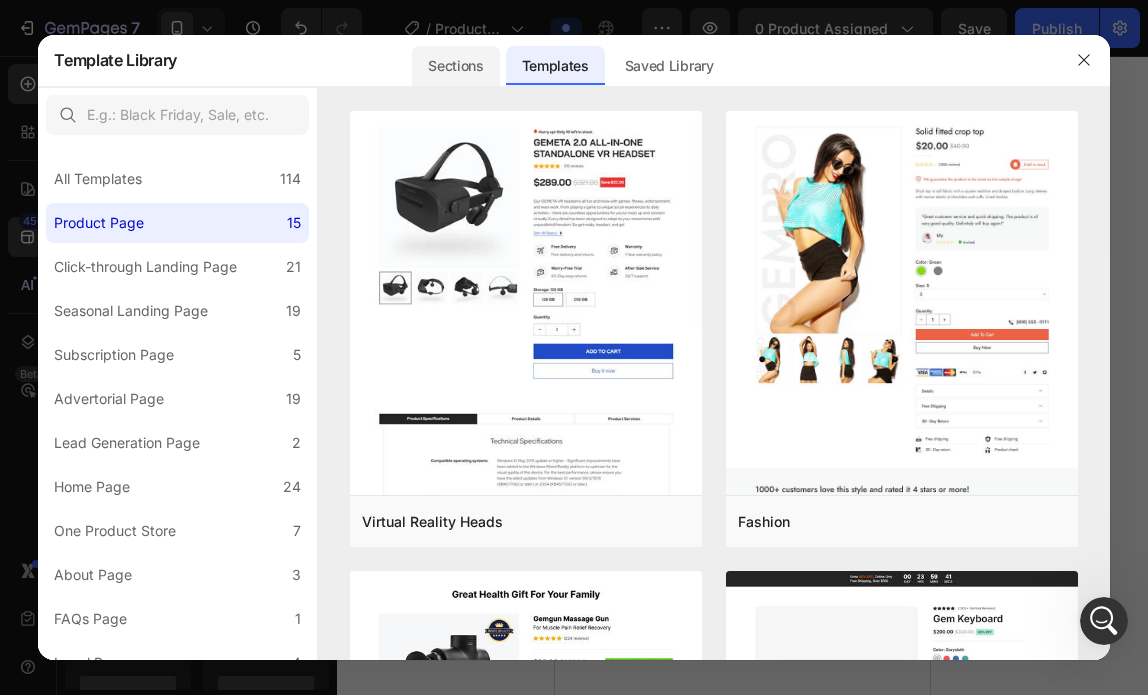 click on "Sections" 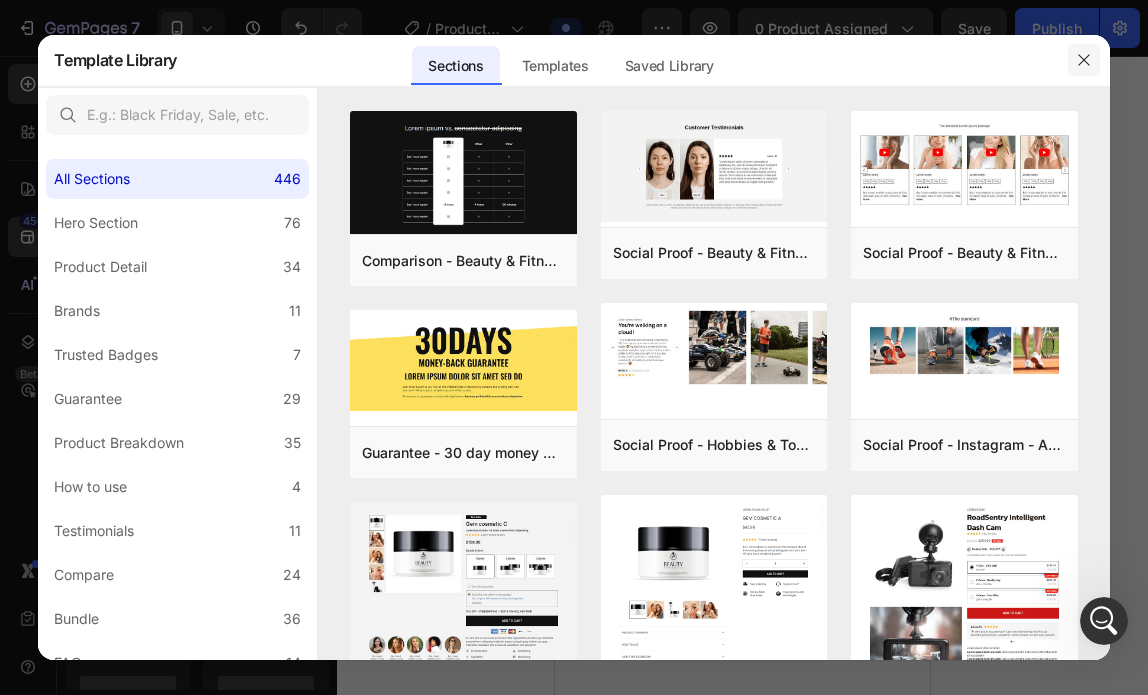 click at bounding box center (1084, 60) 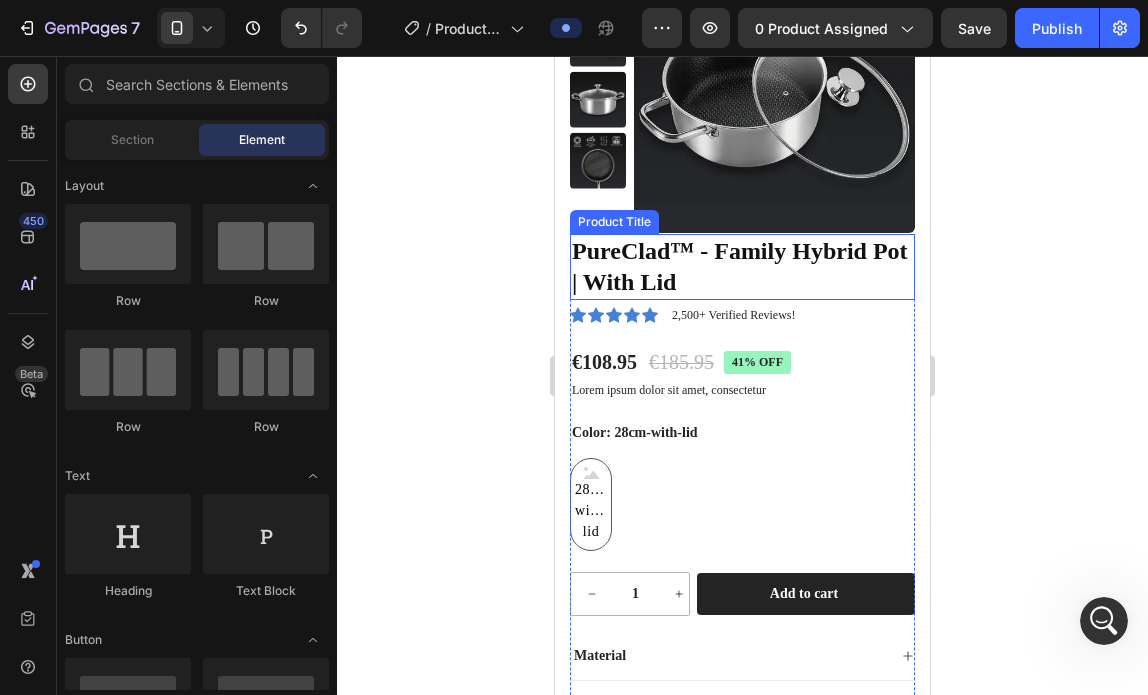 scroll, scrollTop: 0, scrollLeft: 0, axis: both 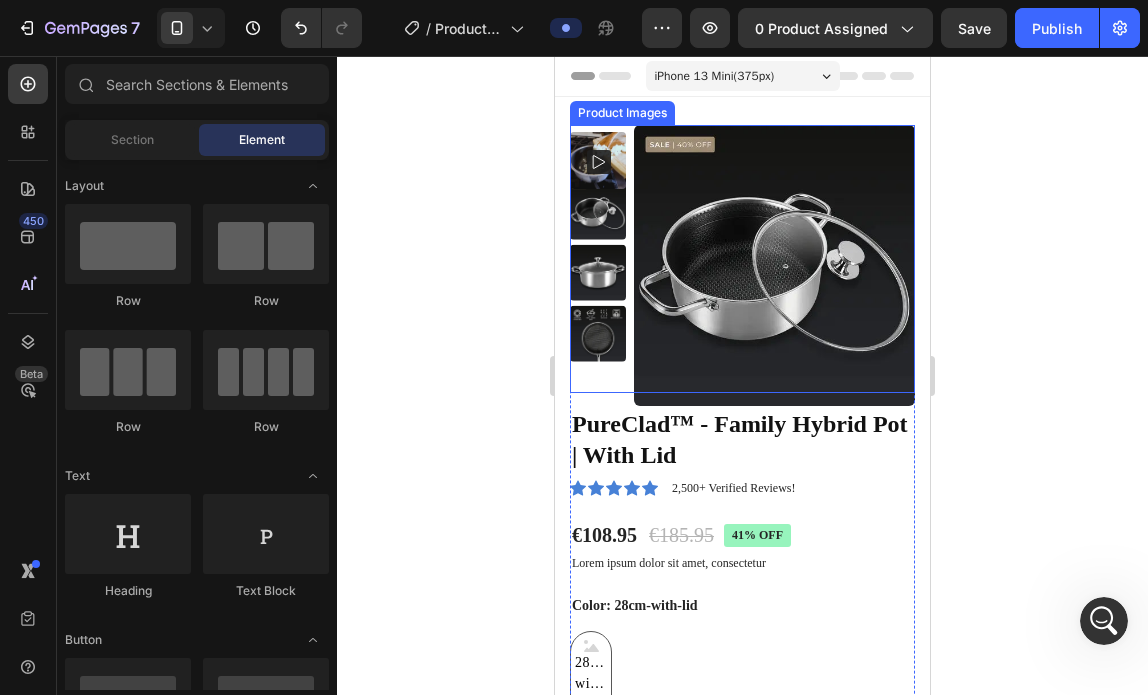 click at bounding box center [774, 265] 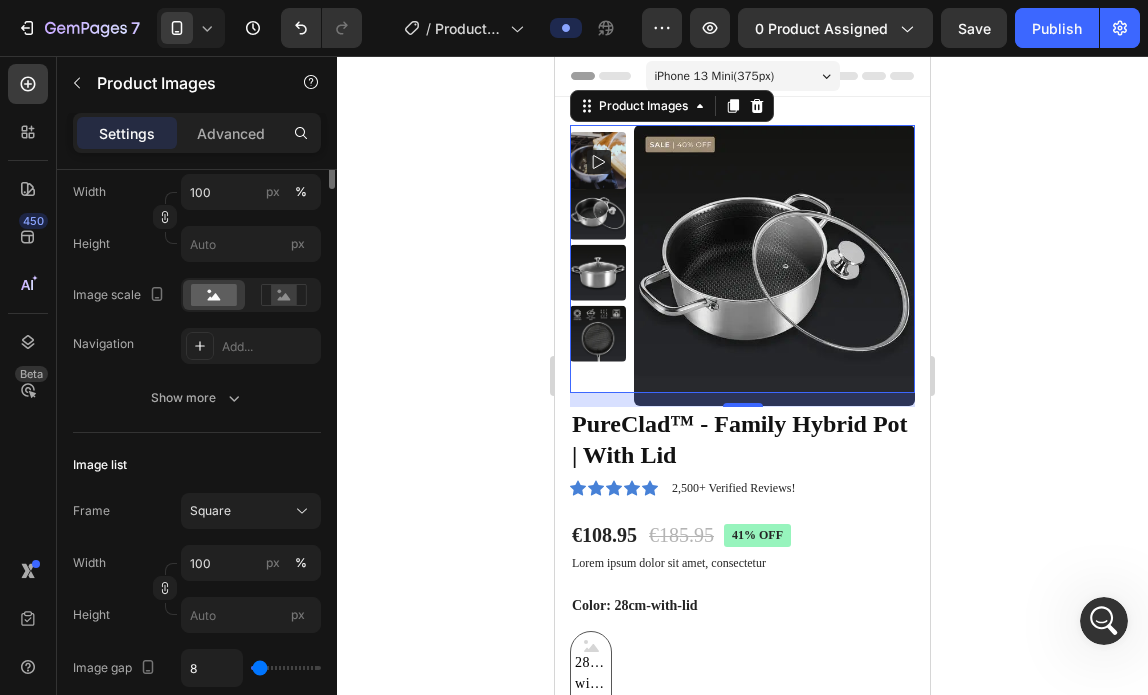 scroll, scrollTop: 144, scrollLeft: 0, axis: vertical 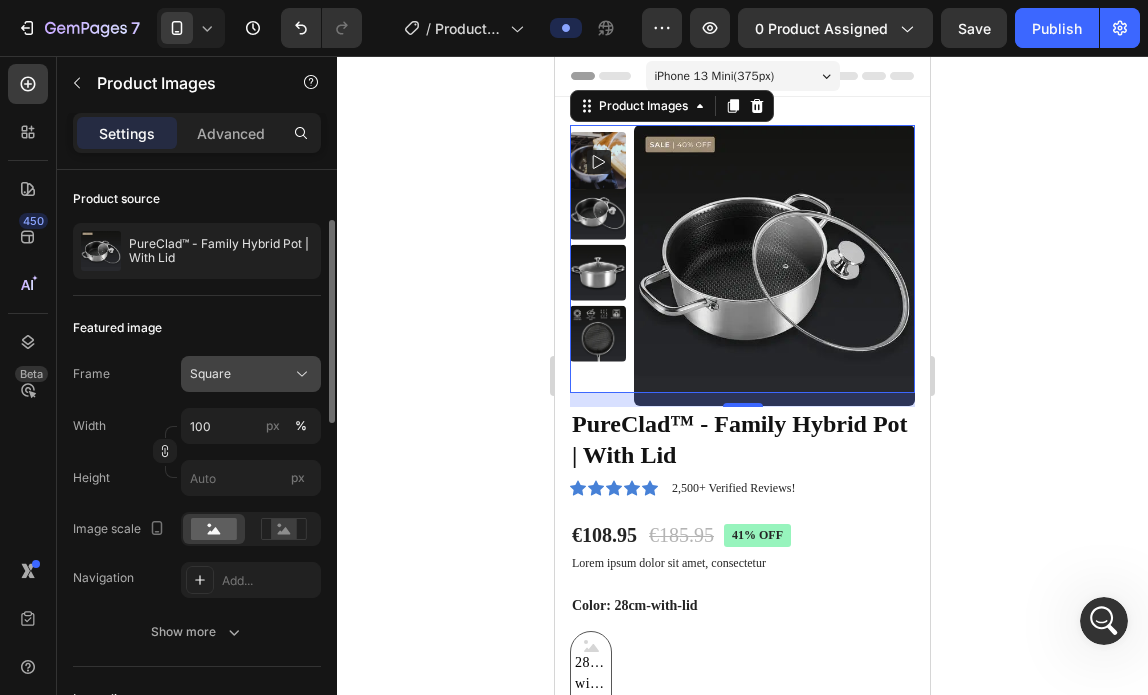 click on "Square" at bounding box center (251, 374) 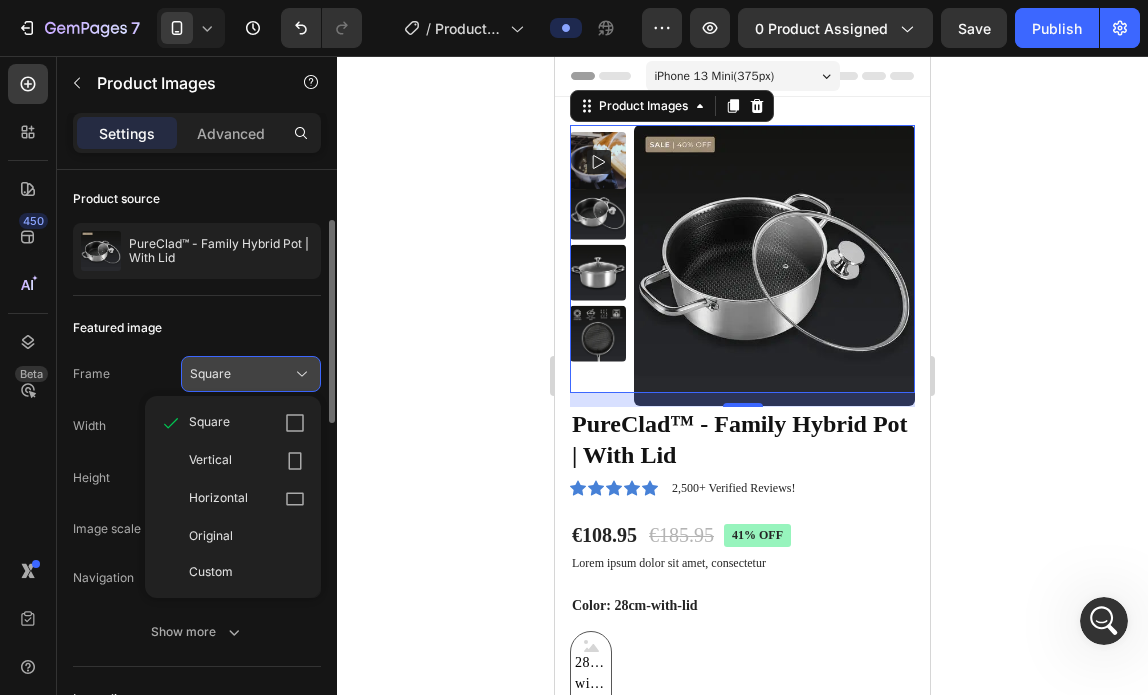 click on "Square" at bounding box center (251, 374) 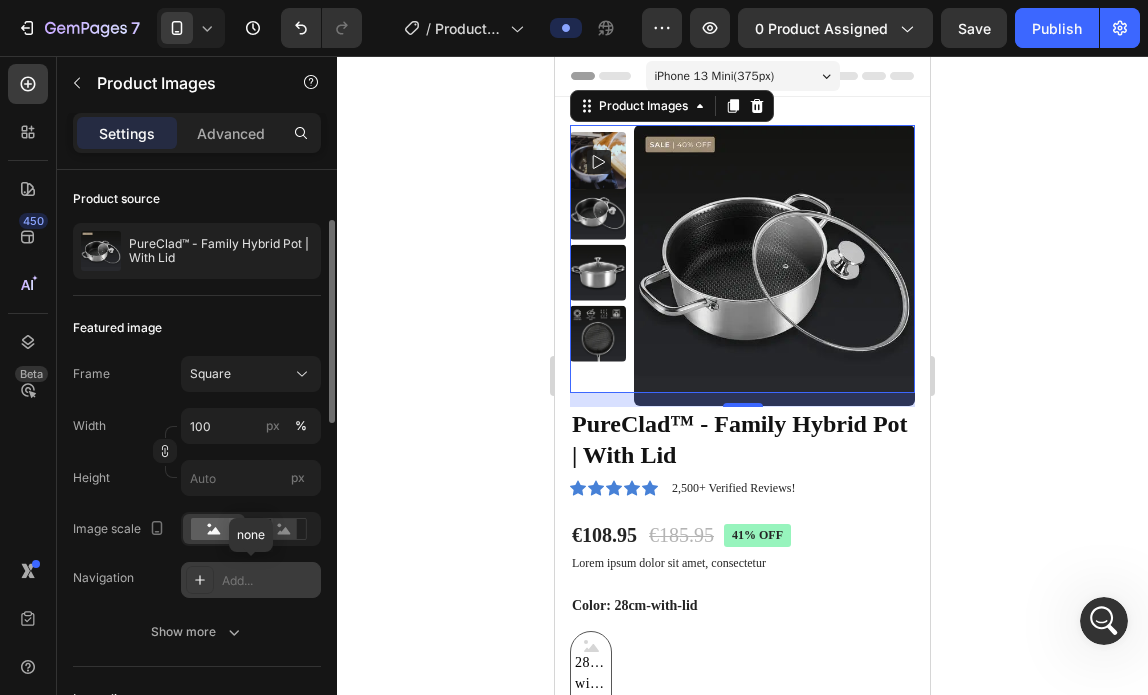 click 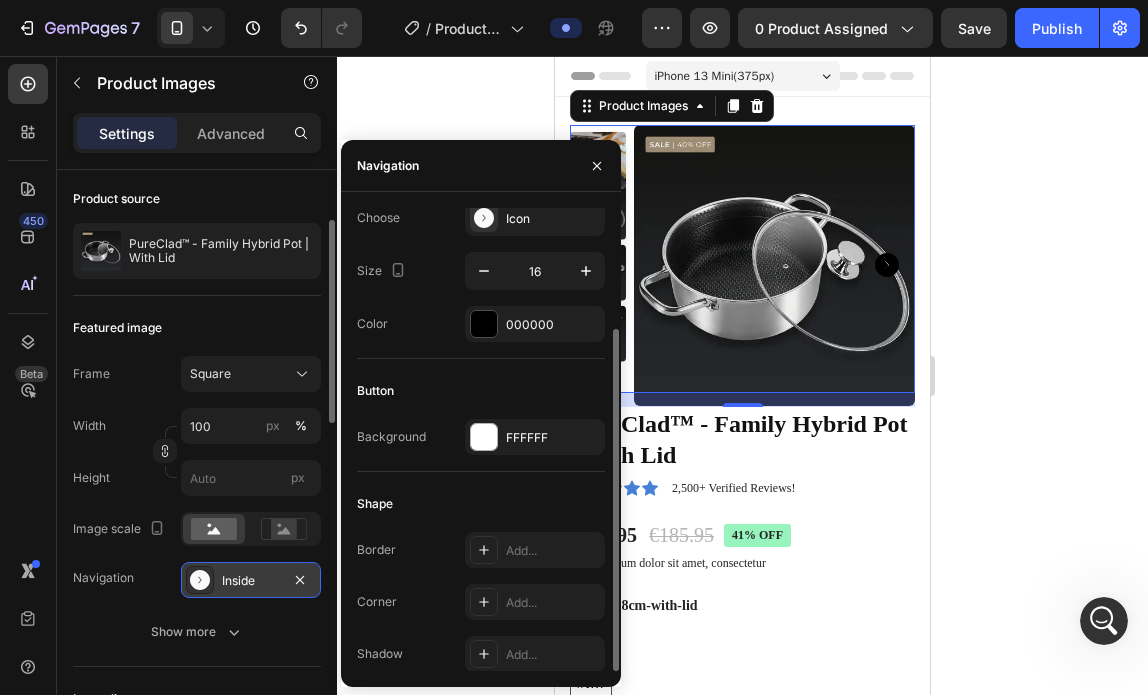 scroll, scrollTop: 0, scrollLeft: 0, axis: both 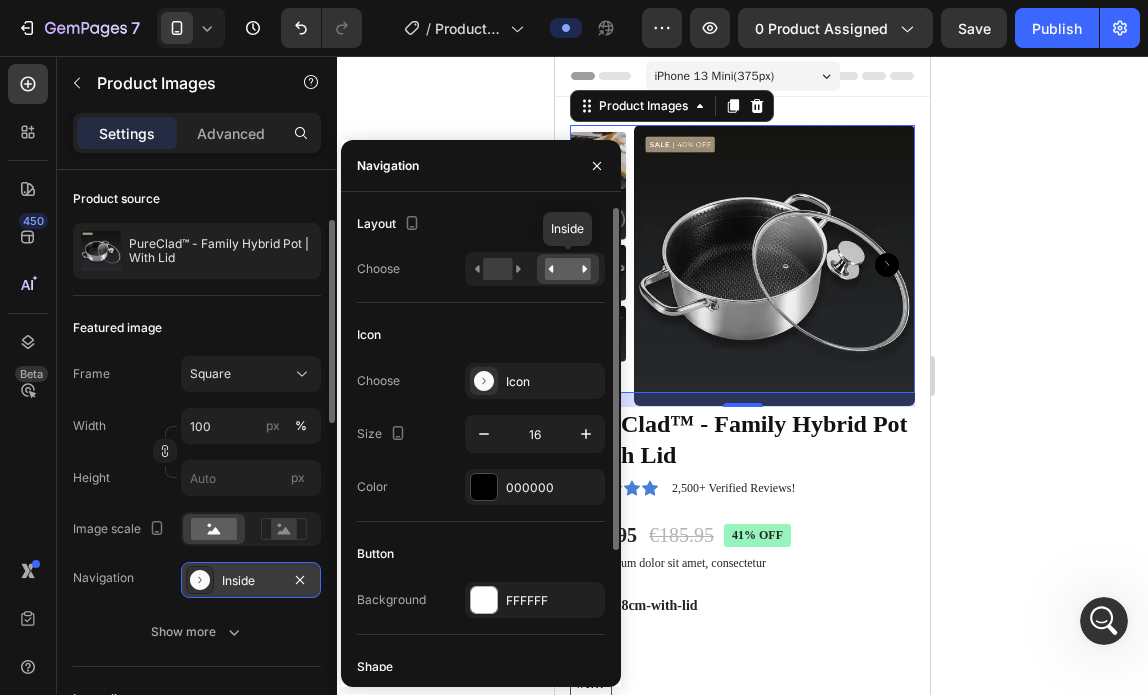 click 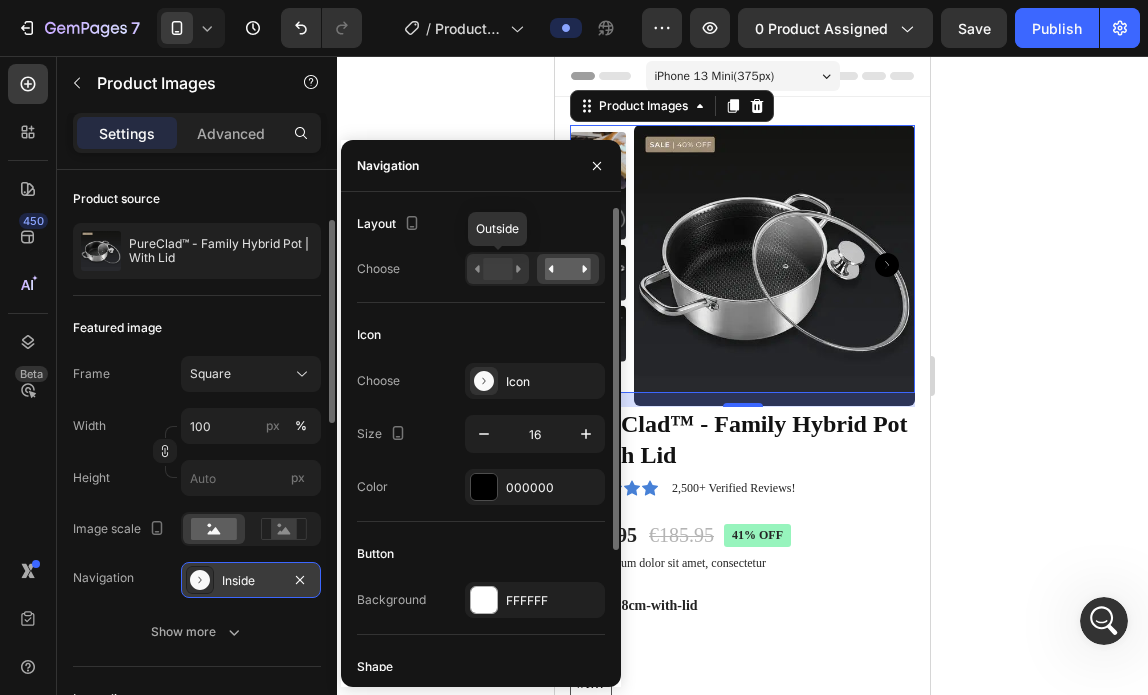 click 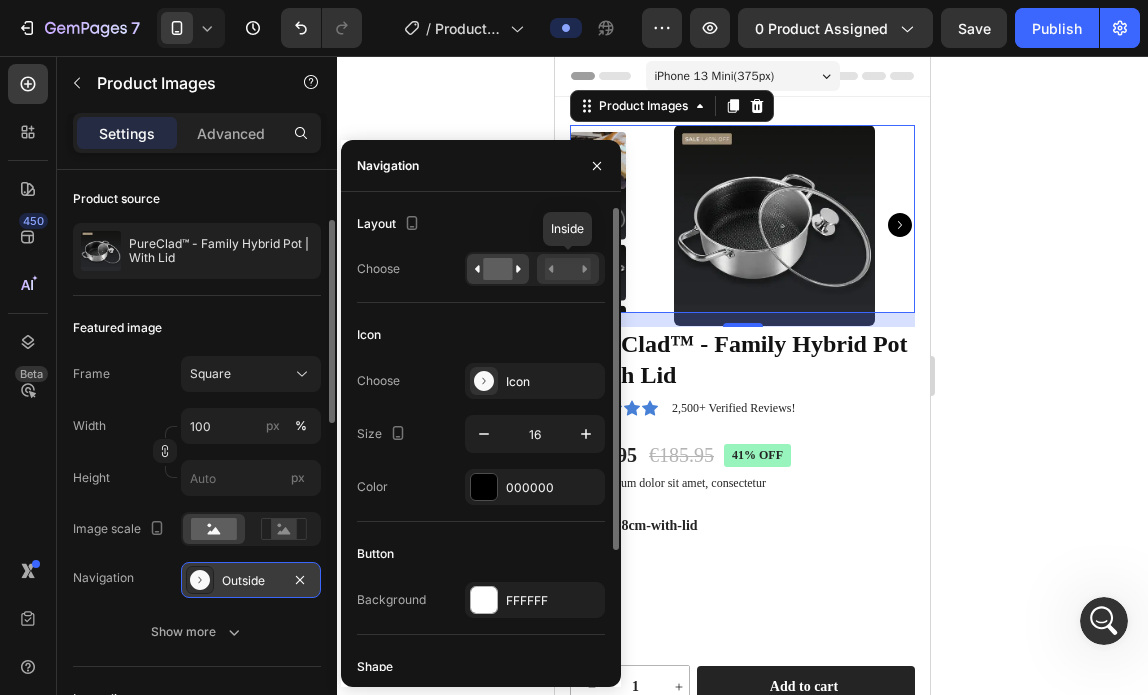 click 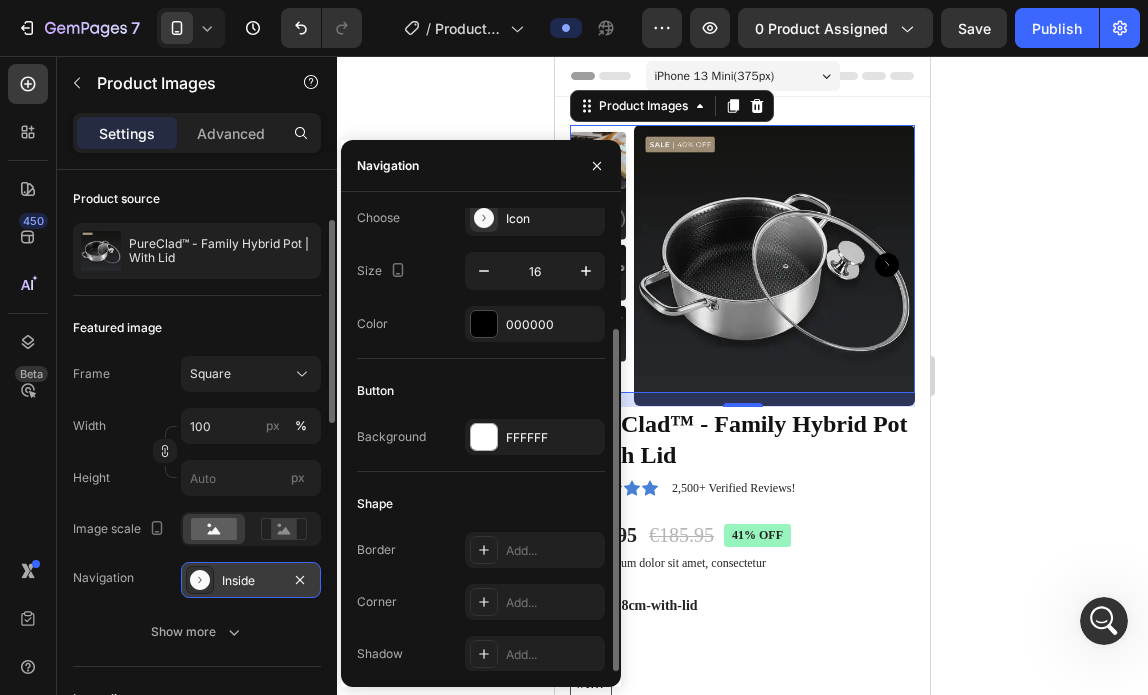 scroll, scrollTop: 0, scrollLeft: 0, axis: both 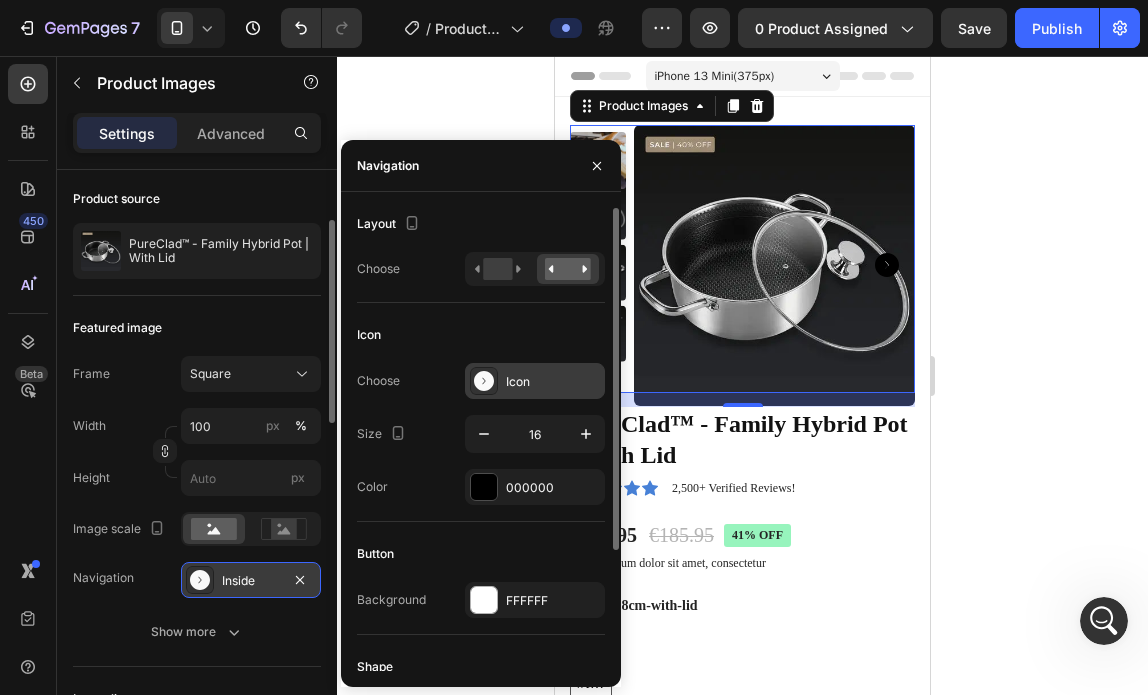 click on "Icon" at bounding box center [535, 381] 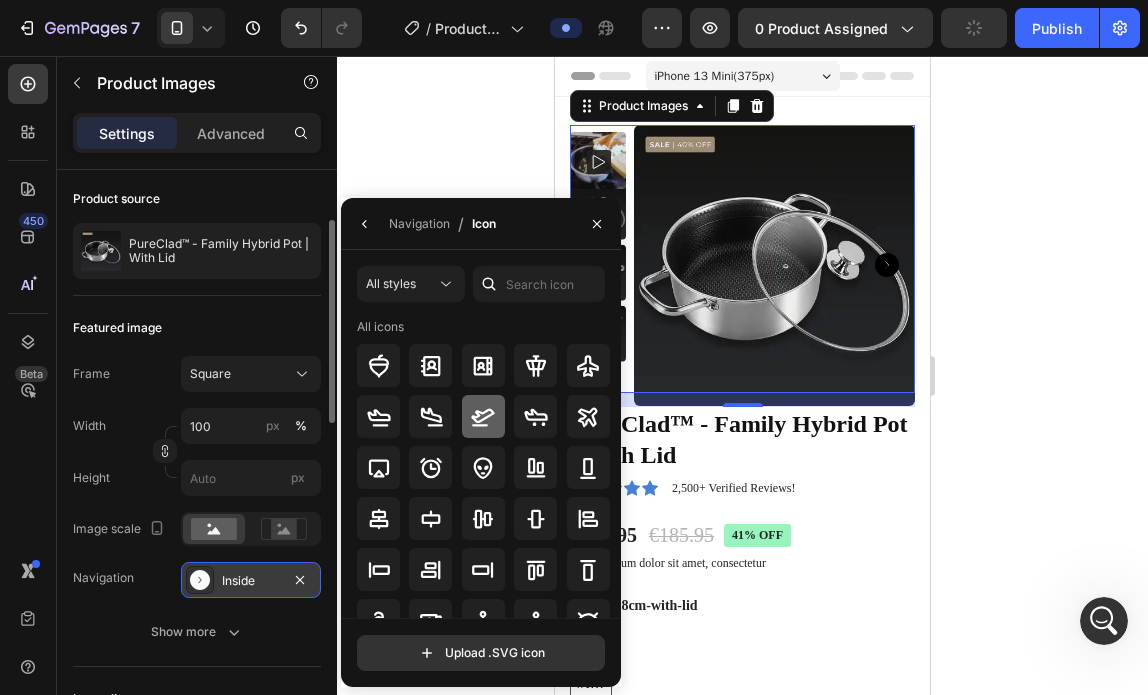 click 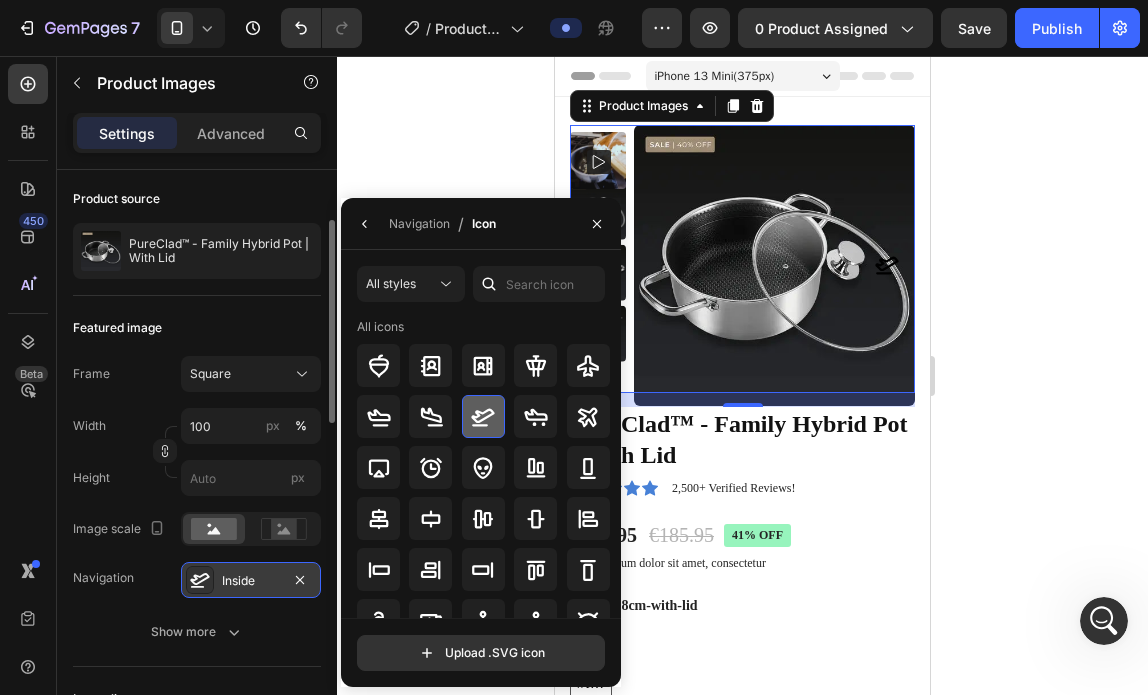 click 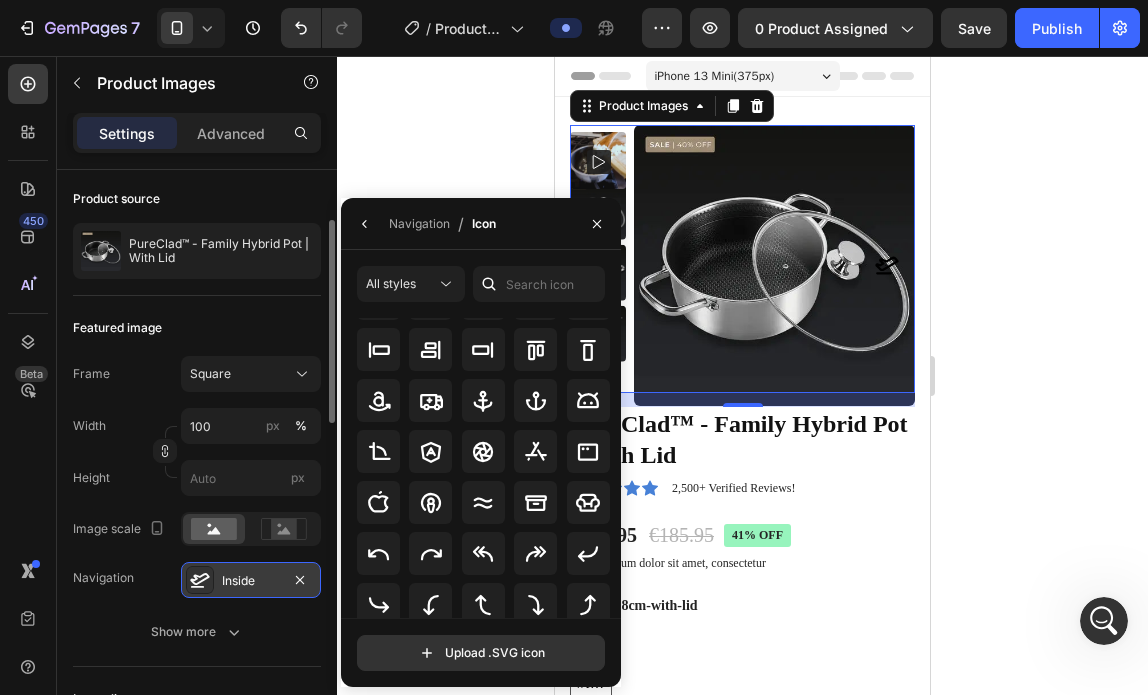 scroll, scrollTop: 0, scrollLeft: 0, axis: both 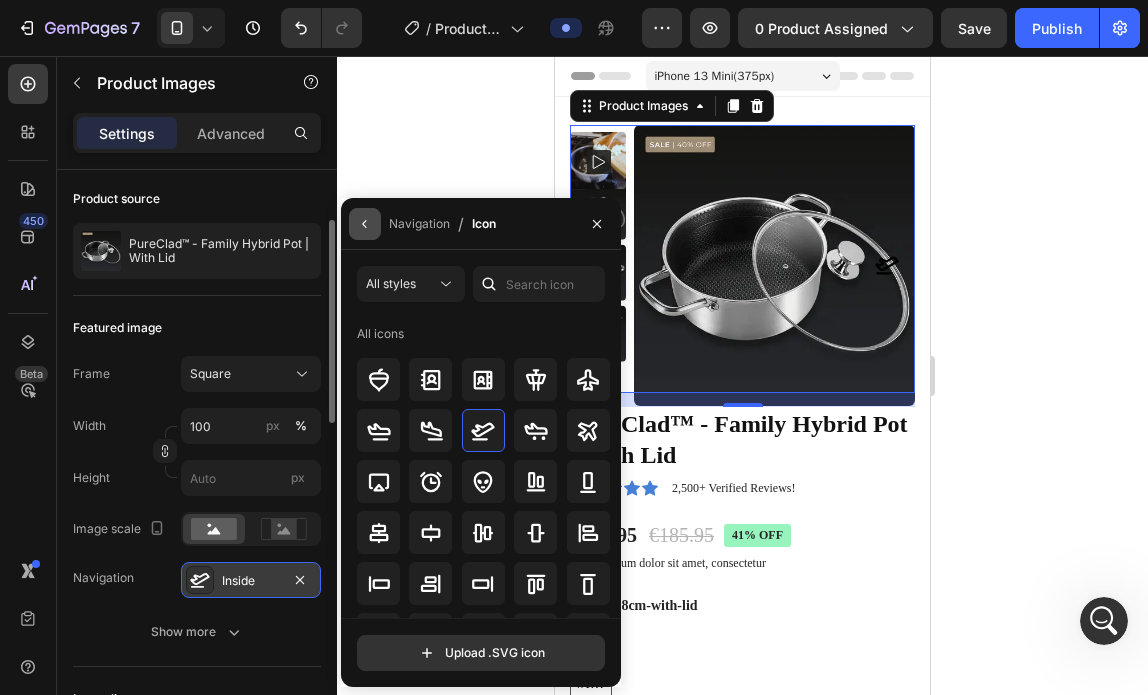 click 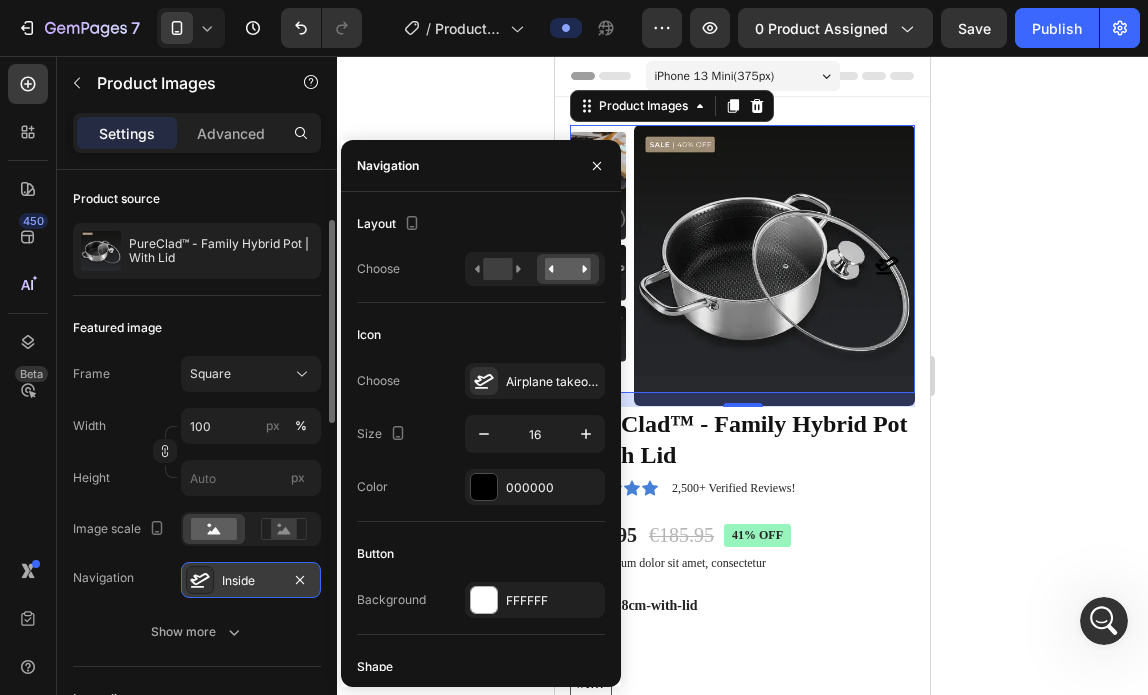 click 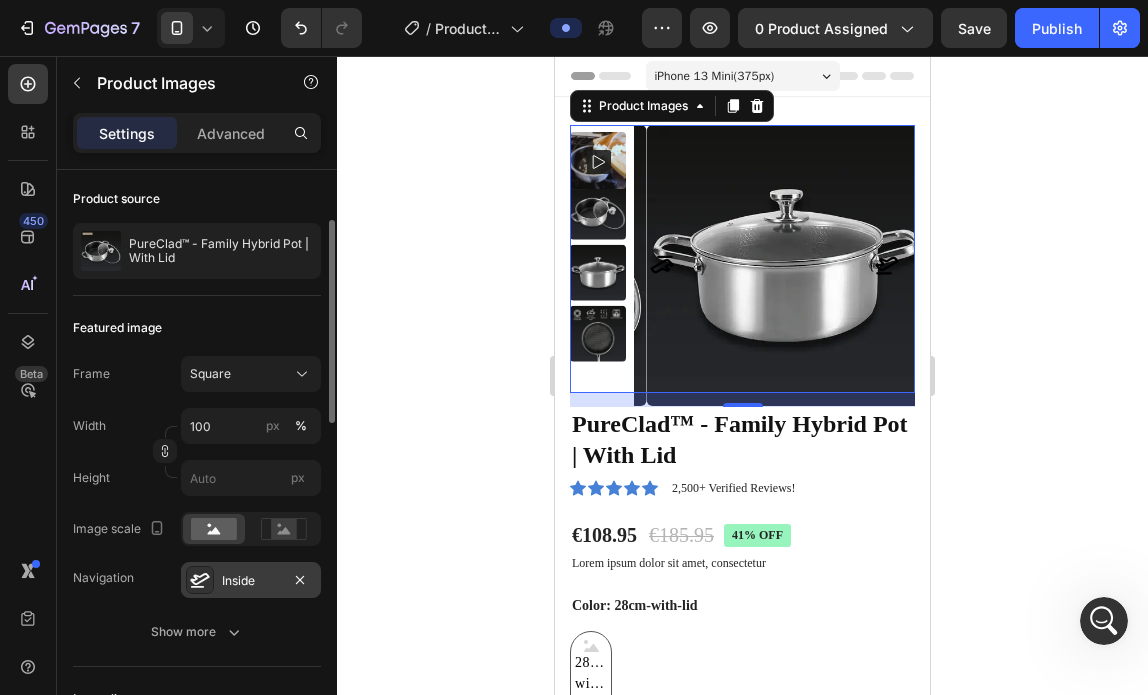 click 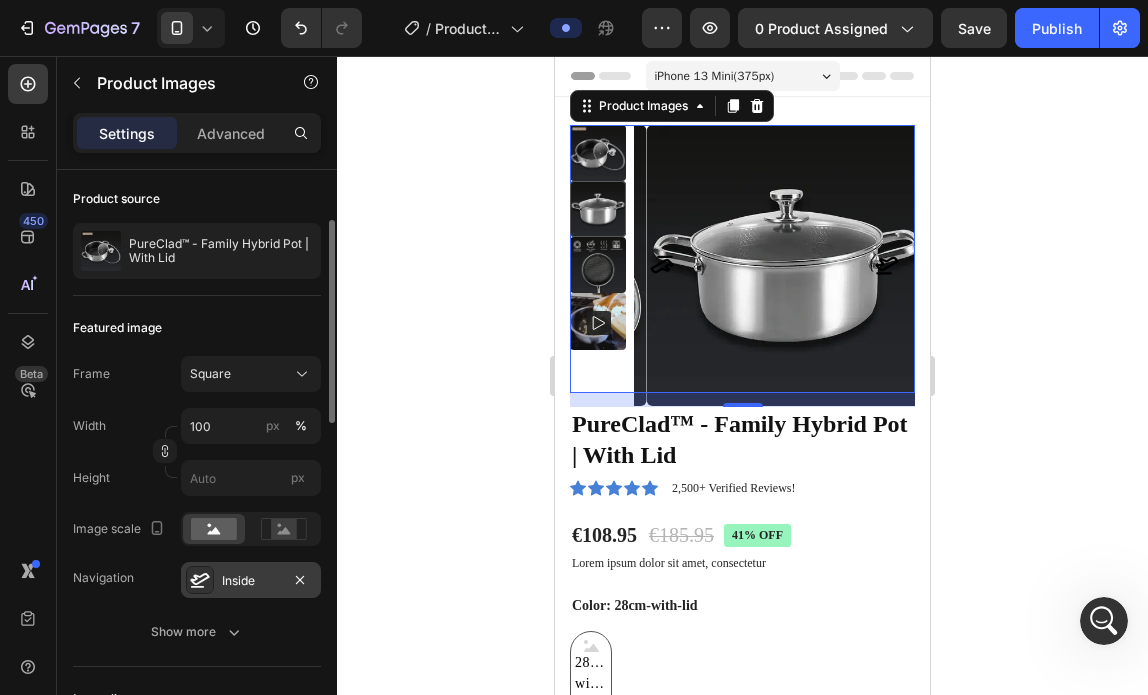 click 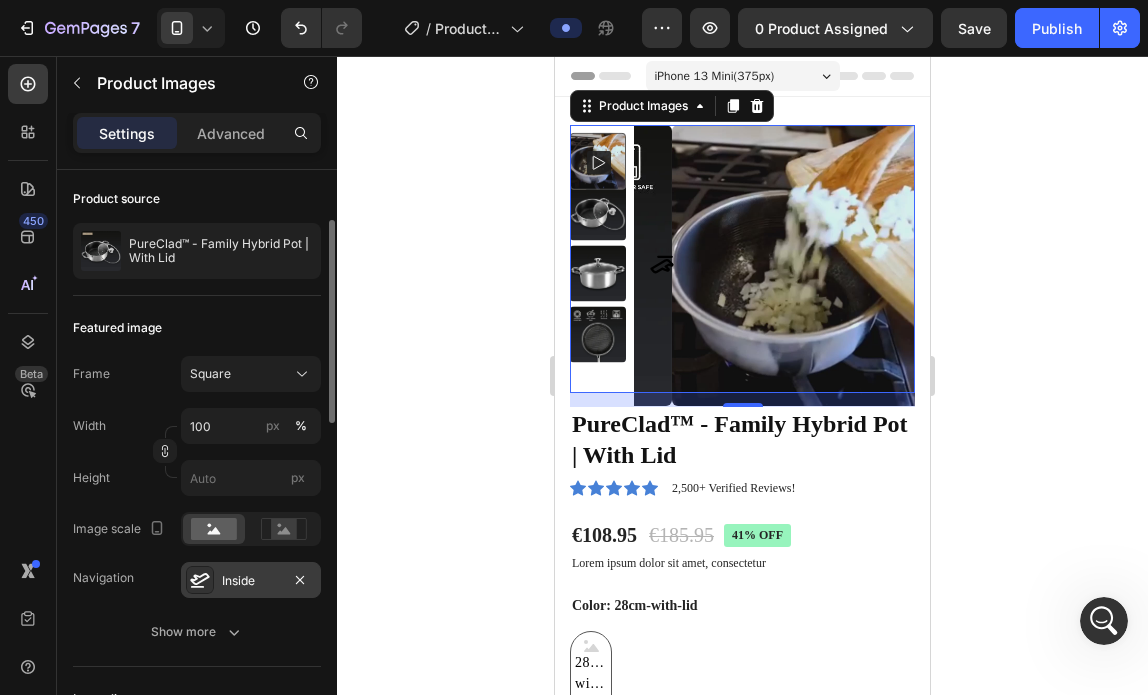 click 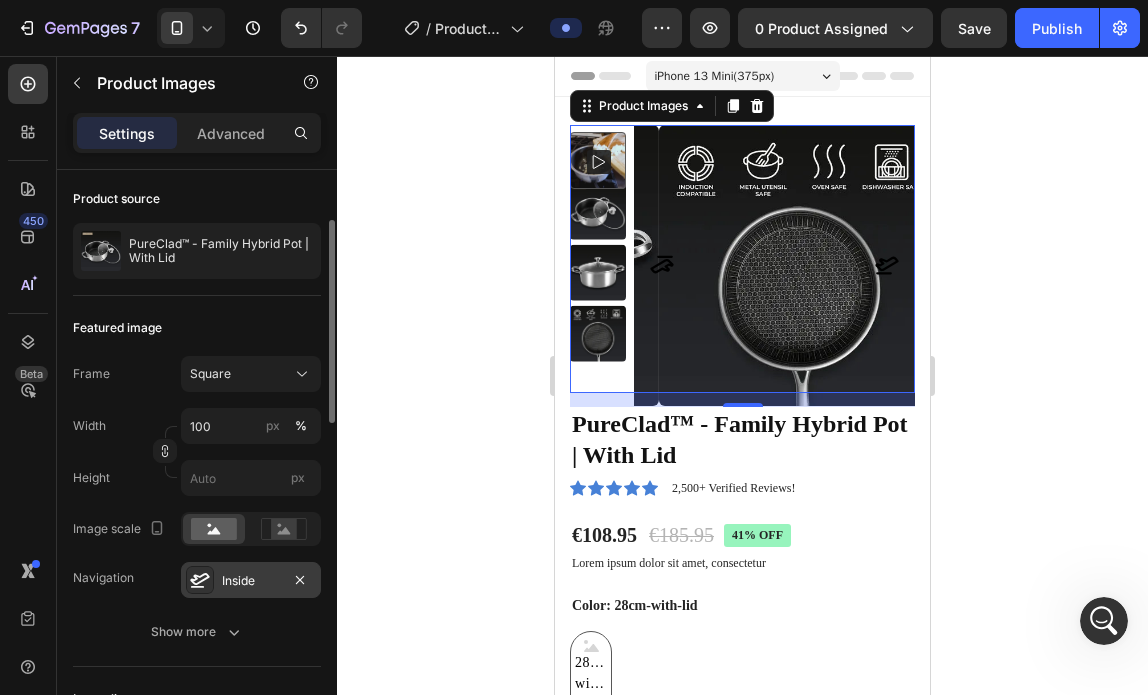 click 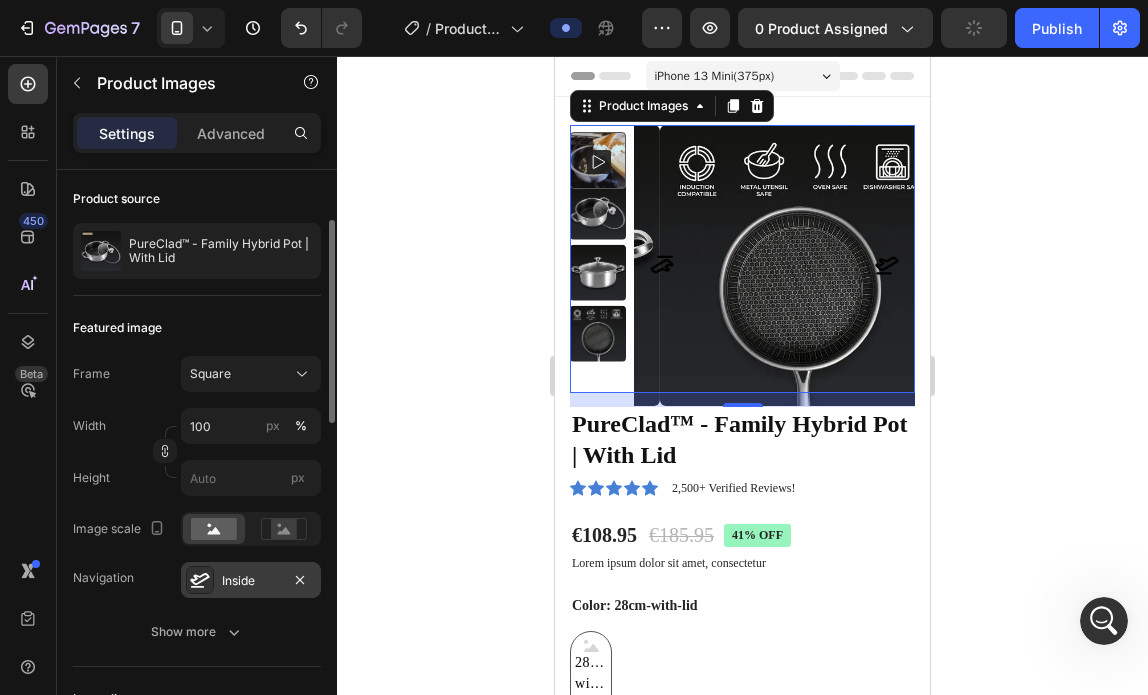 click 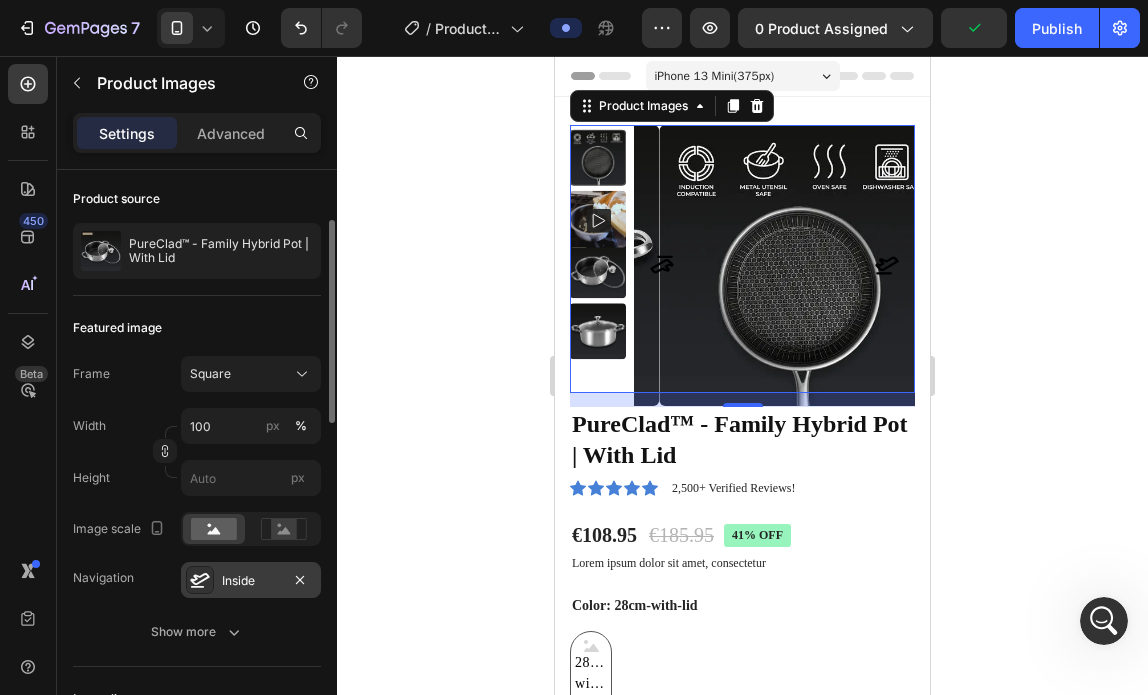 click on "Inside" at bounding box center [251, 581] 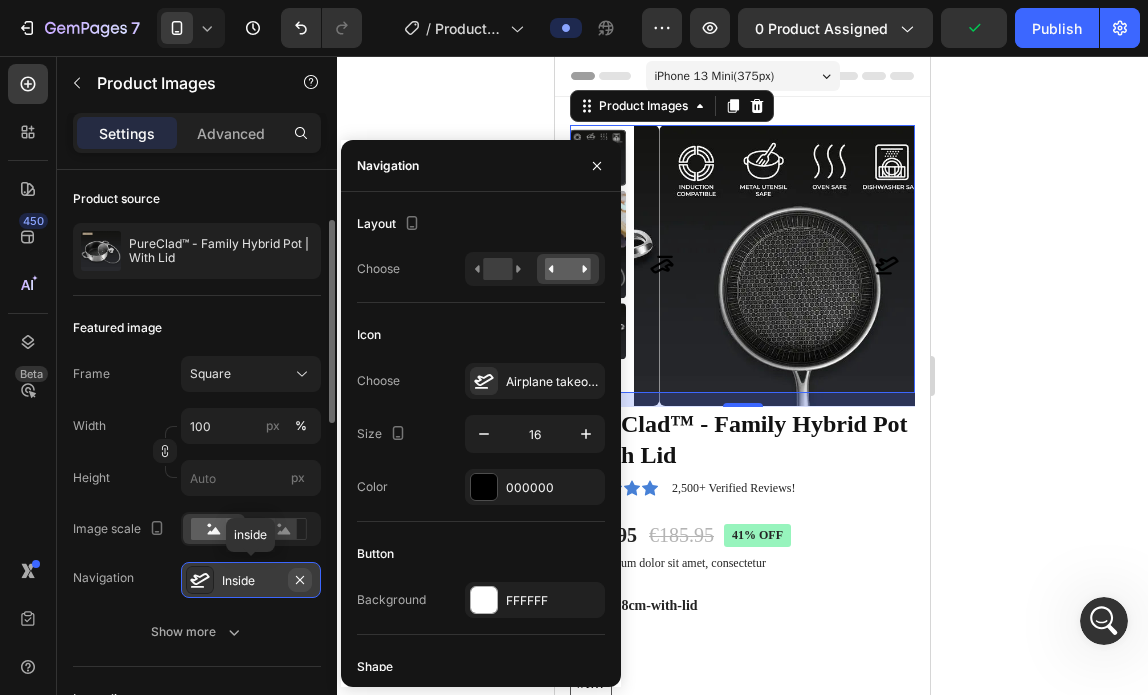 click 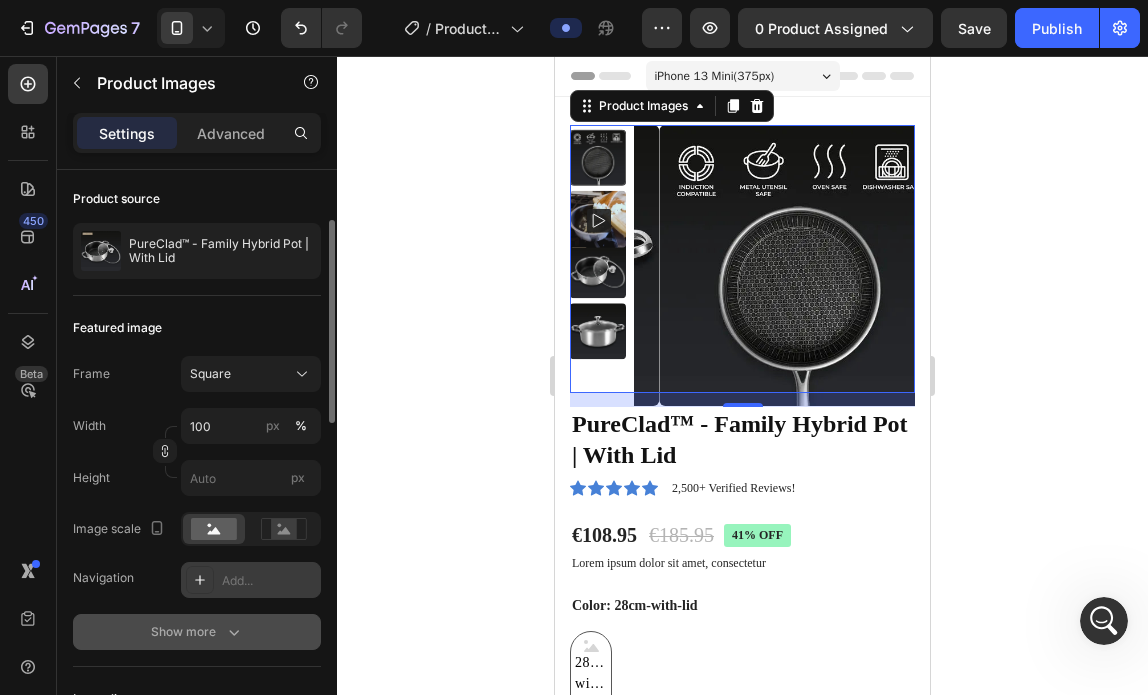 click 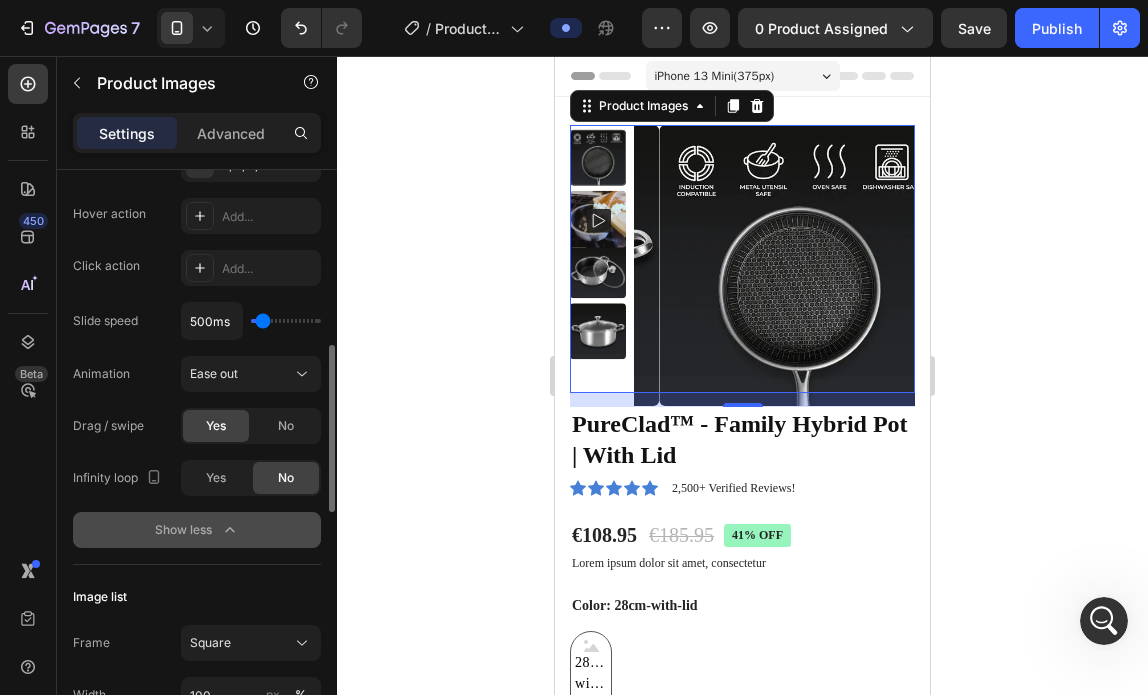 scroll, scrollTop: 378, scrollLeft: 0, axis: vertical 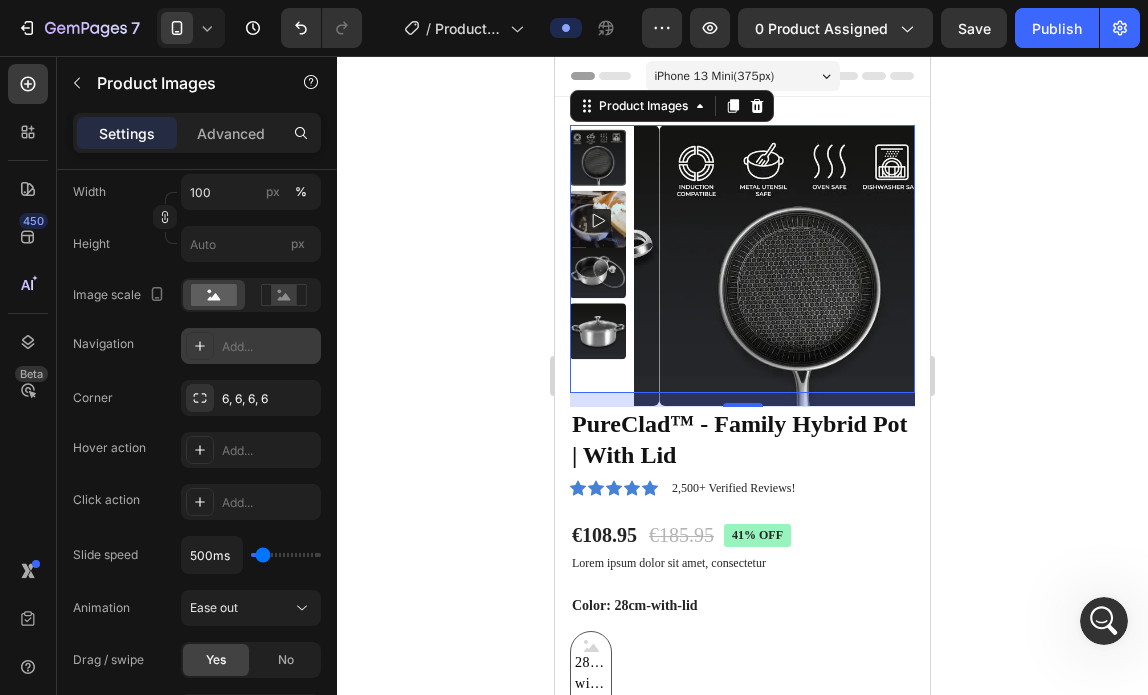 click at bounding box center (799, 265) 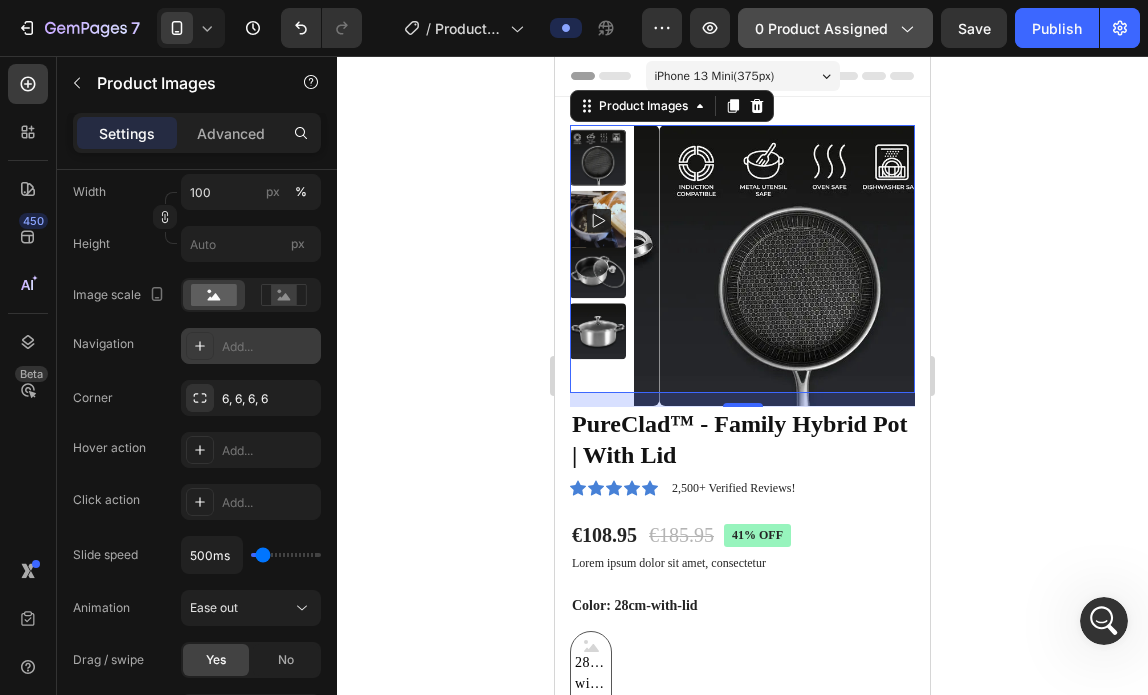 click on "0 product assigned" 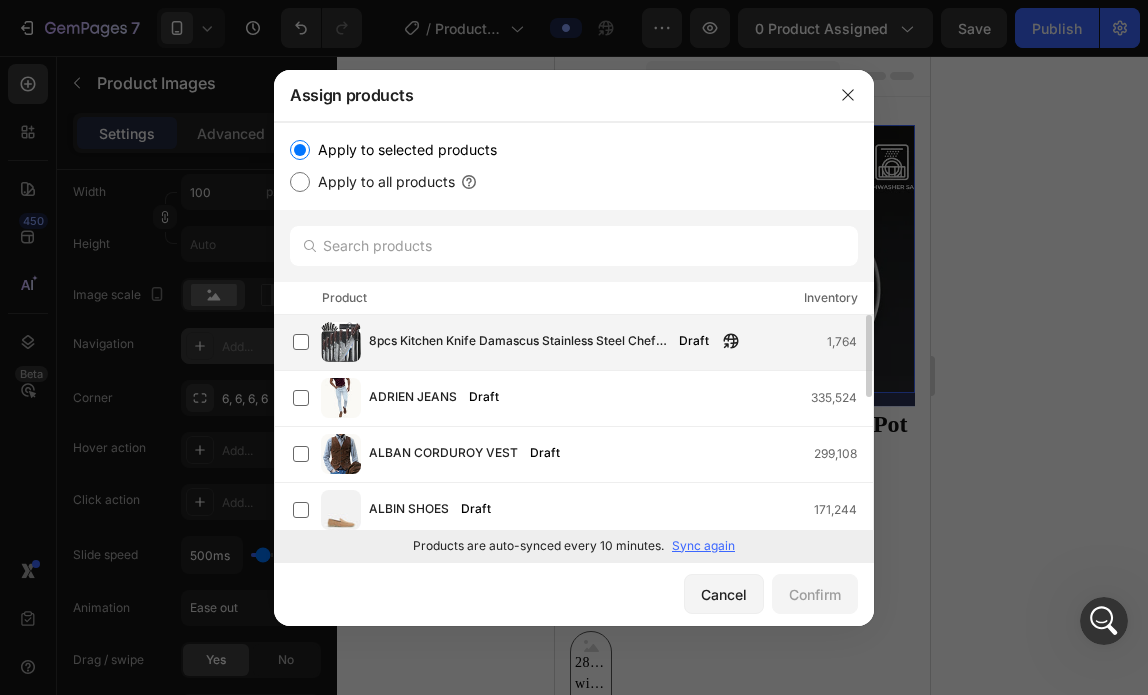 click on "8pcs Kitchen Knife Damascus Stainless Steel Chef Knife Utility Paring Boning Cleaver Slicing Santoku Knives With Nylon Bag Draft 1,764" at bounding box center [583, 342] 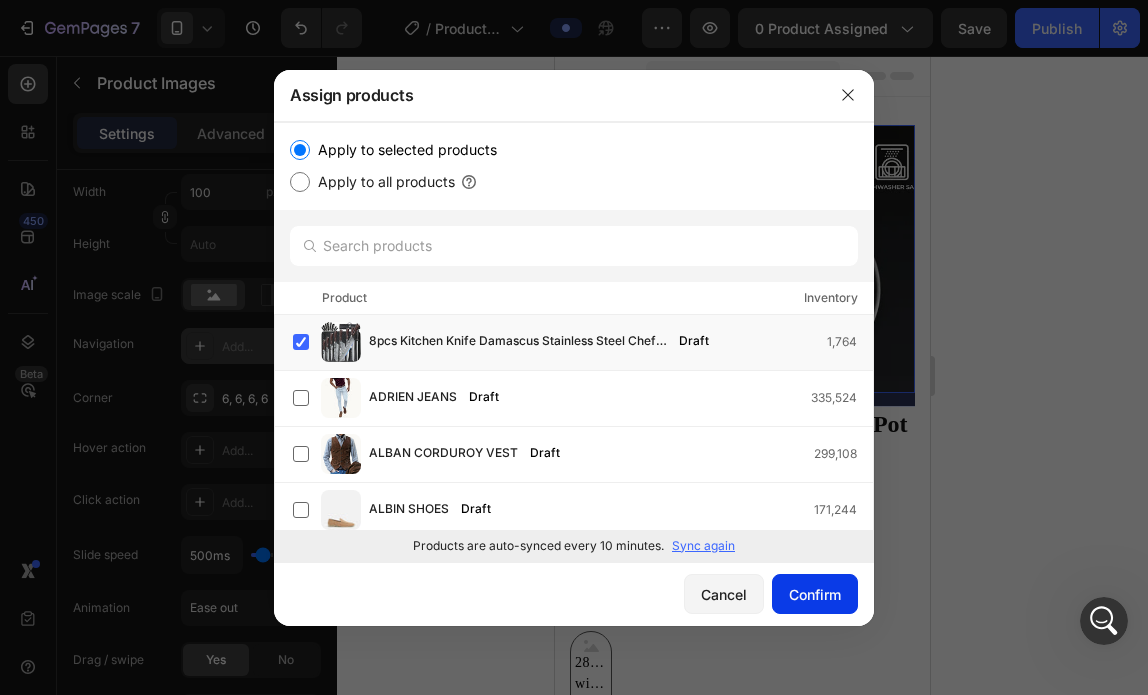 click on "Confirm" at bounding box center (815, 594) 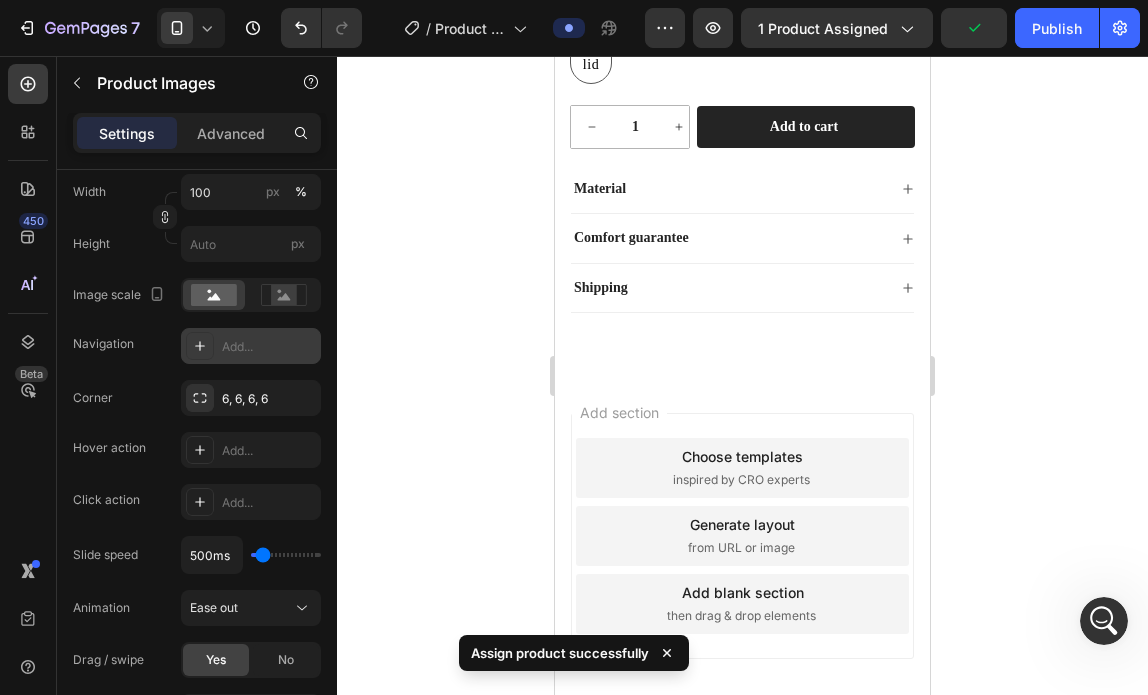 scroll, scrollTop: 0, scrollLeft: 0, axis: both 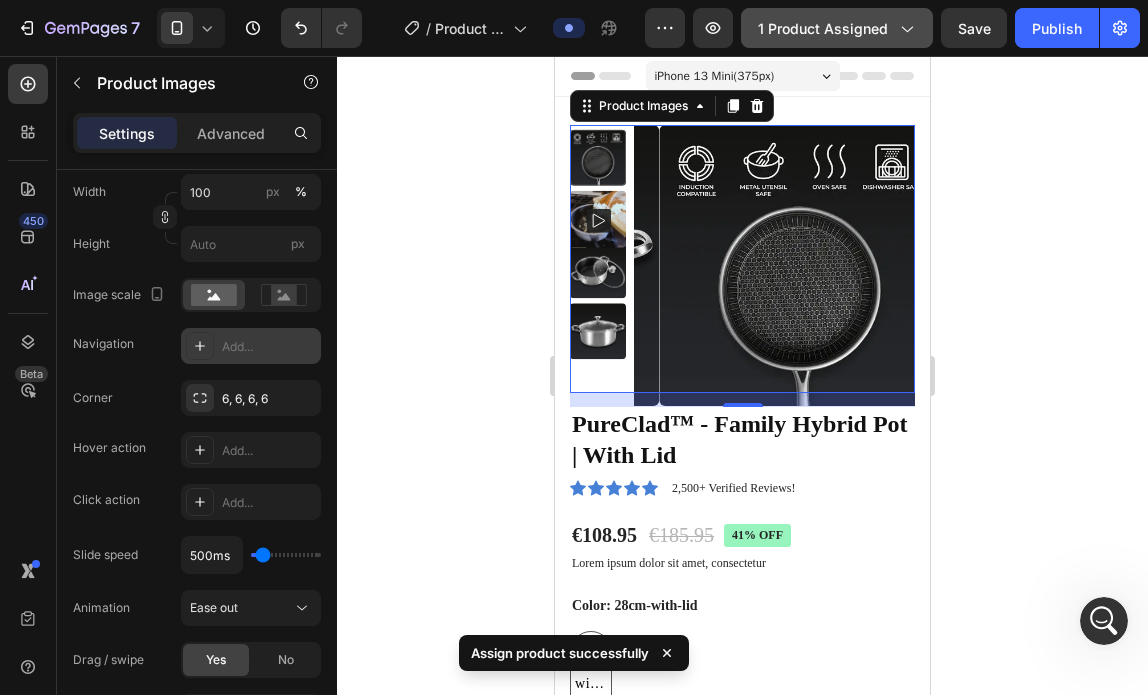 click on "1 product assigned" 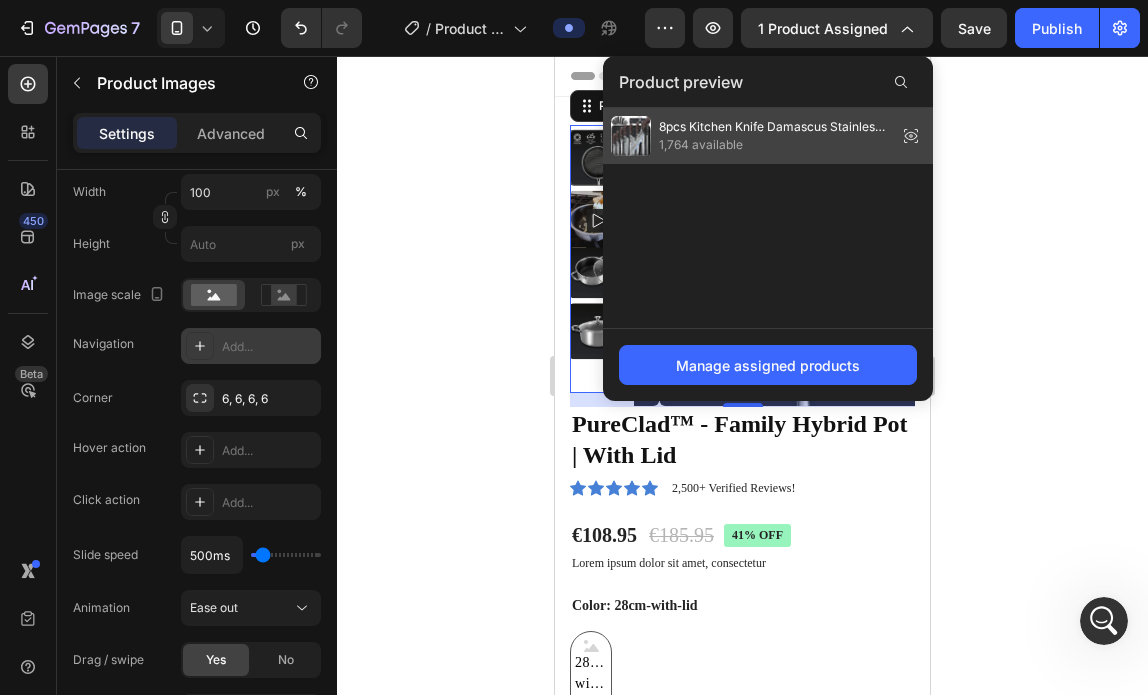 click 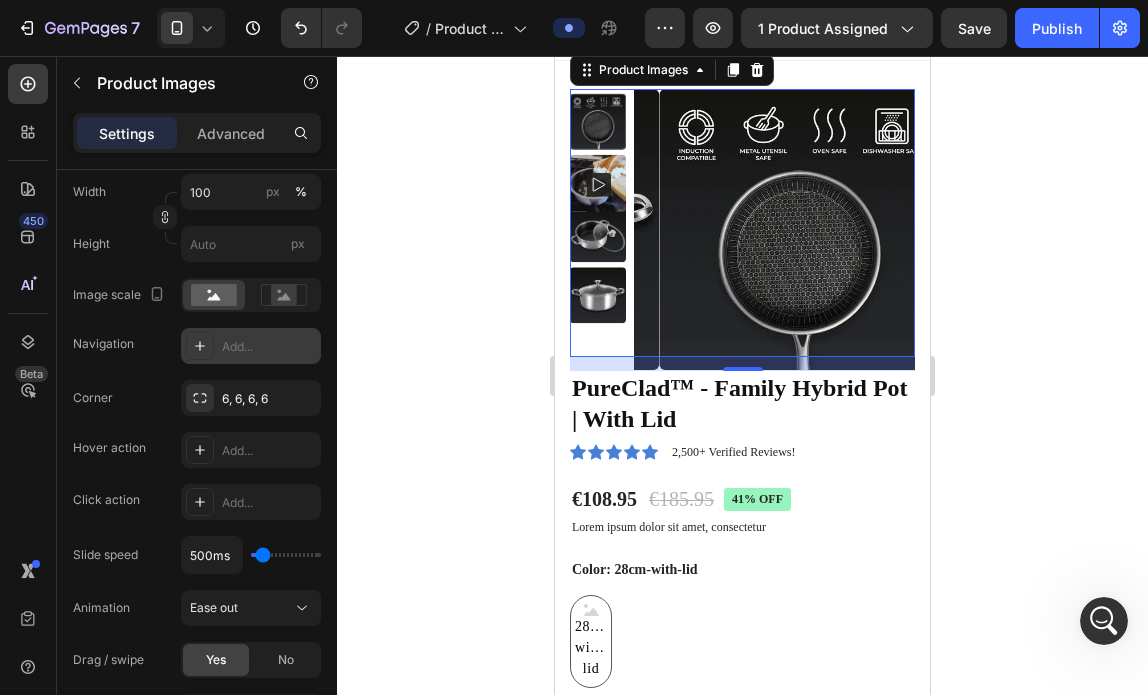 scroll, scrollTop: 0, scrollLeft: 0, axis: both 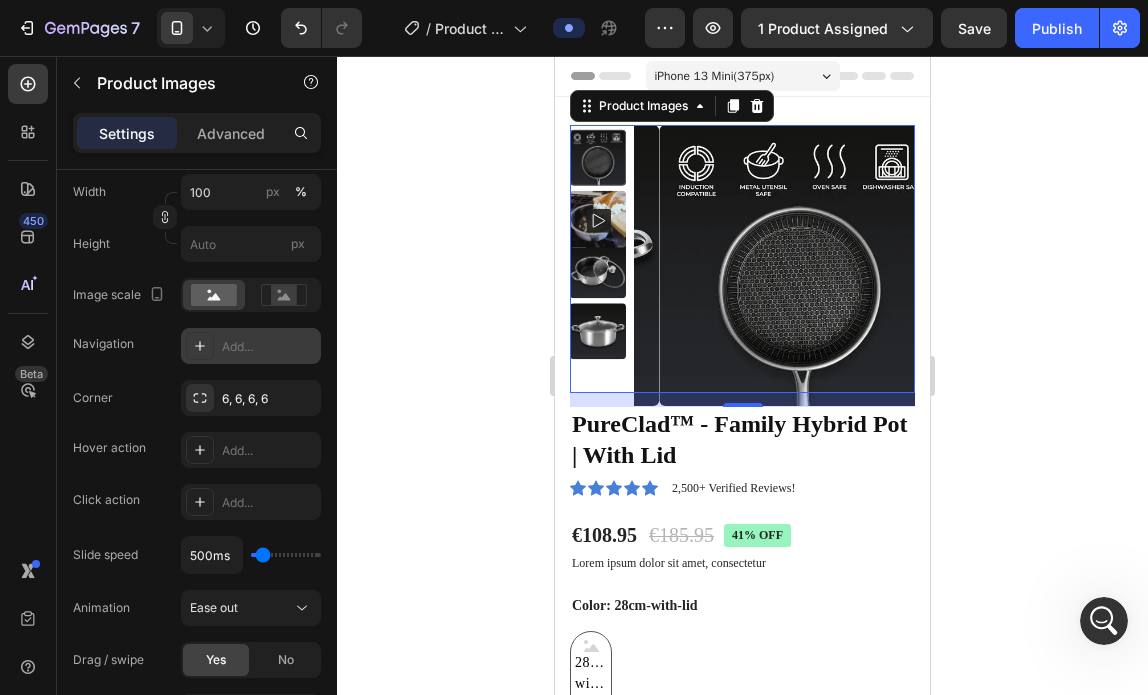 drag, startPoint x: 911, startPoint y: 27, endPoint x: 900, endPoint y: 48, distance: 23.70654 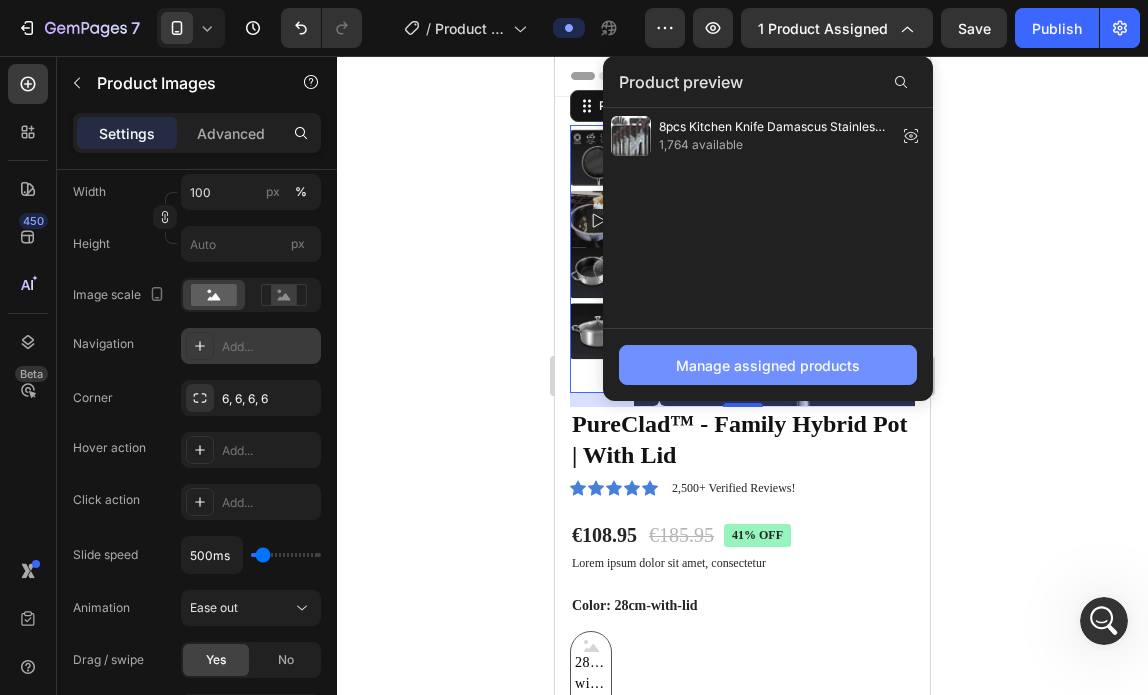click on "Manage assigned products" at bounding box center (768, 365) 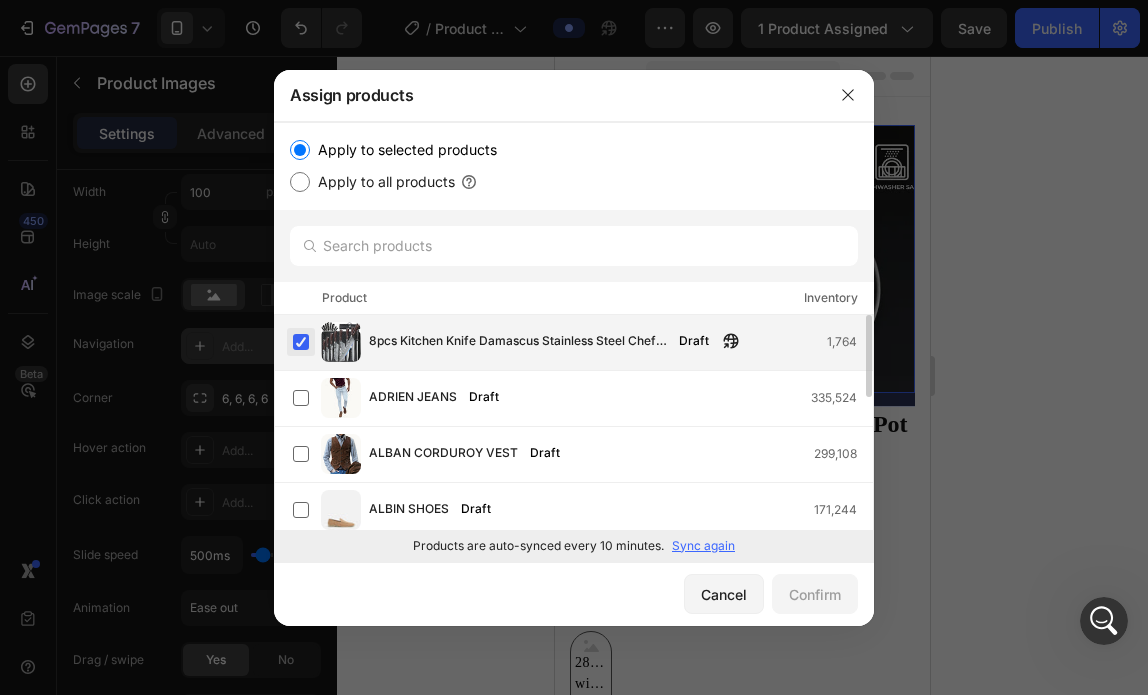 click at bounding box center (301, 342) 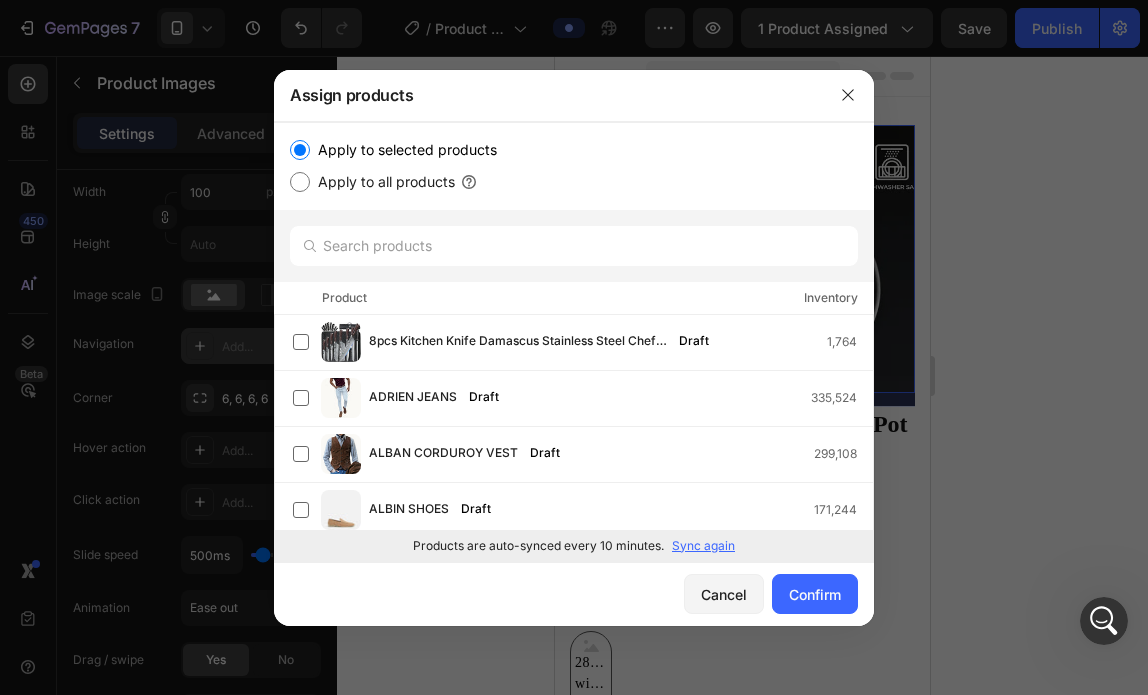 click on "Apply to all products" at bounding box center [300, 182] 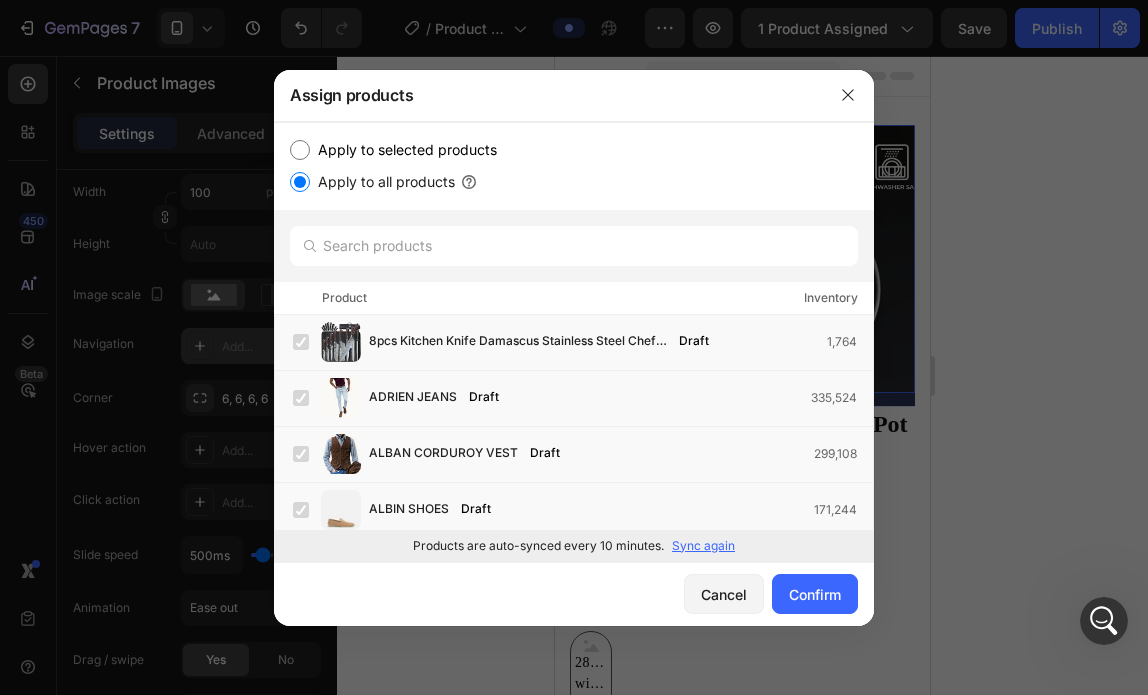 click on "Apply to selected products" at bounding box center (403, 150) 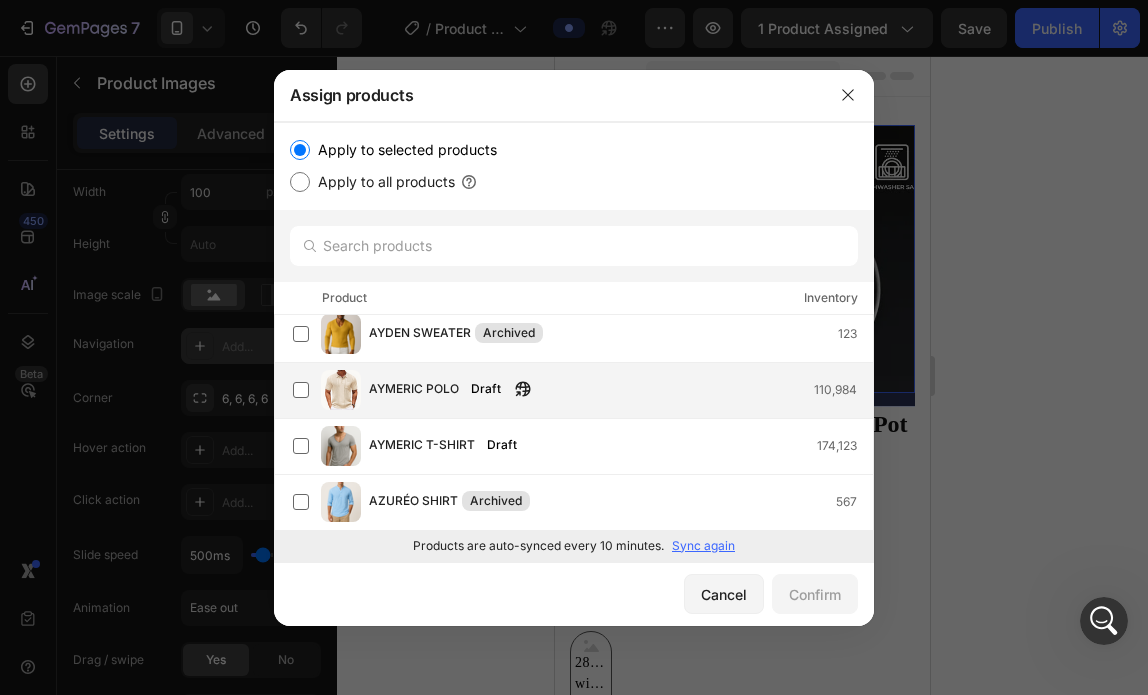 scroll, scrollTop: 1520, scrollLeft: 0, axis: vertical 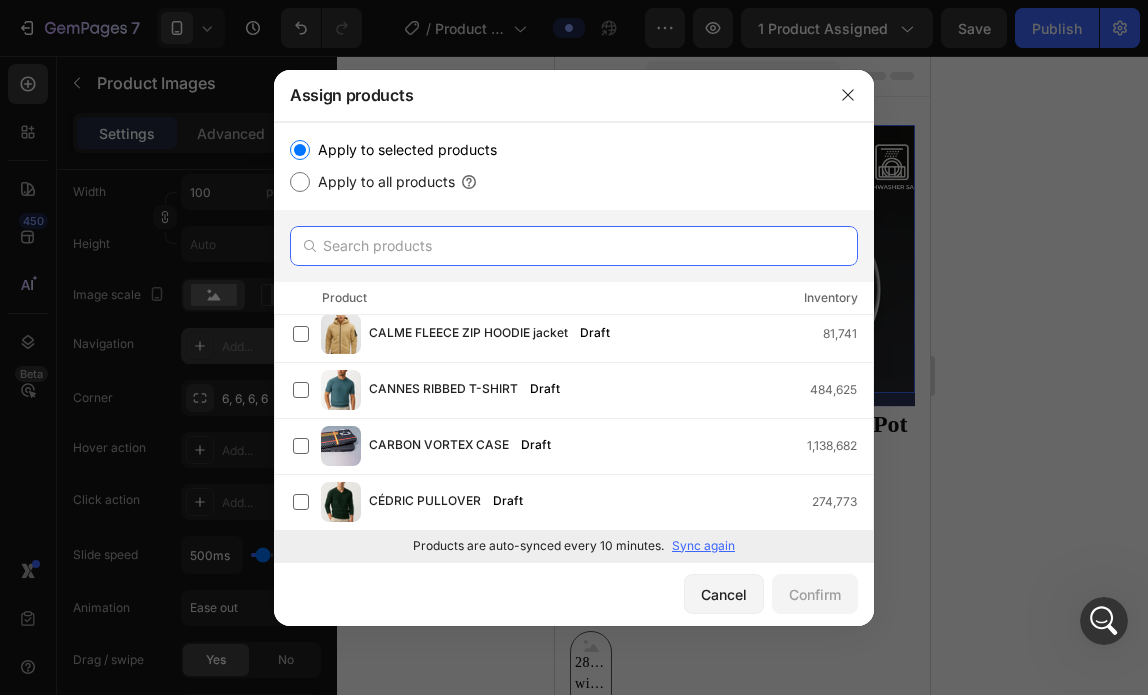click at bounding box center (574, 246) 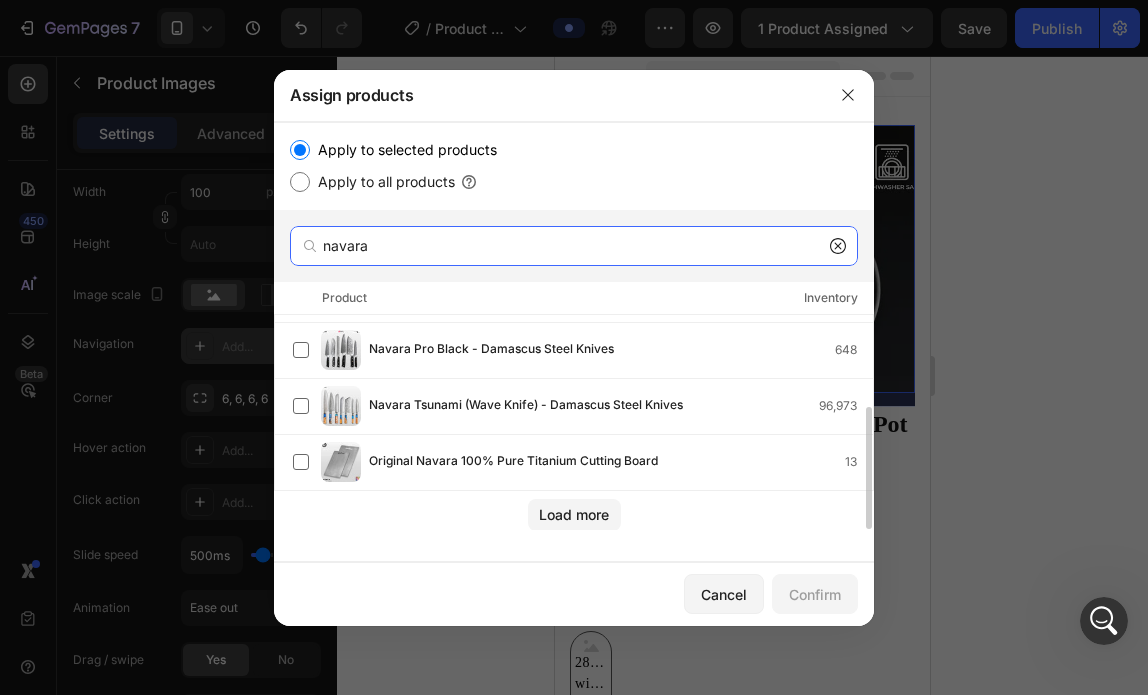 scroll, scrollTop: 0, scrollLeft: 0, axis: both 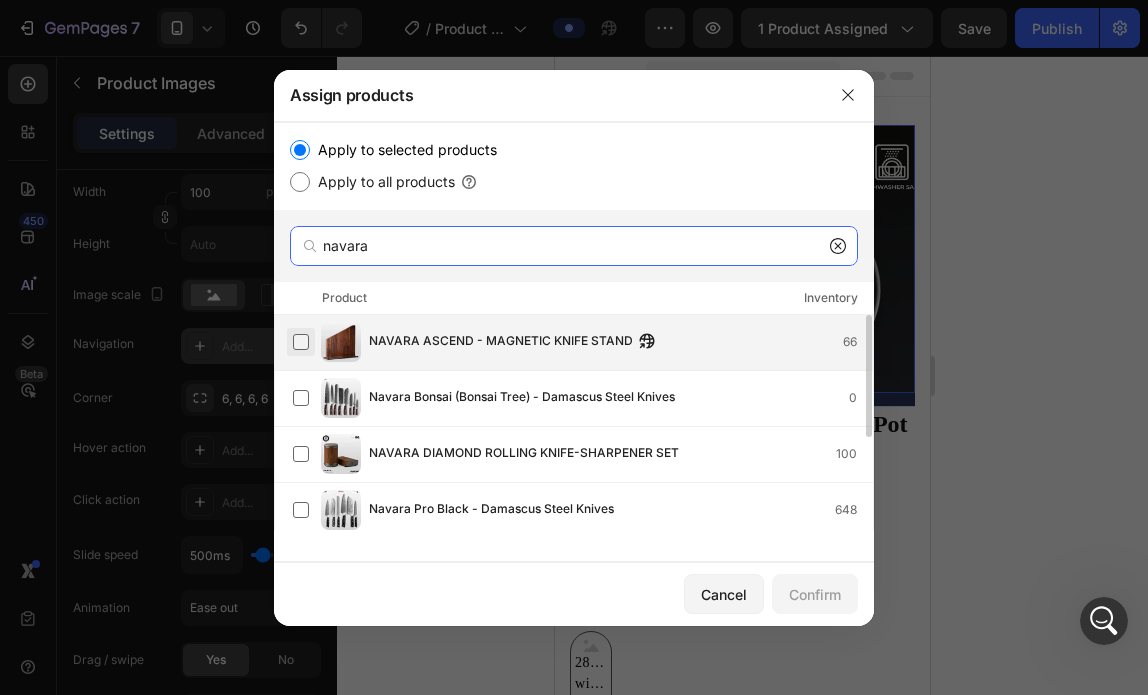 type on "navara" 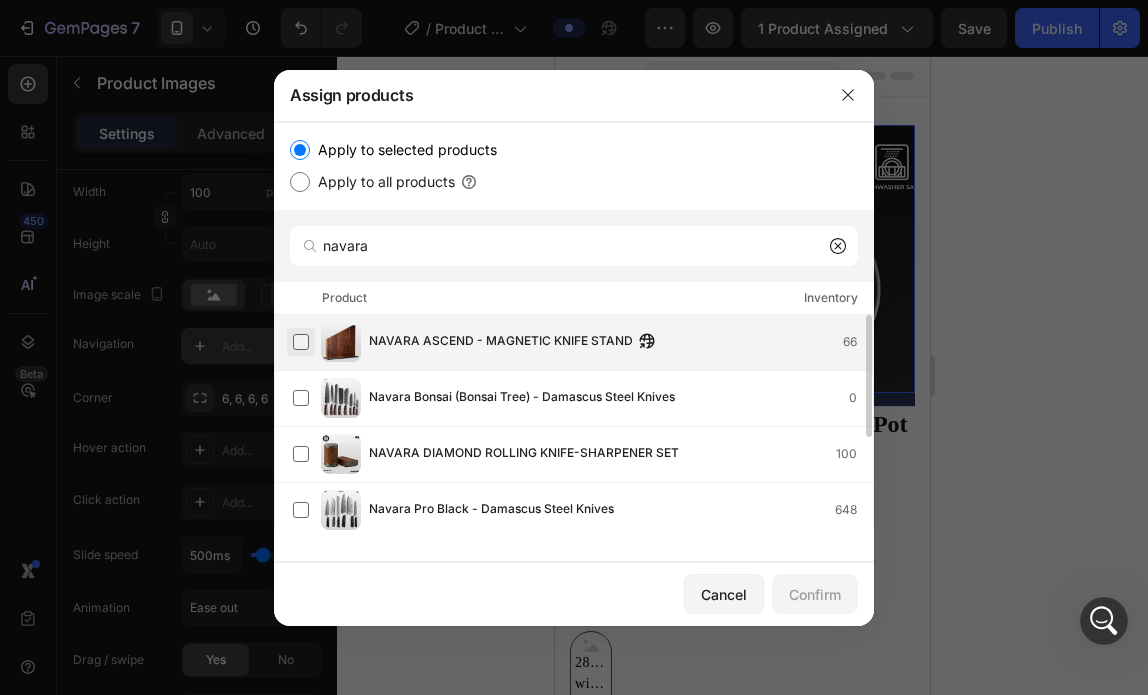 click at bounding box center (301, 342) 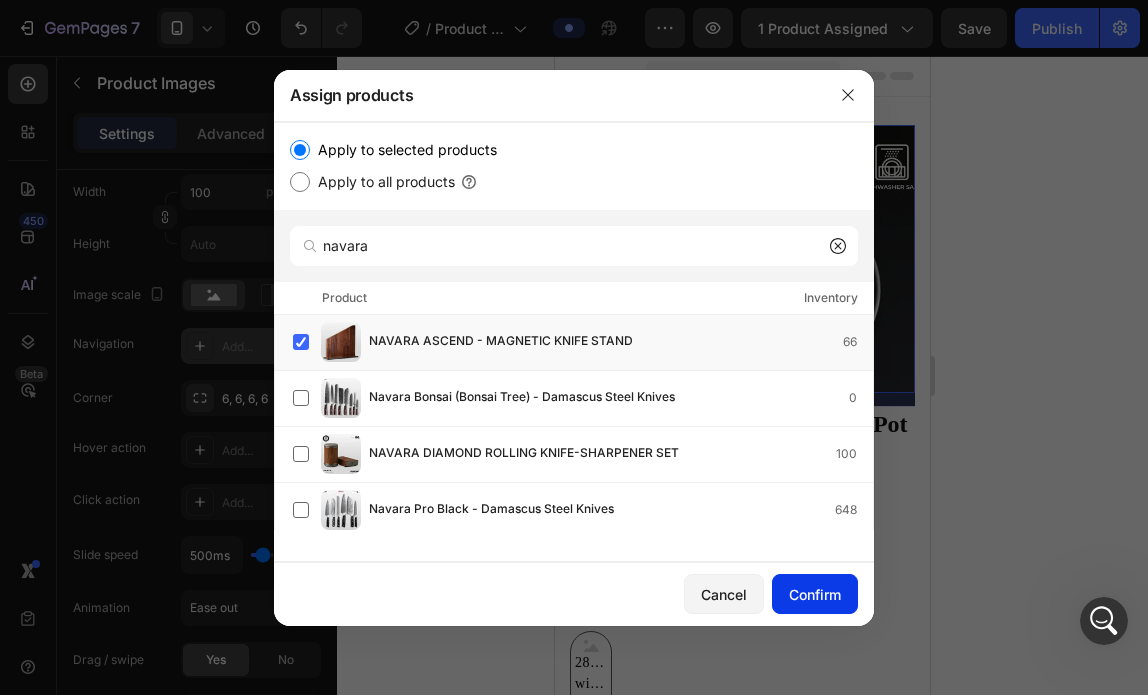click on "Confirm" 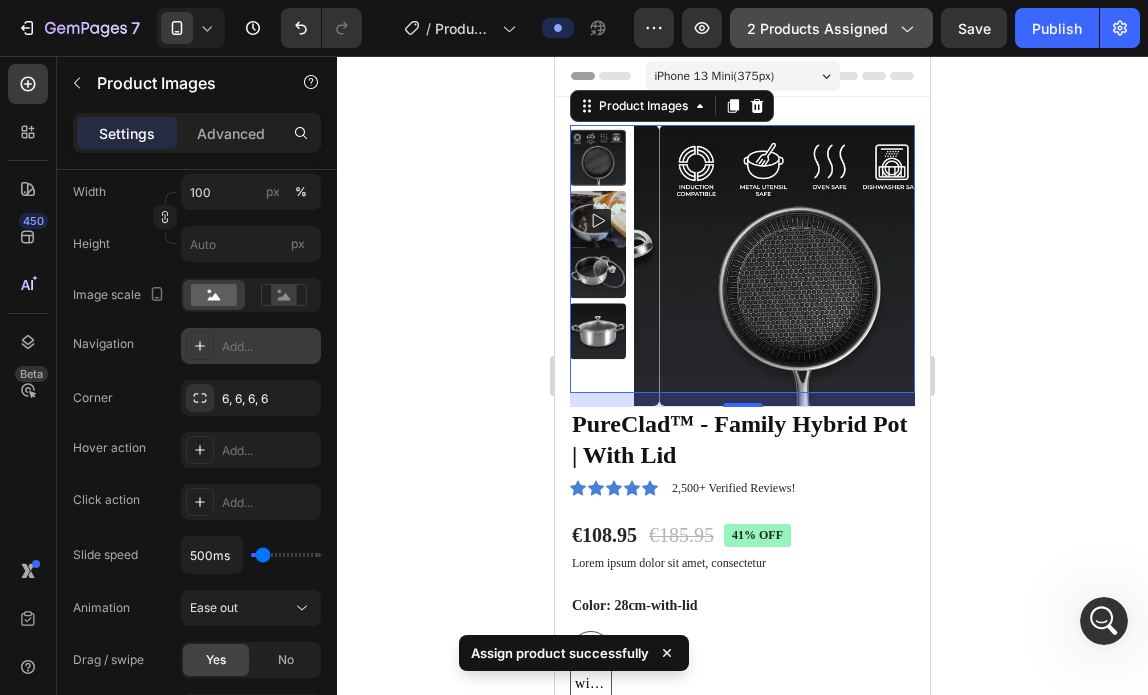 click on "2 products assigned" 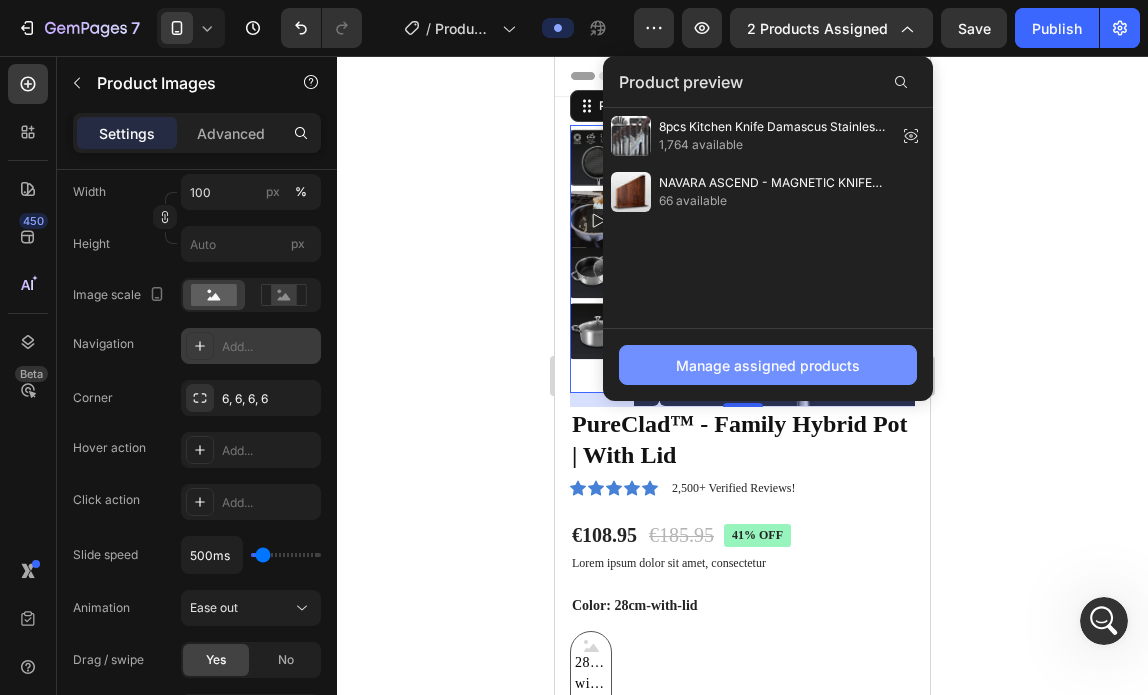click on "Manage assigned products" at bounding box center (768, 365) 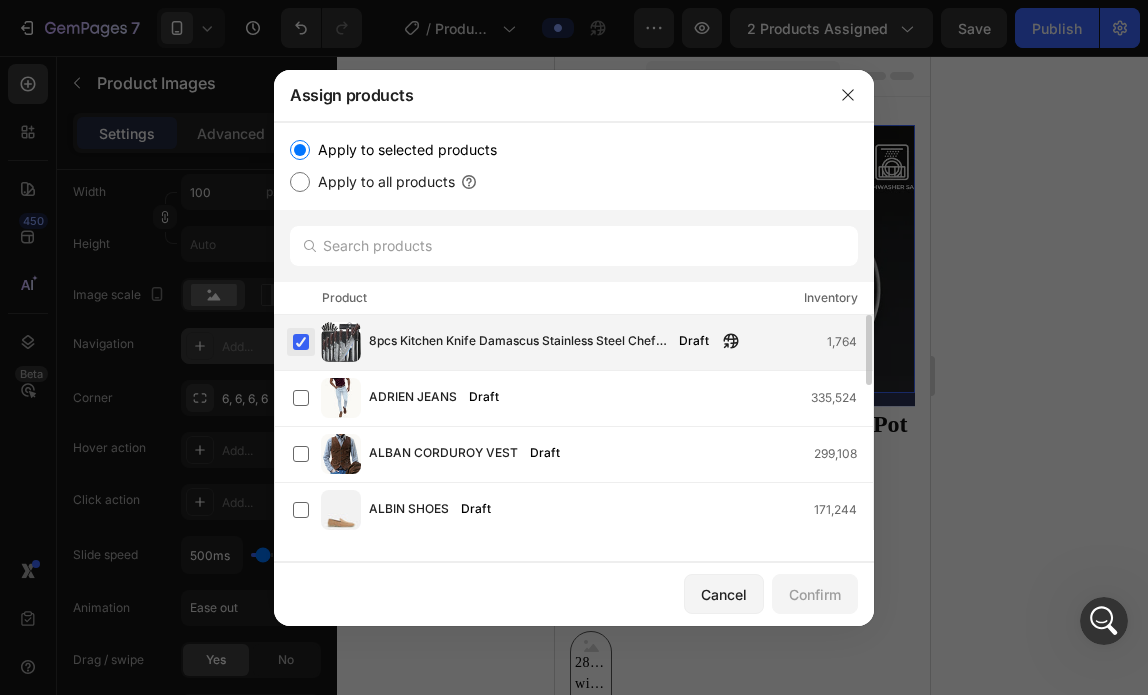 click at bounding box center [301, 342] 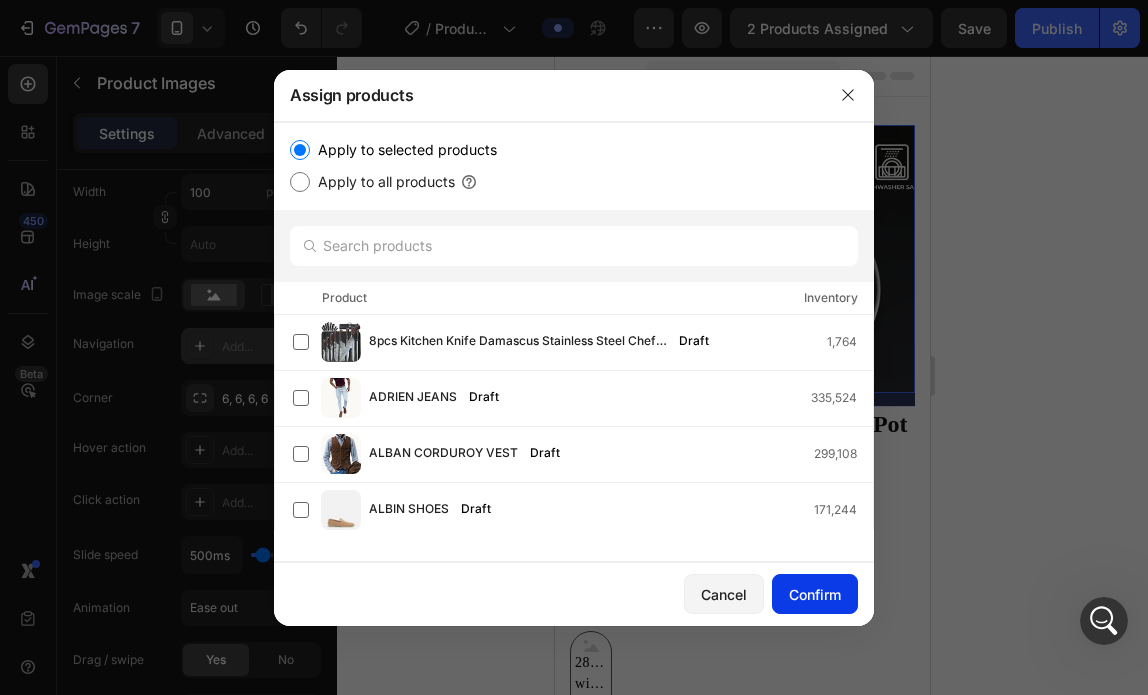 click on "Confirm" 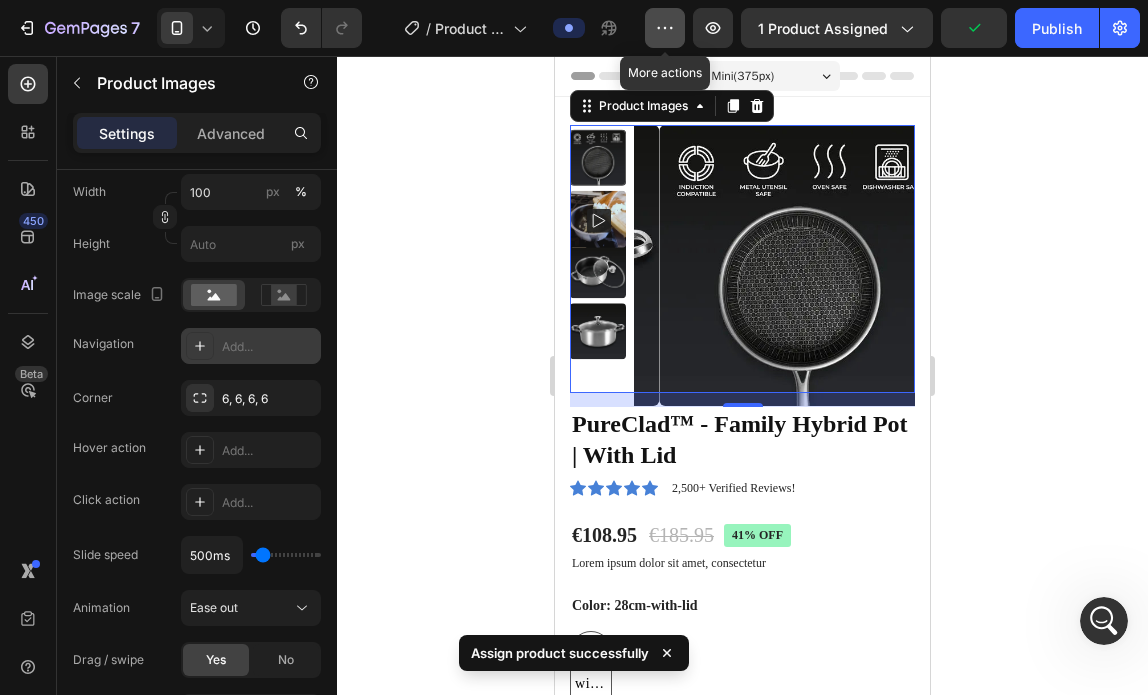 click 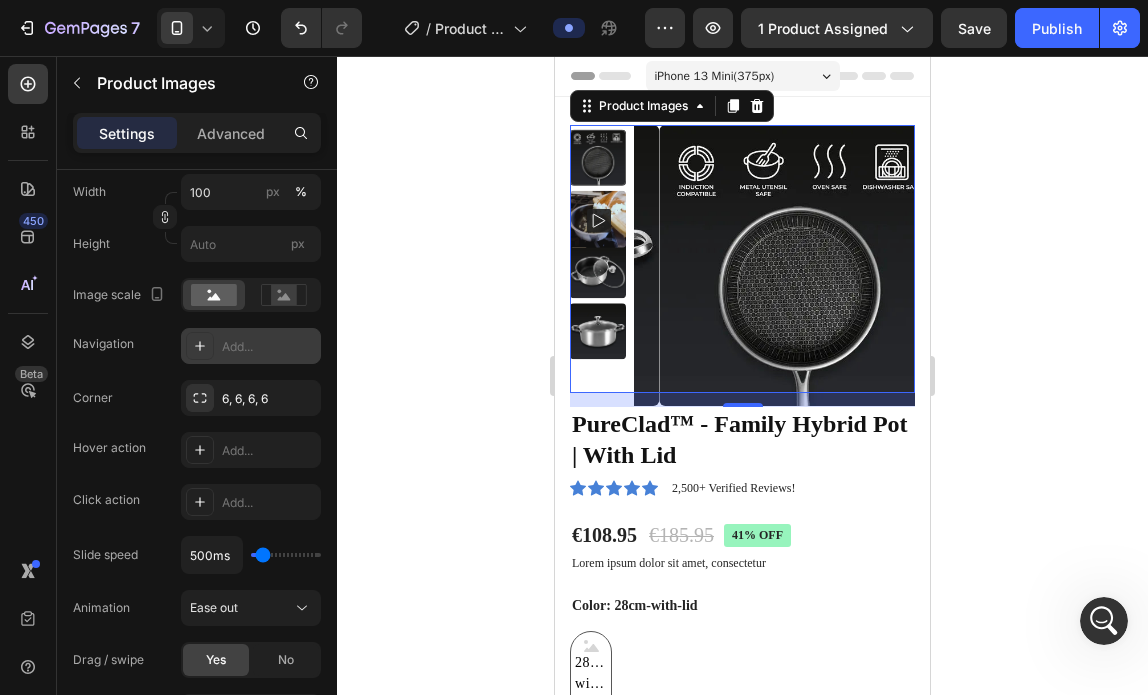 click 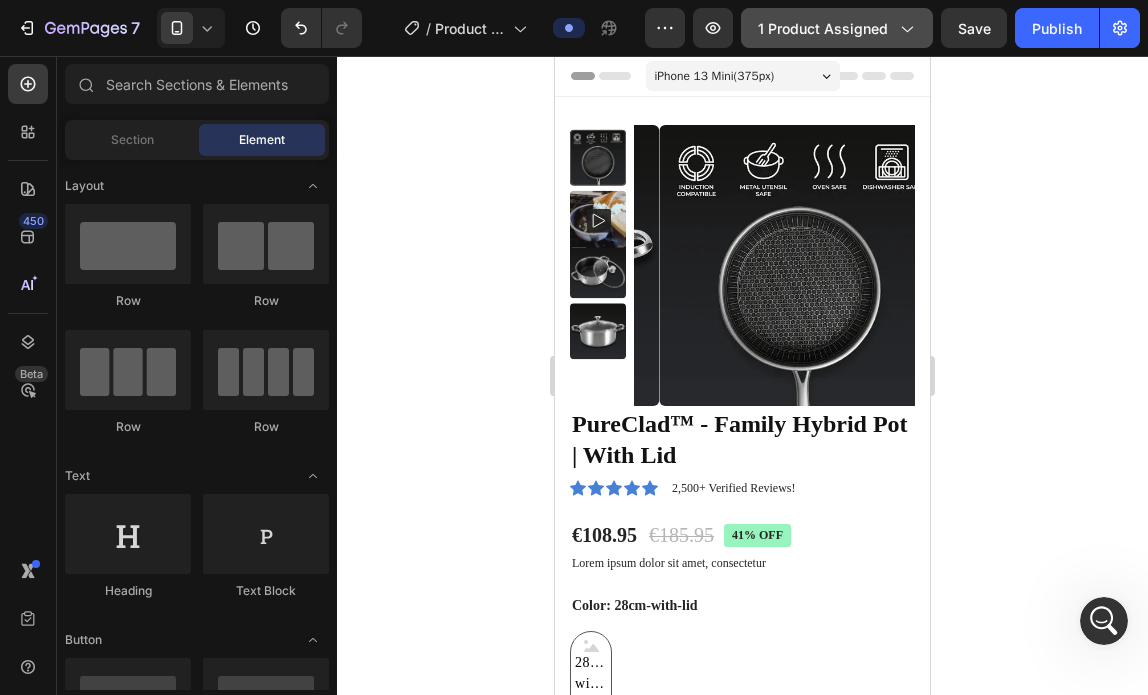click on "1 product assigned" at bounding box center [837, 28] 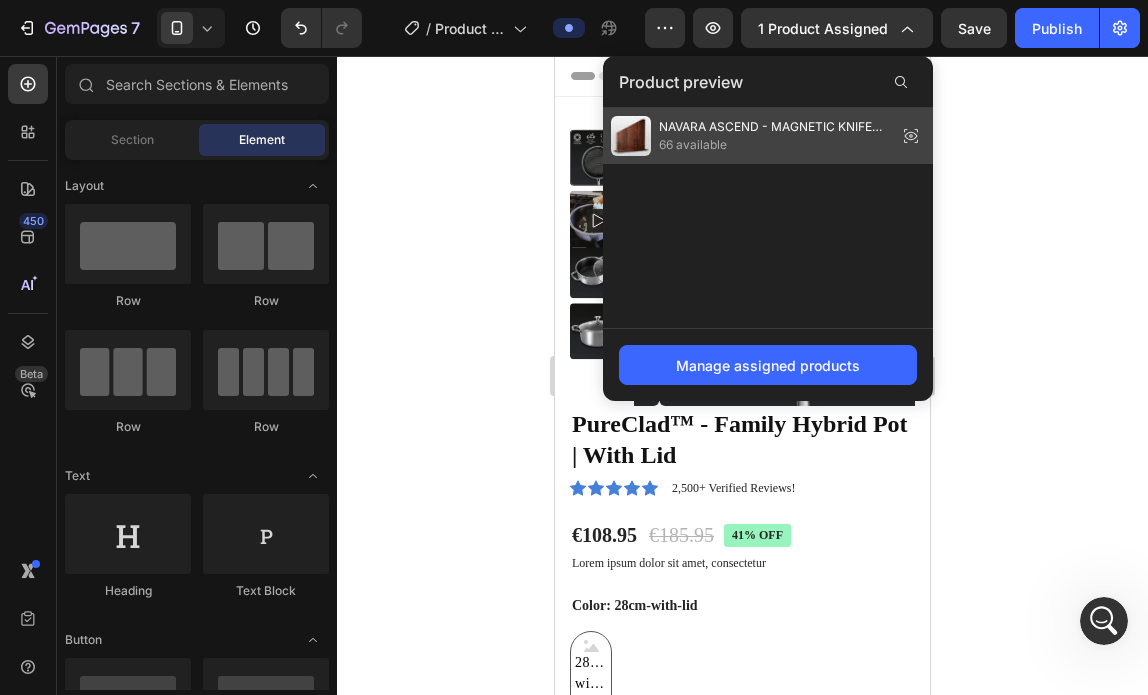 click 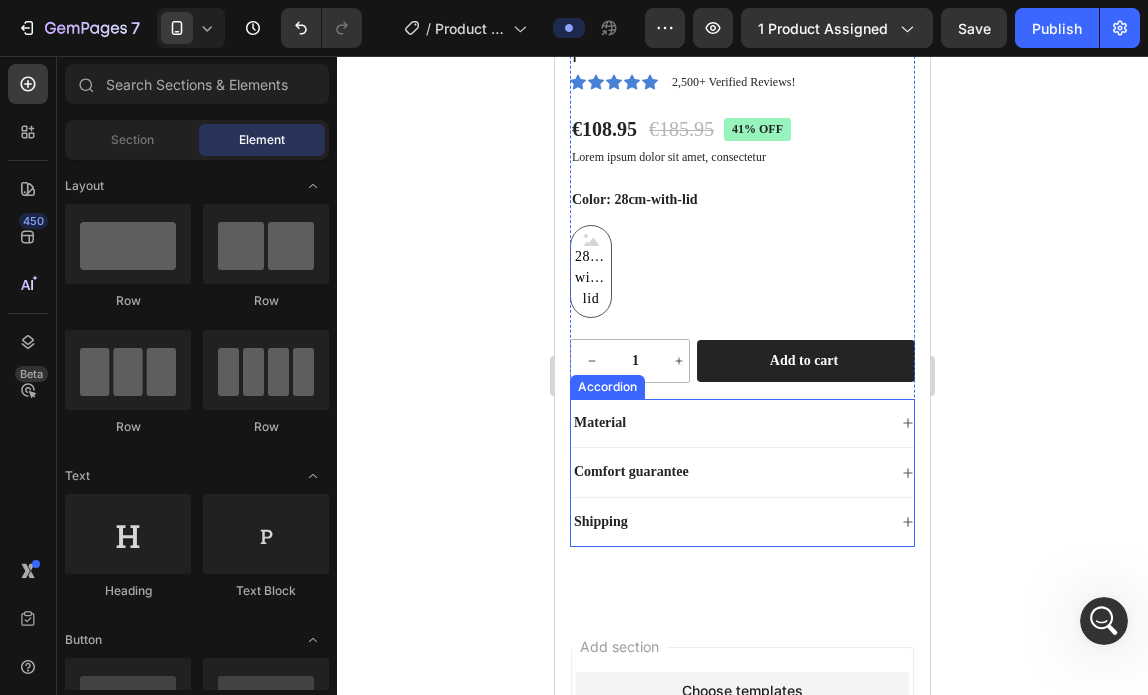scroll, scrollTop: 640, scrollLeft: 0, axis: vertical 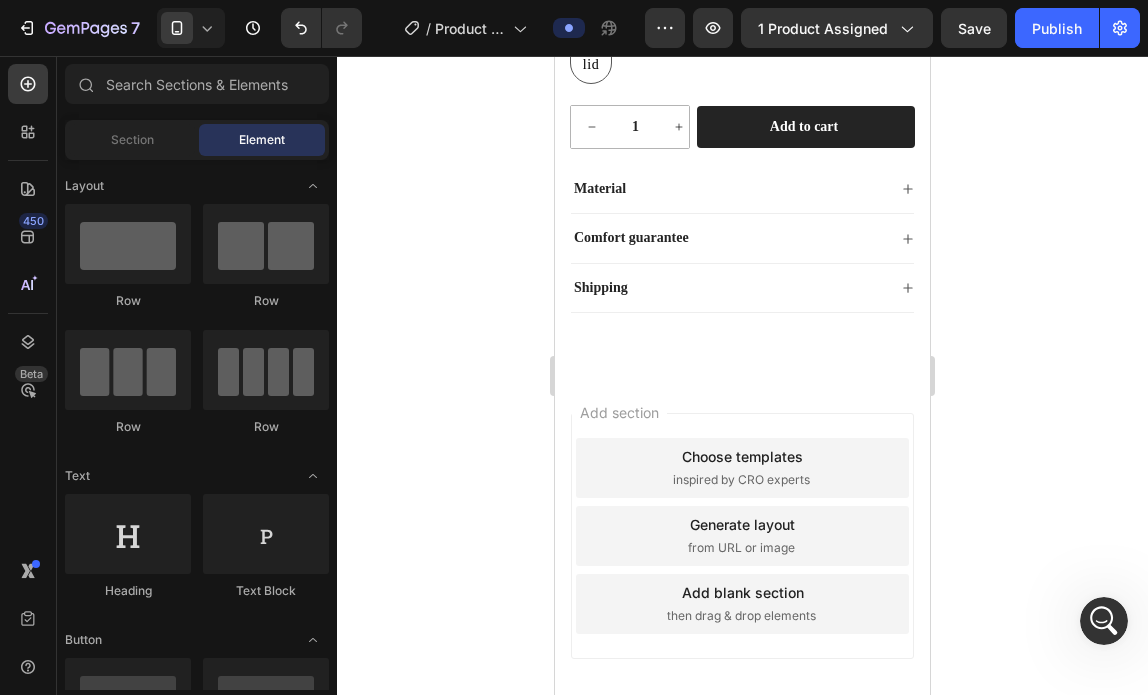 click on "then drag & drop elements" at bounding box center [741, 616] 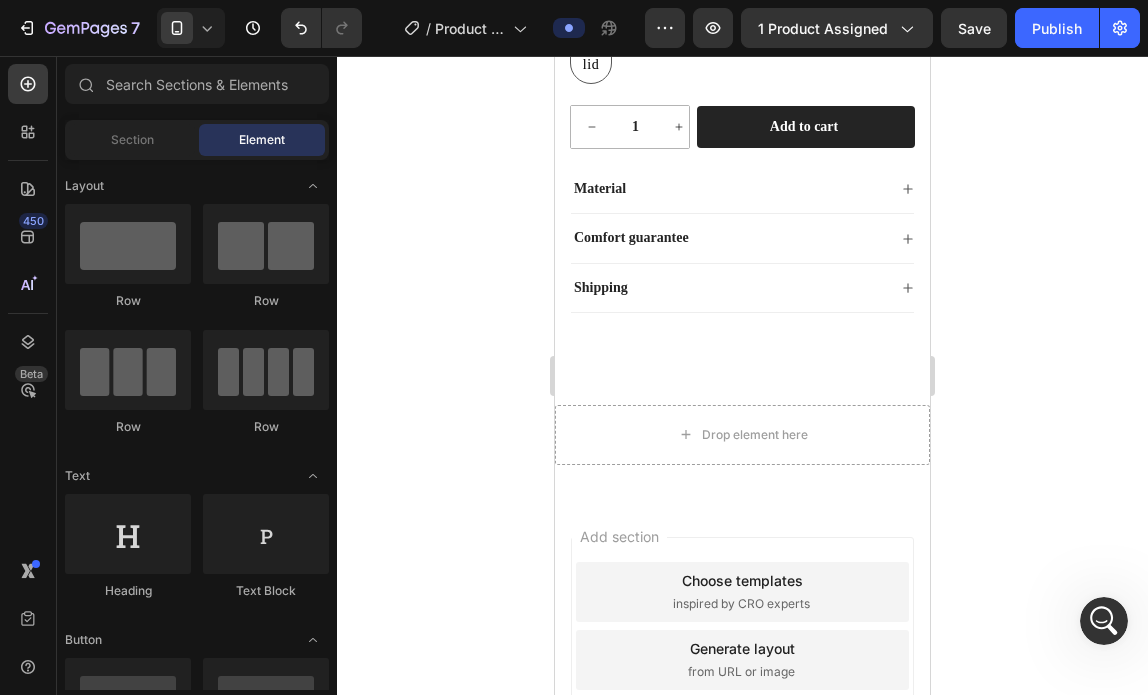 click on "then drag & drop elements" at bounding box center (741, 740) 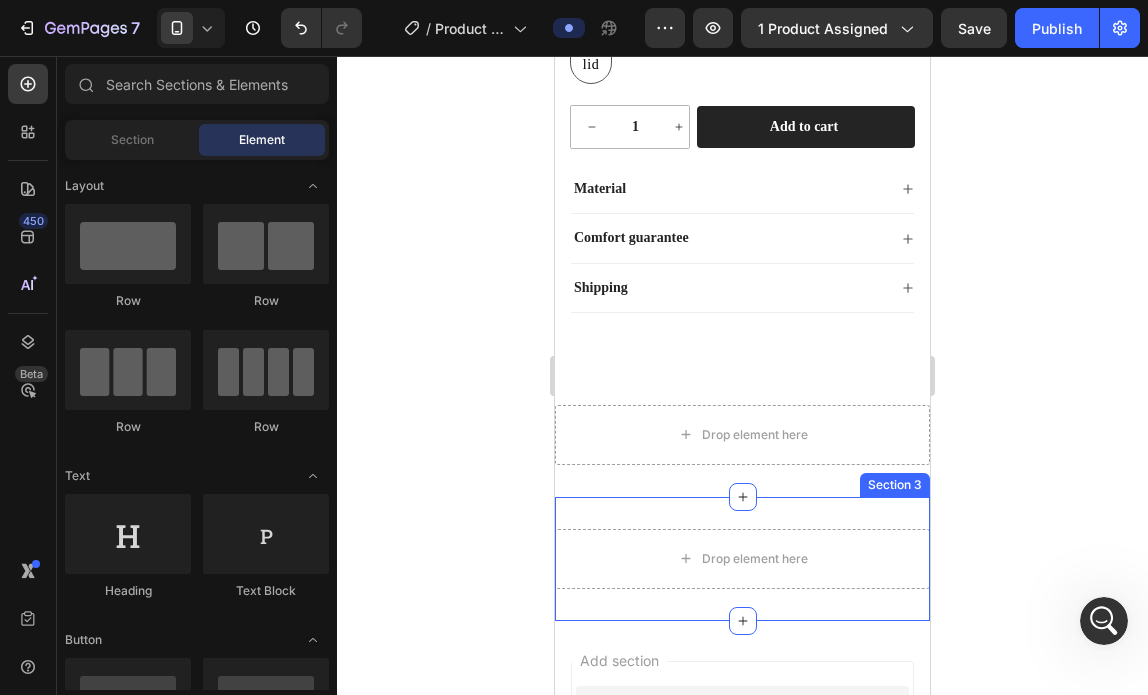 click on "Drop element here Section 3" at bounding box center (742, 559) 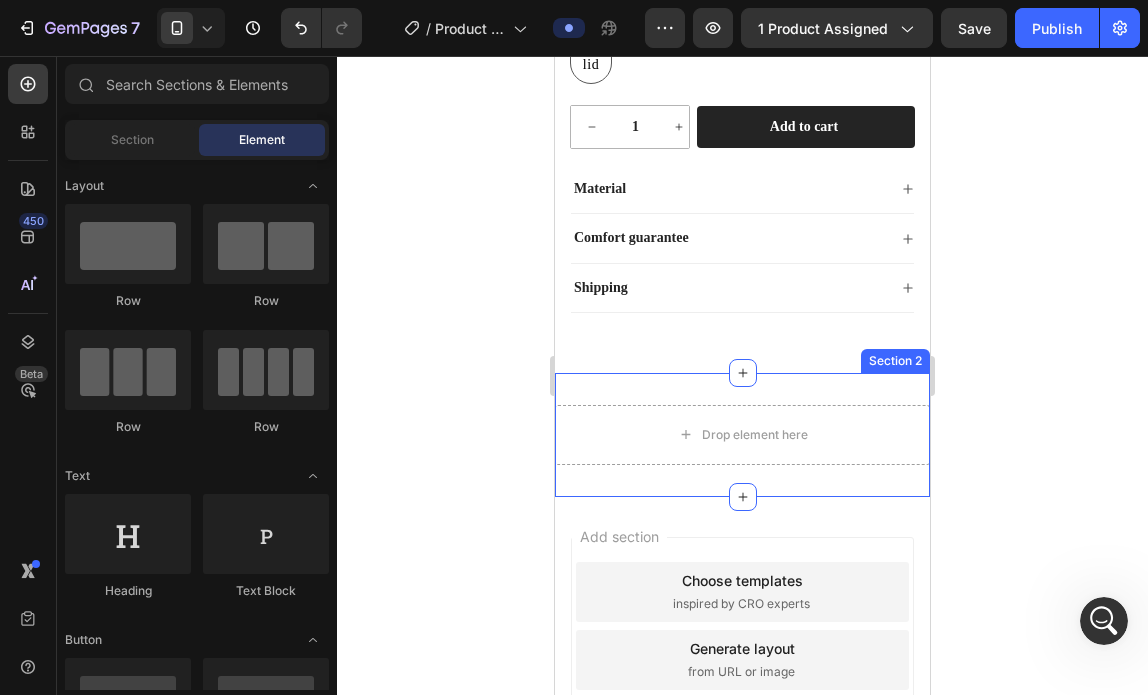 click on "Drop element here Section 2" at bounding box center [742, 435] 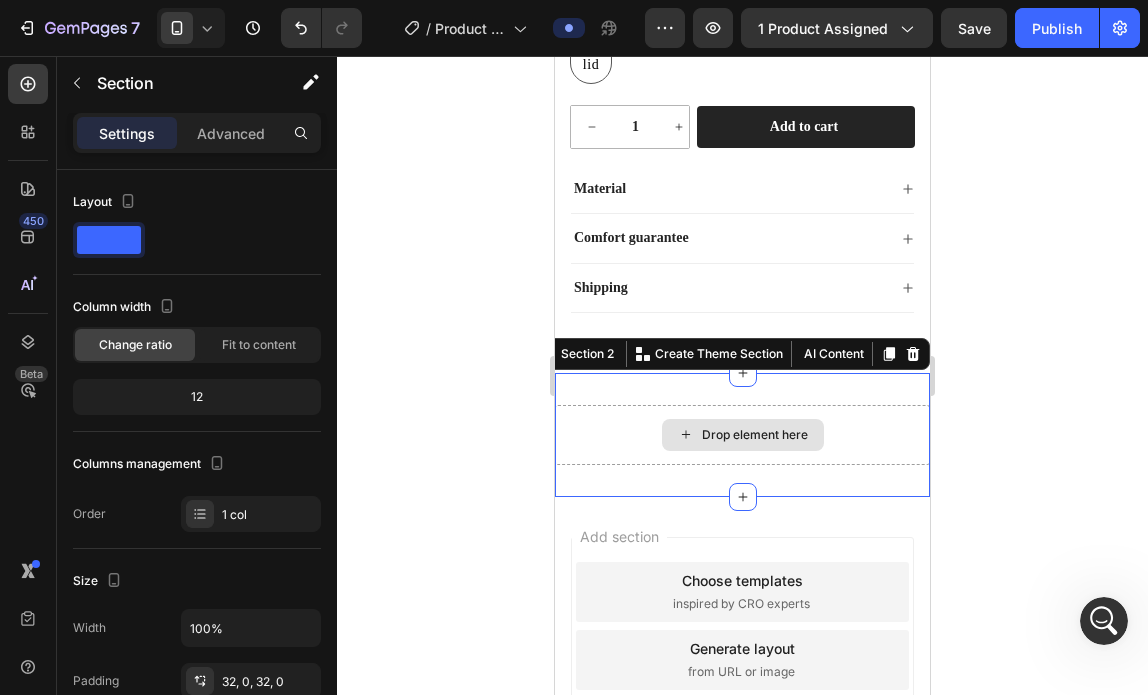 click on "Drop element here" at bounding box center [743, 435] 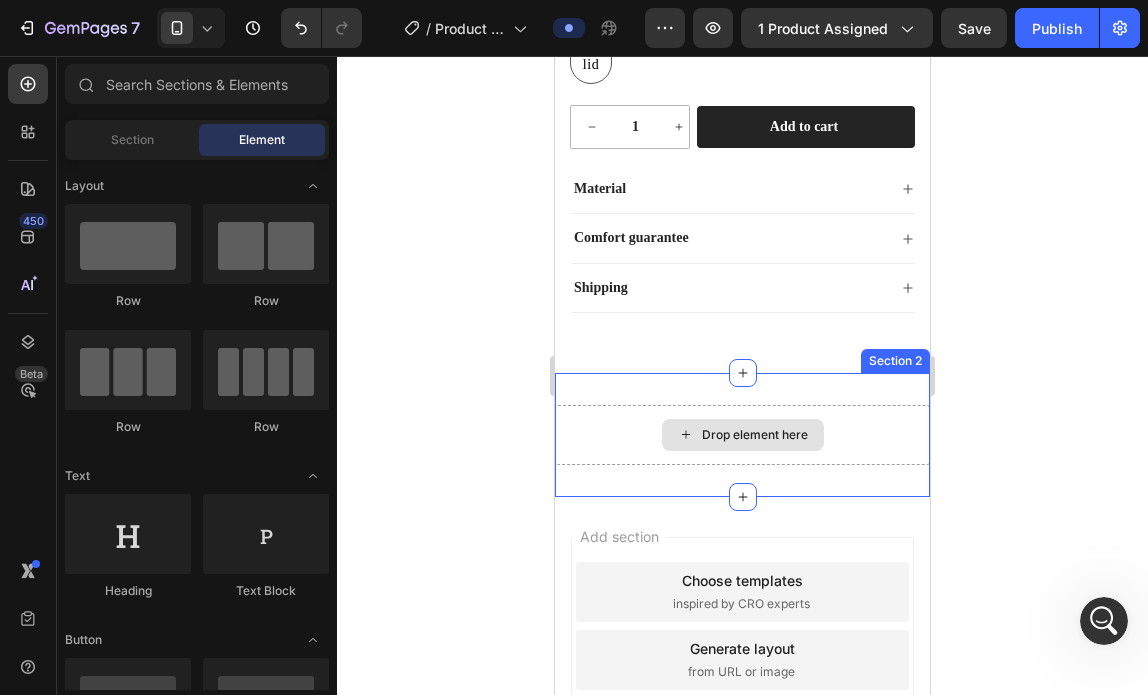 click on "Drop element here" at bounding box center [742, 435] 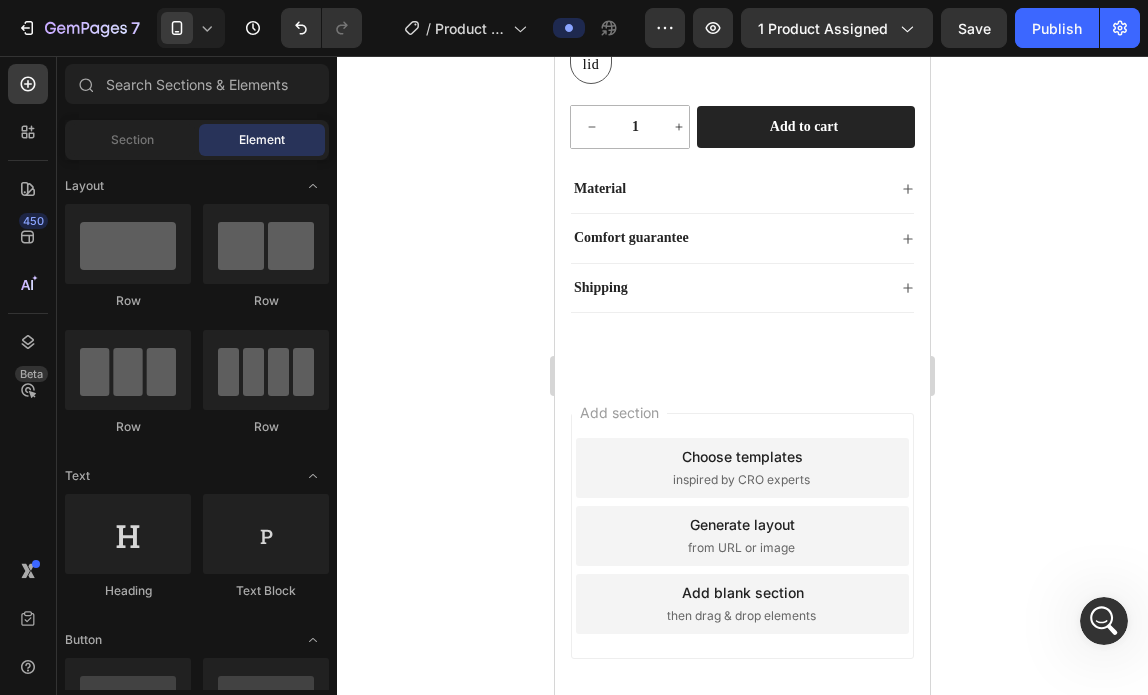 click on "inspired by CRO experts" at bounding box center [741, 480] 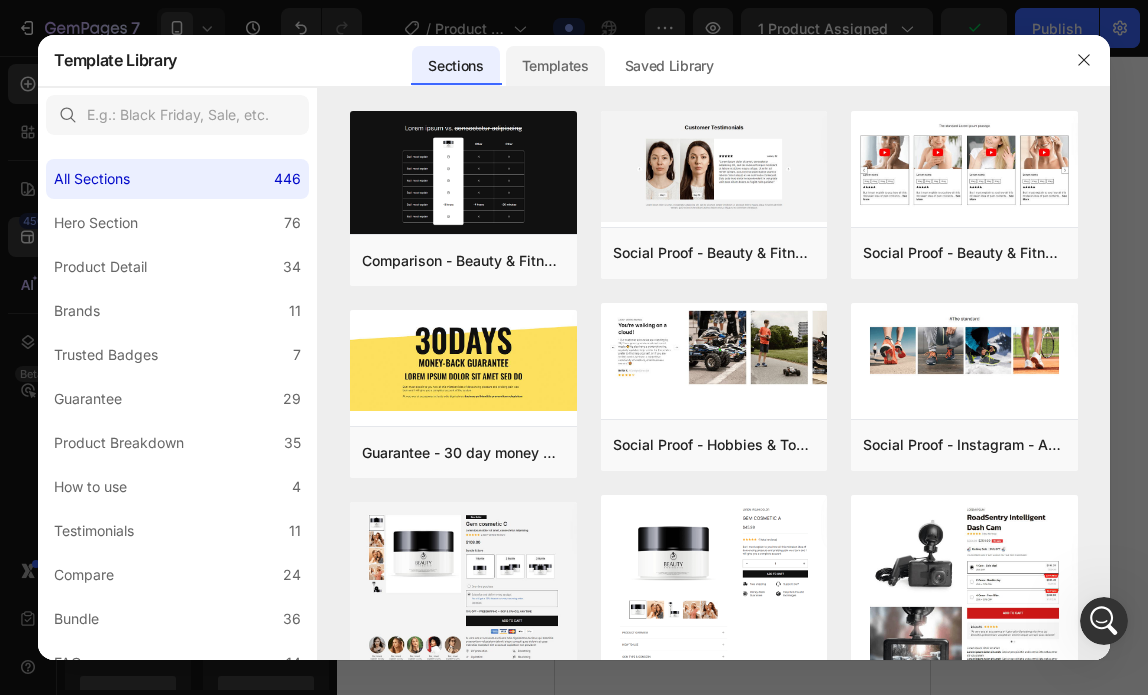 click on "Templates" 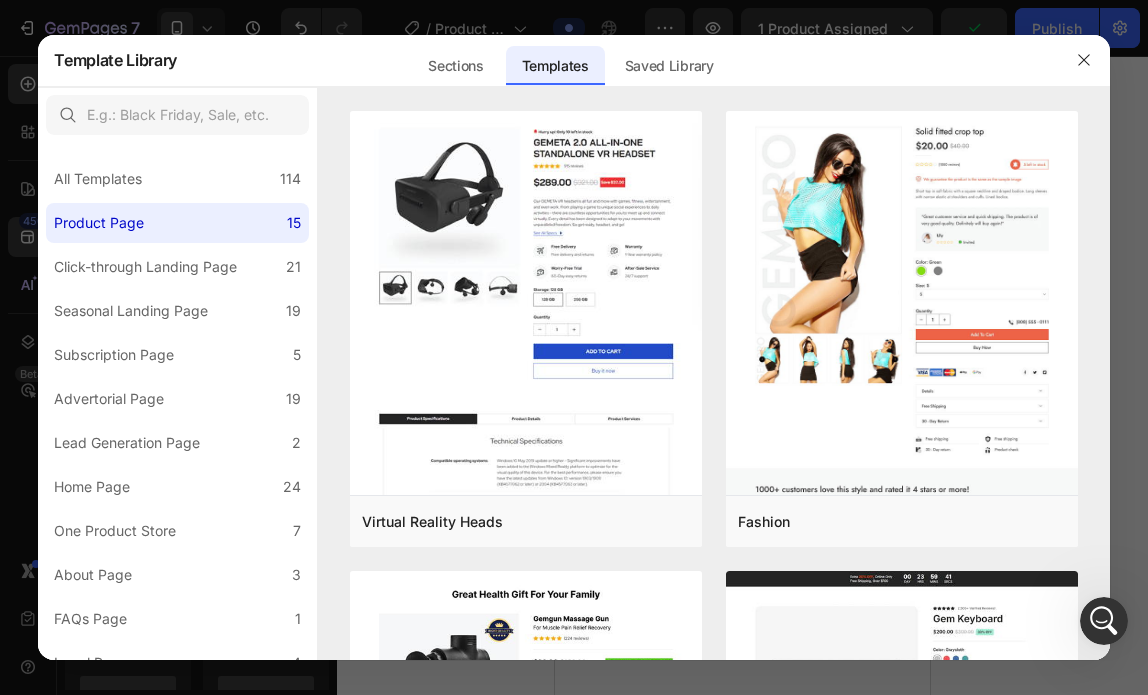 drag, startPoint x: 620, startPoint y: 55, endPoint x: 608, endPoint y: 78, distance: 25.942244 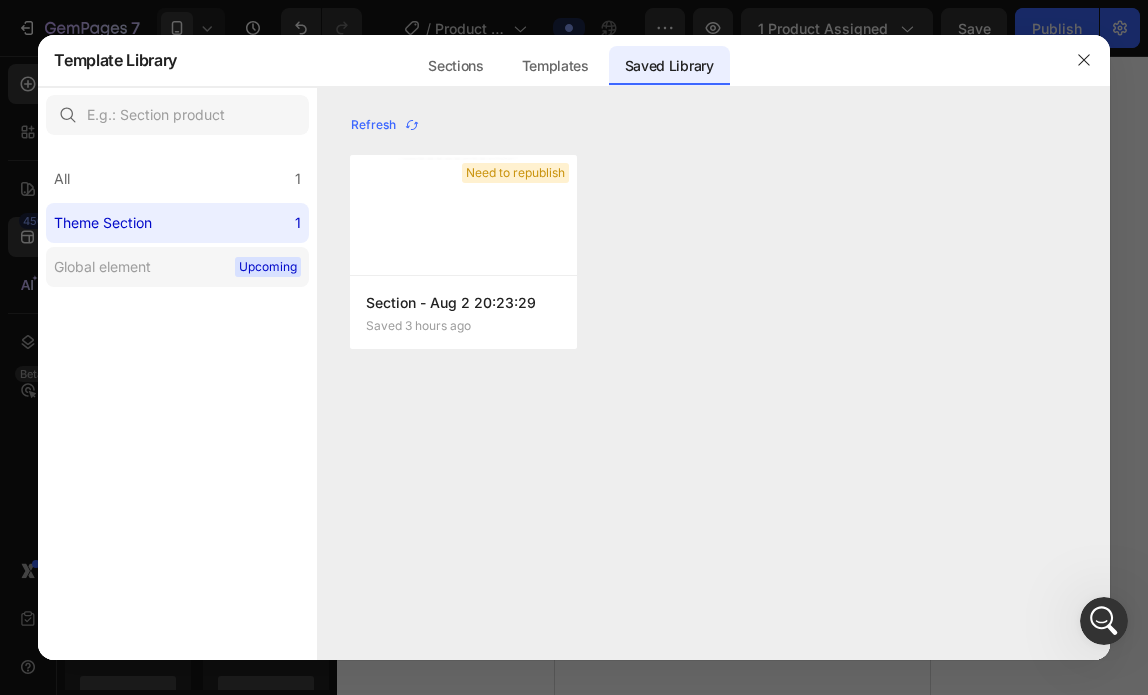click on "Global element Upcoming" 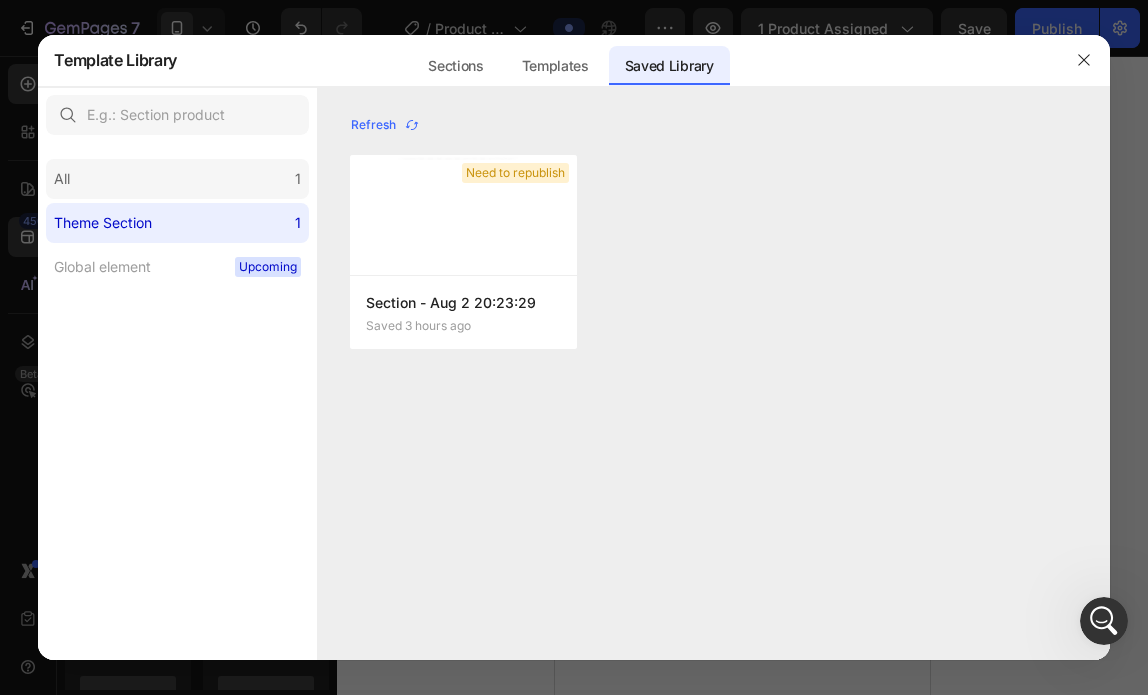 click on "All 1" 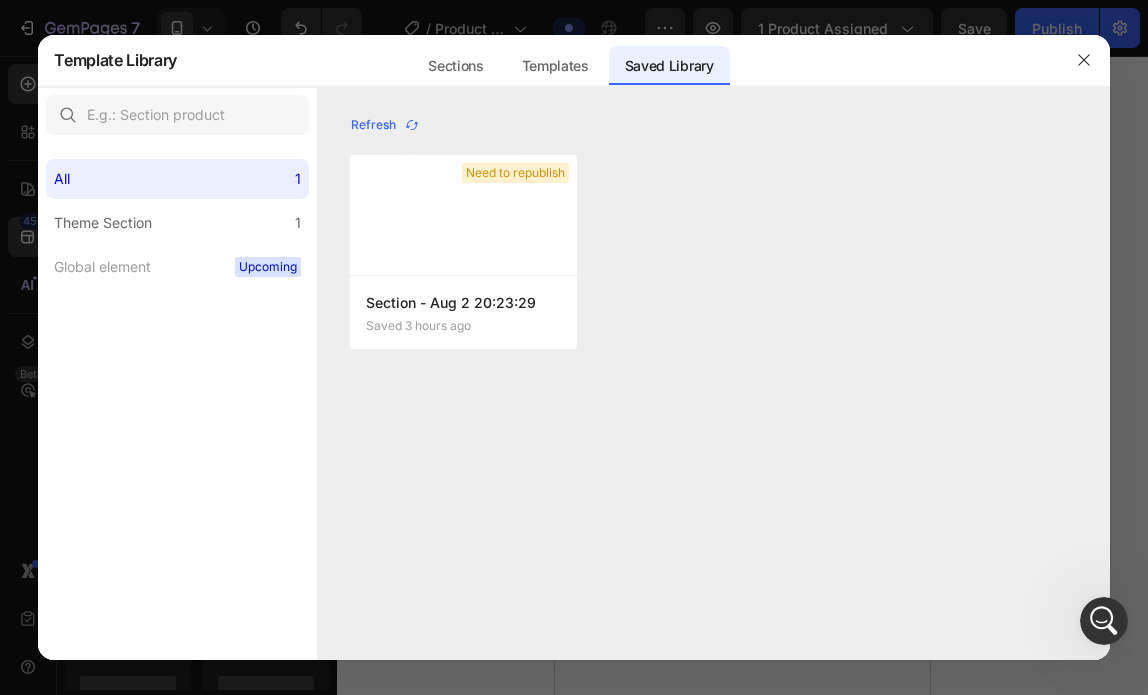 click 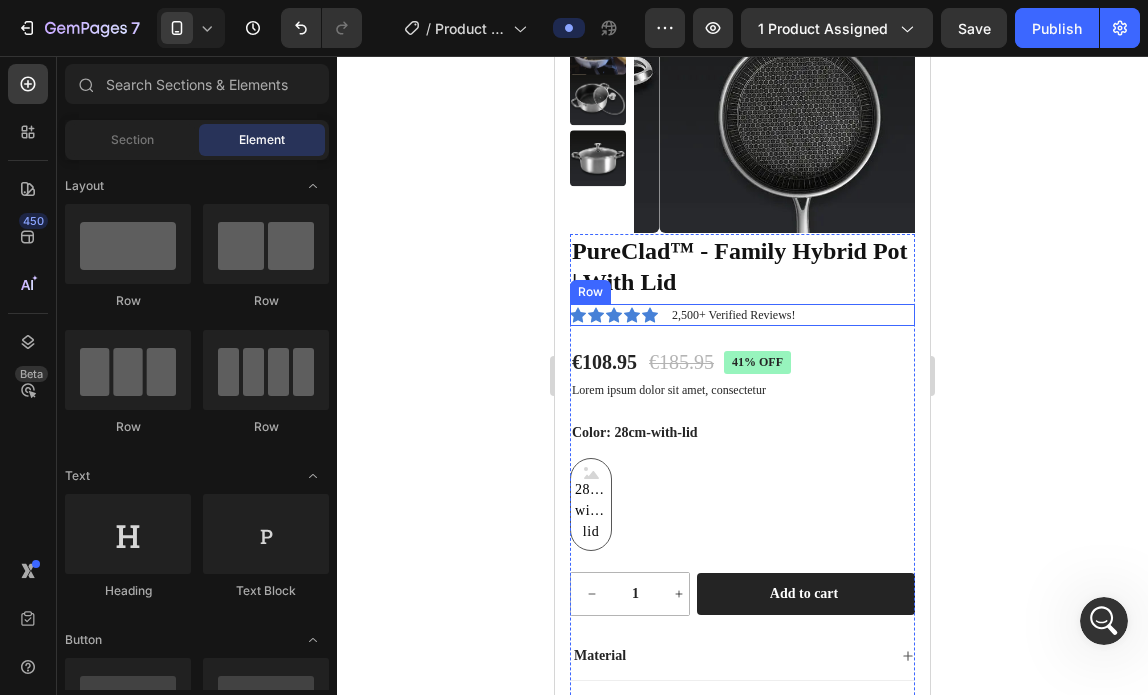 scroll, scrollTop: 0, scrollLeft: 0, axis: both 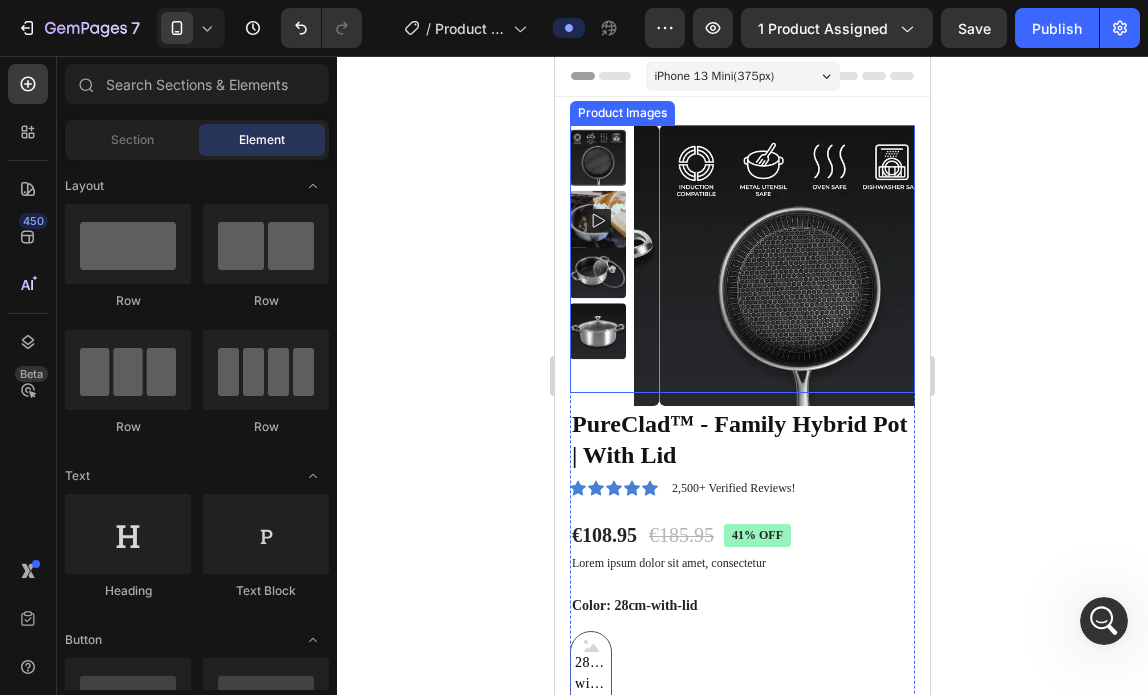 click at bounding box center (799, 265) 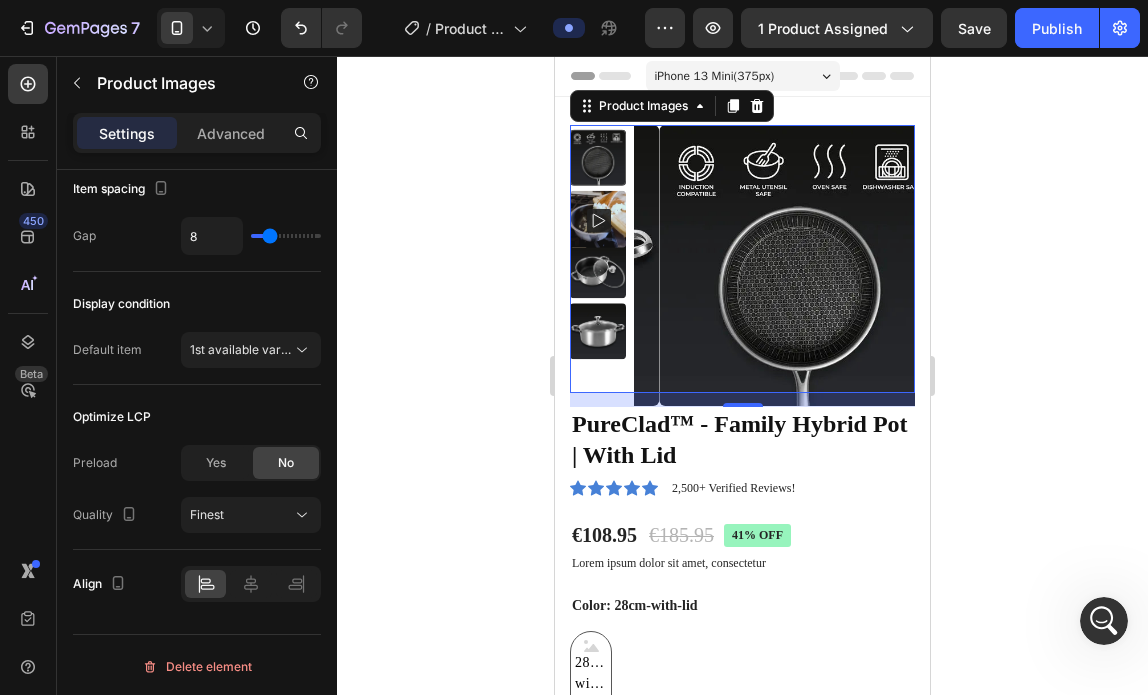 scroll, scrollTop: 0, scrollLeft: 0, axis: both 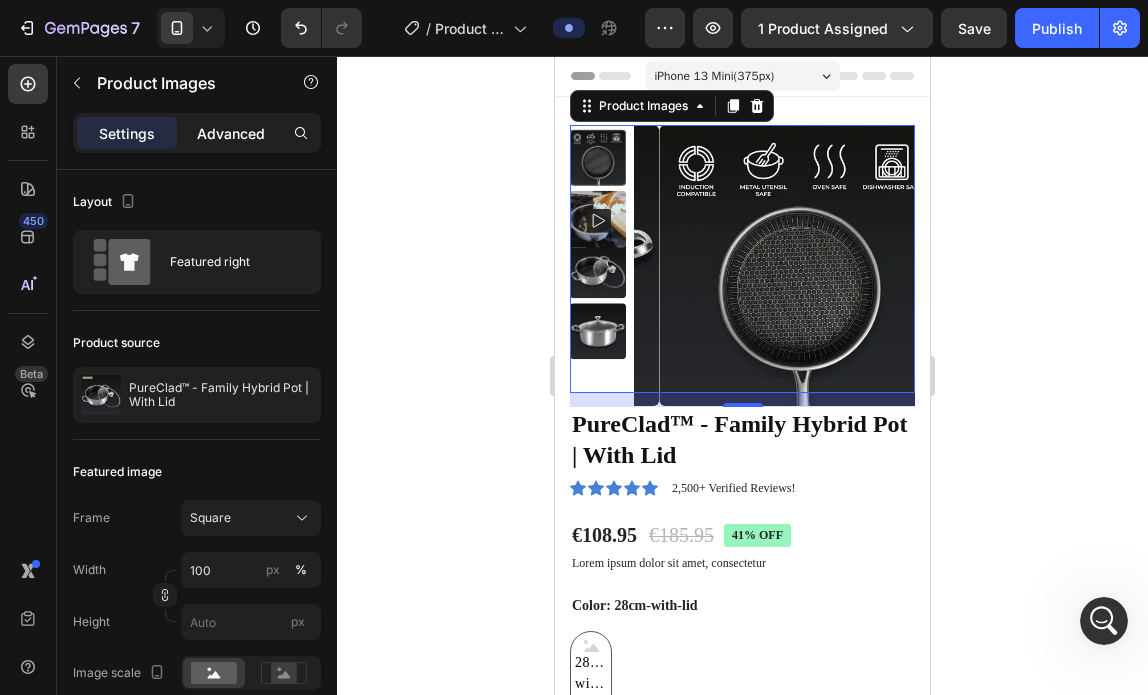 click on "Advanced" 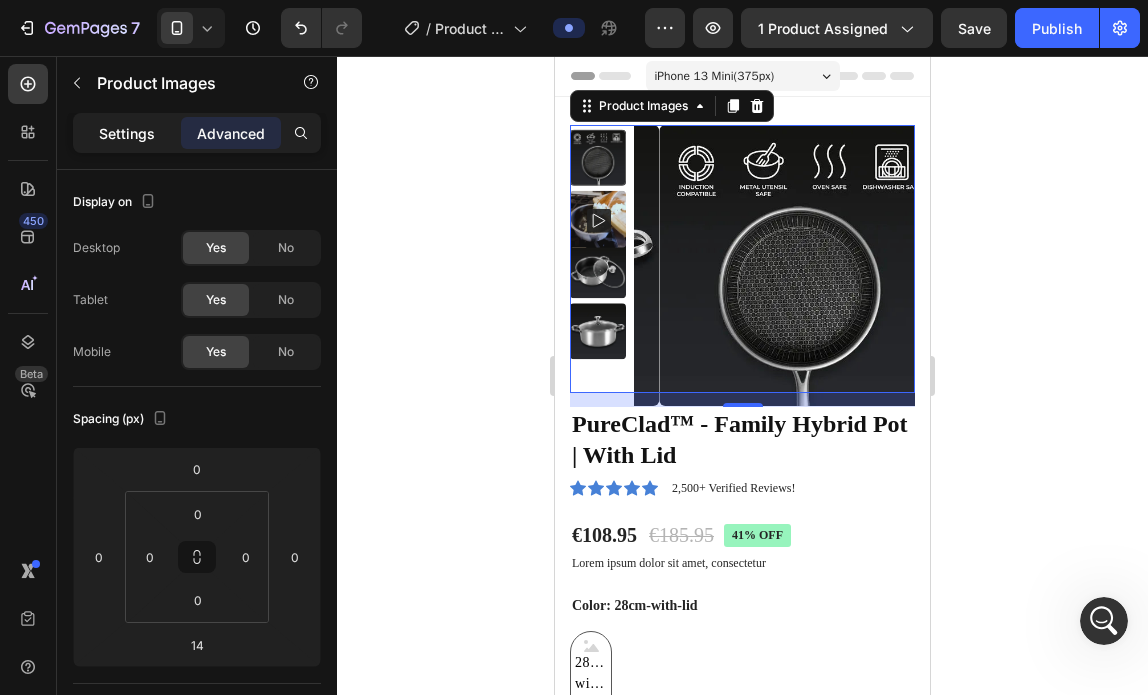 click on "Settings" at bounding box center (127, 133) 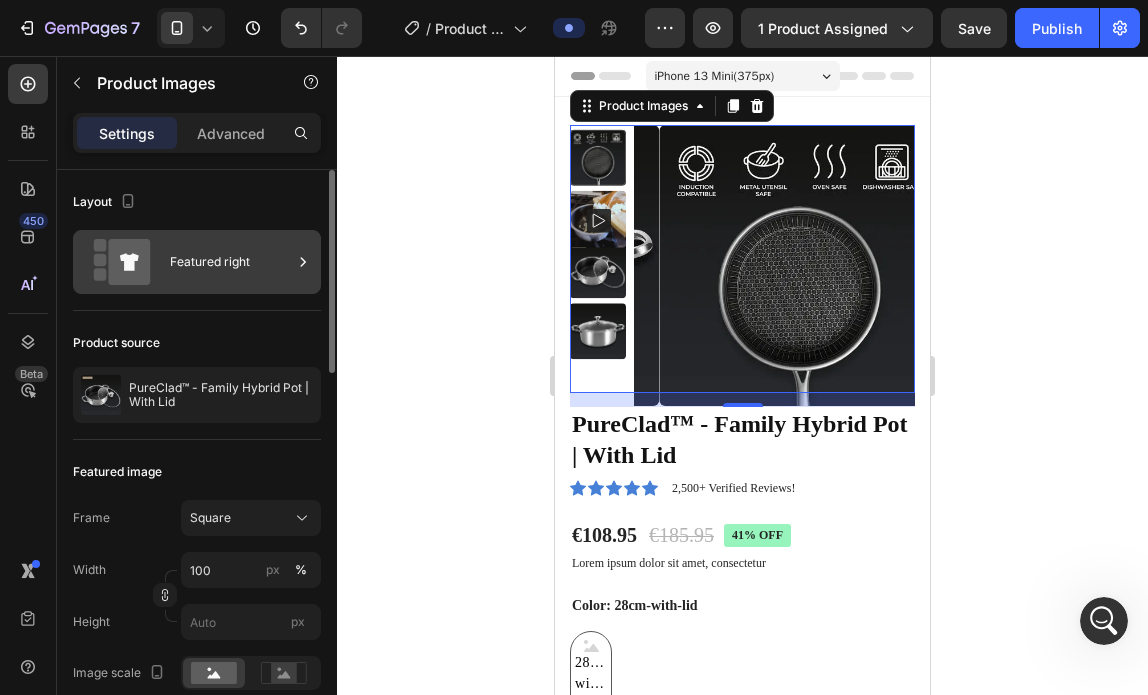 click on "Featured right" at bounding box center [231, 262] 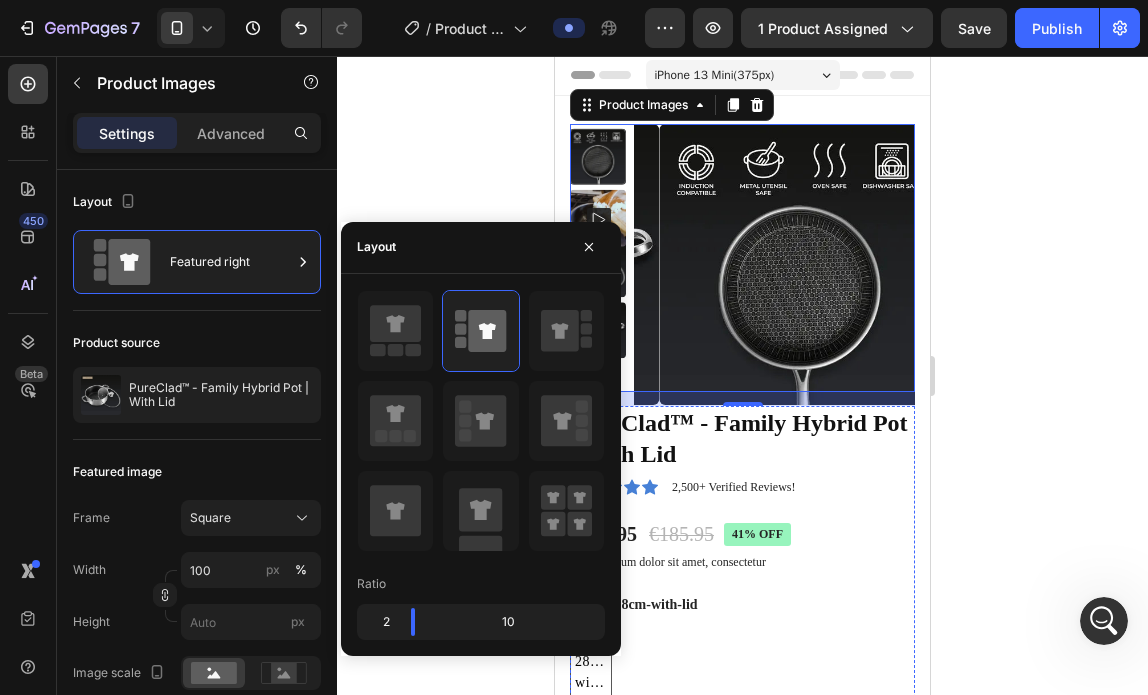 scroll, scrollTop: 0, scrollLeft: 0, axis: both 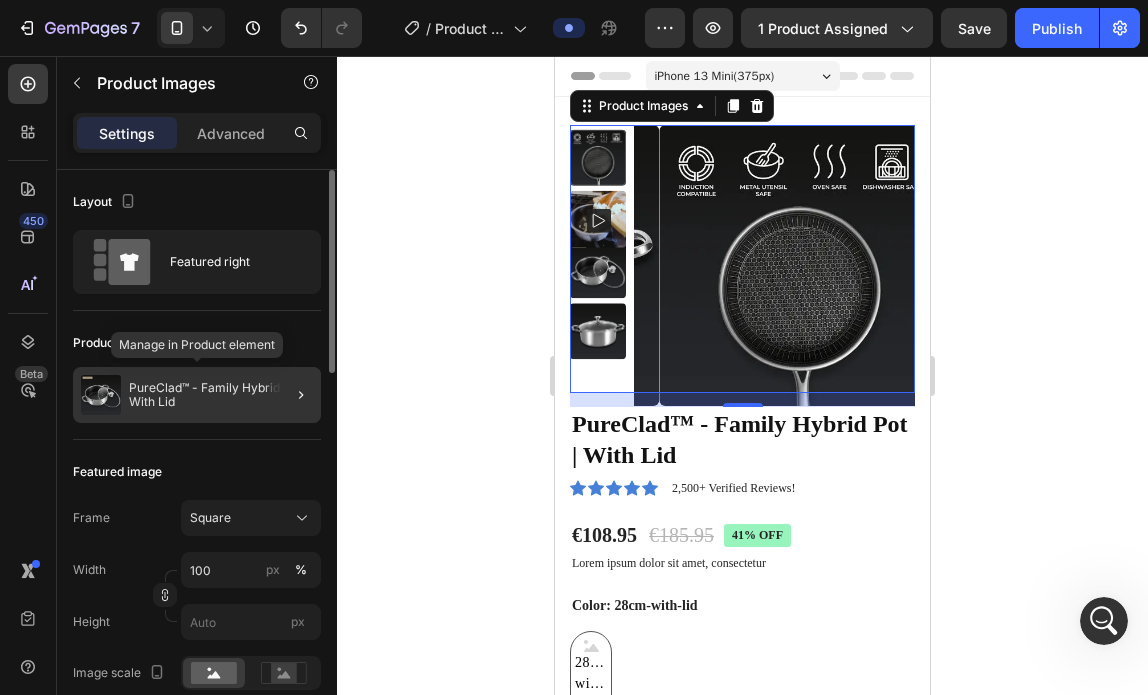 click on "PureClad™ - Family Hybrid Pot | With Lid" at bounding box center [221, 395] 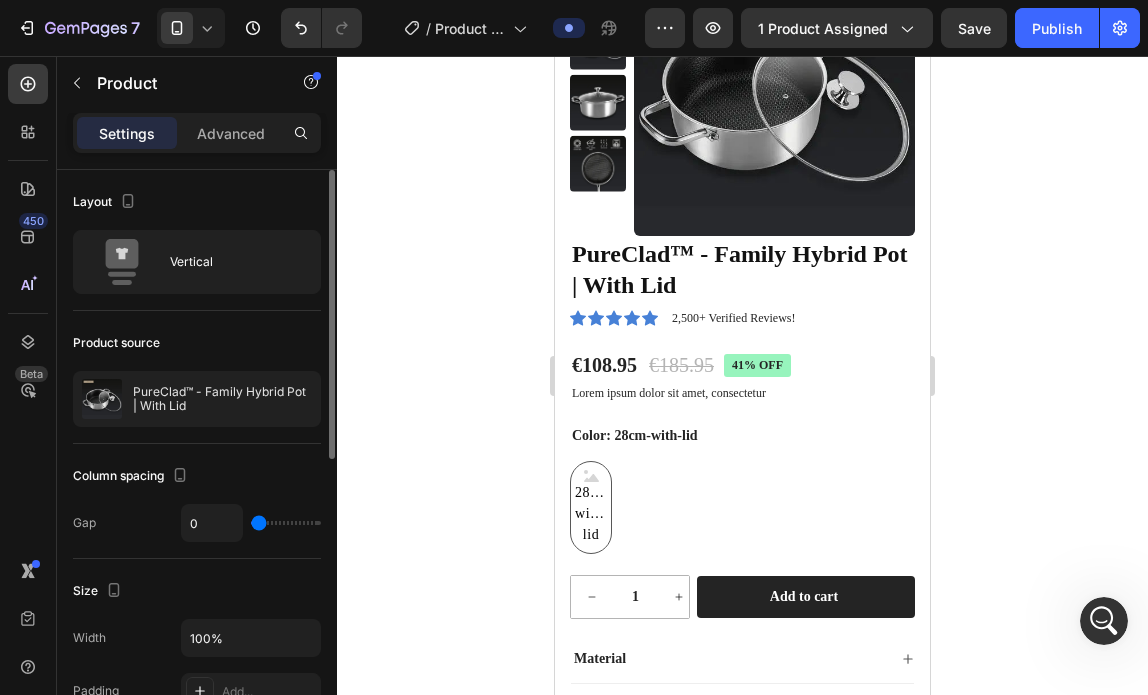 scroll, scrollTop: 0, scrollLeft: 0, axis: both 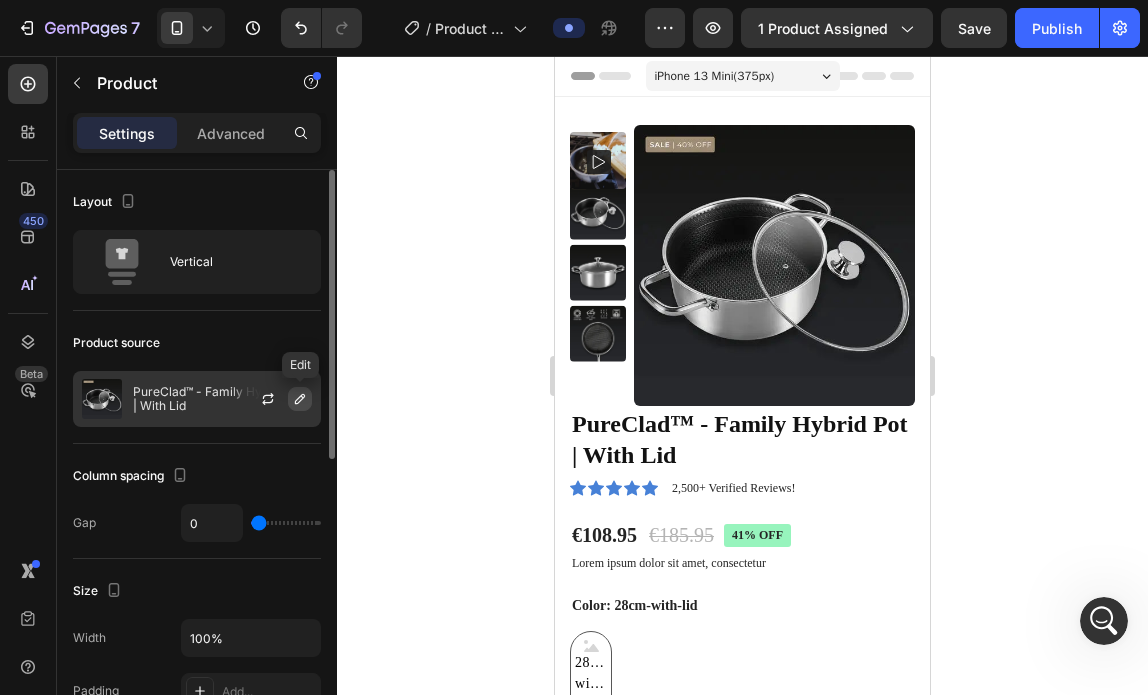 click 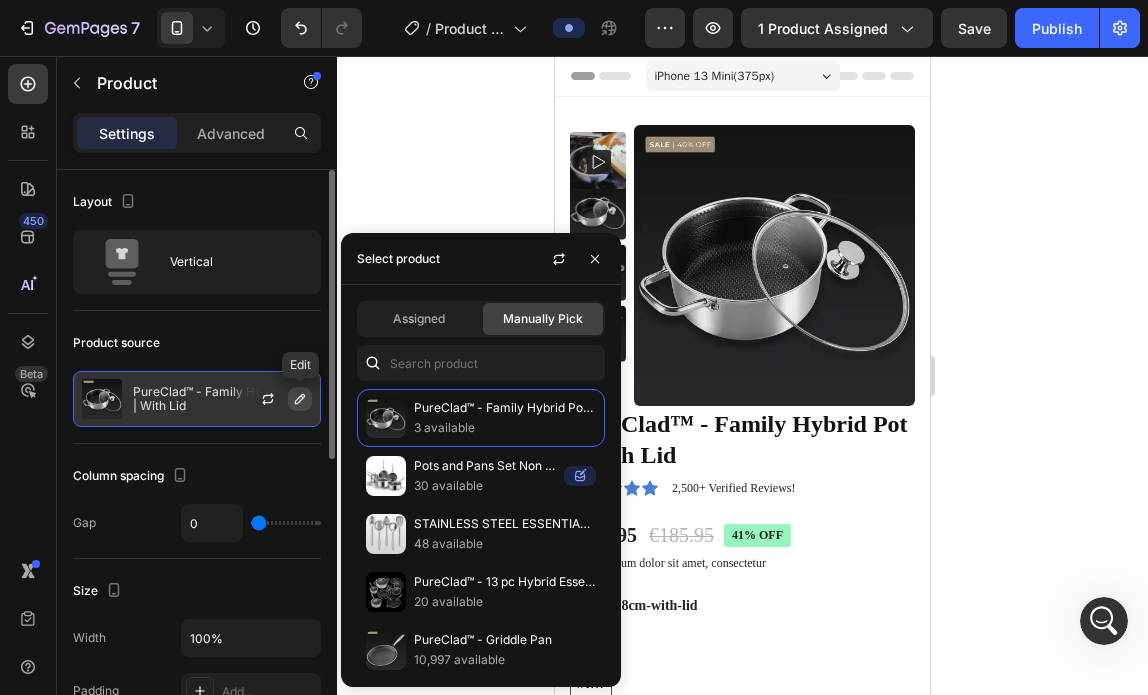 click 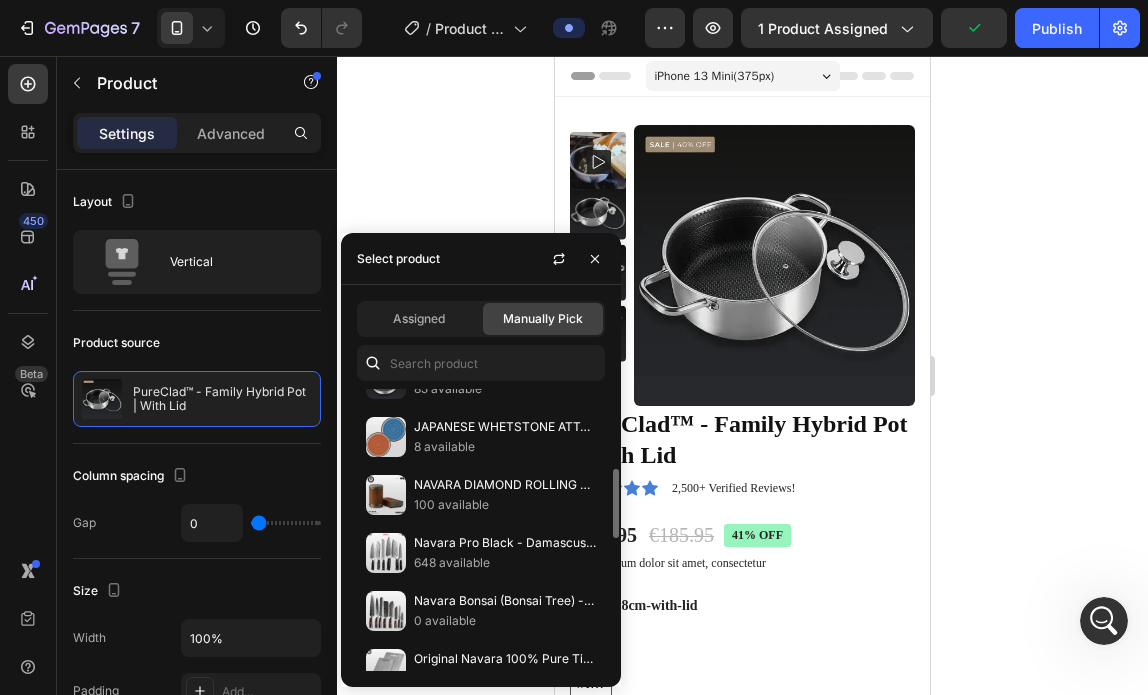 scroll, scrollTop: 0, scrollLeft: 0, axis: both 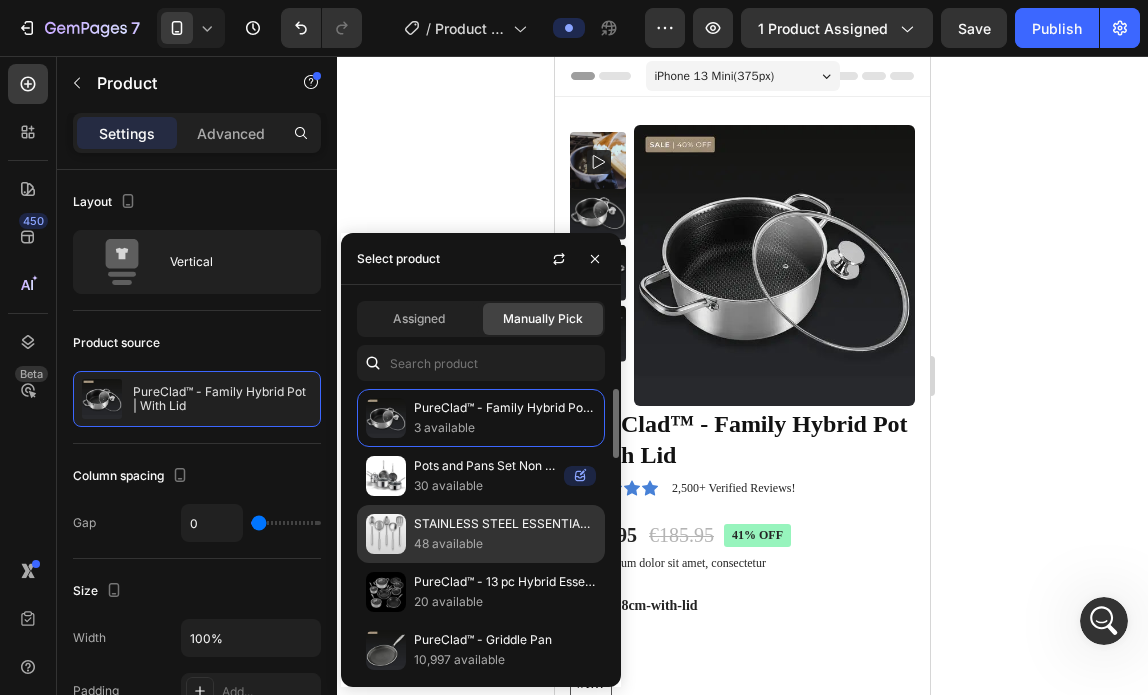 click on "STAINLESS STEEL ESSENTIAL UTENSILS SET" at bounding box center [505, 524] 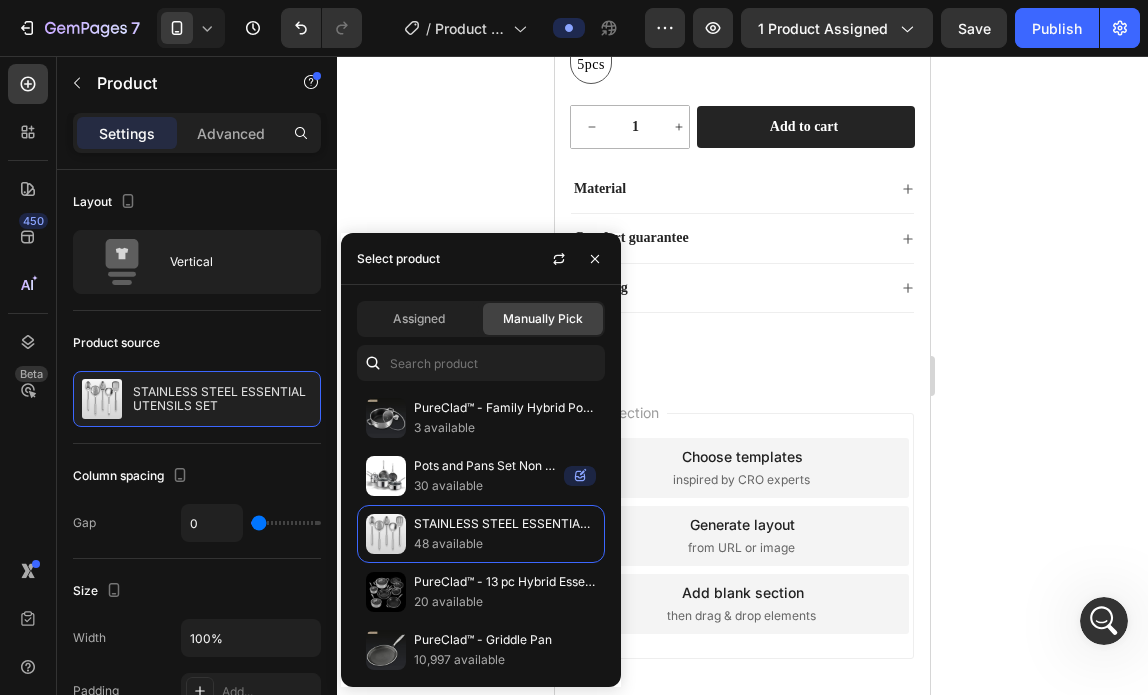 scroll, scrollTop: 0, scrollLeft: 0, axis: both 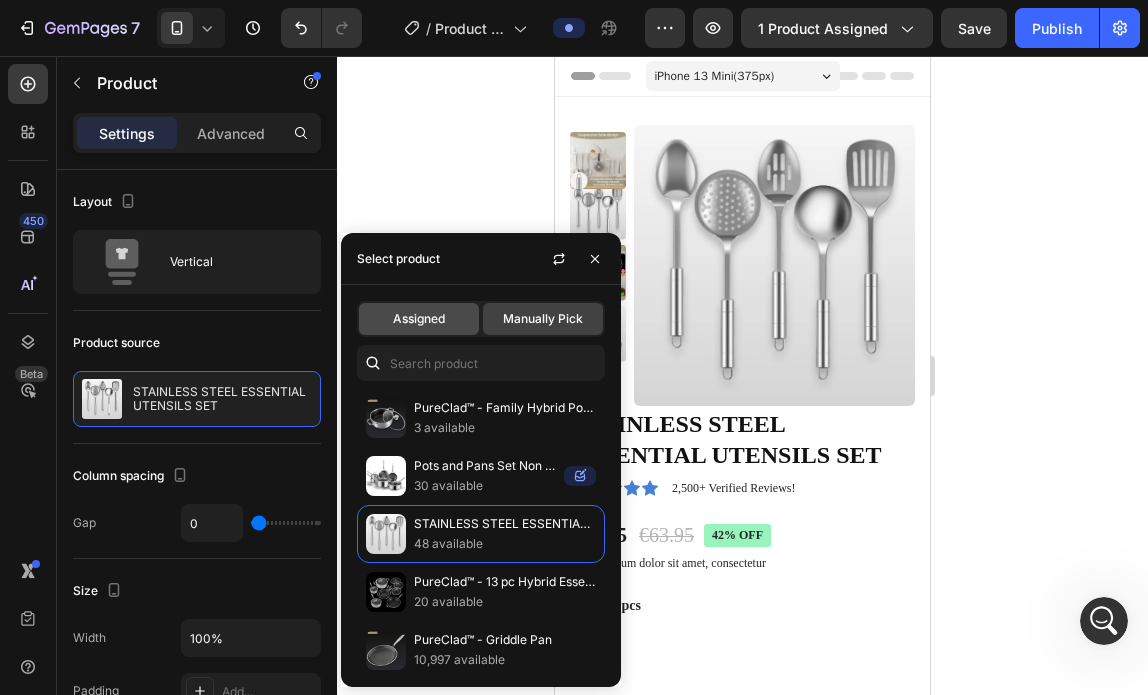 click on "Assigned" 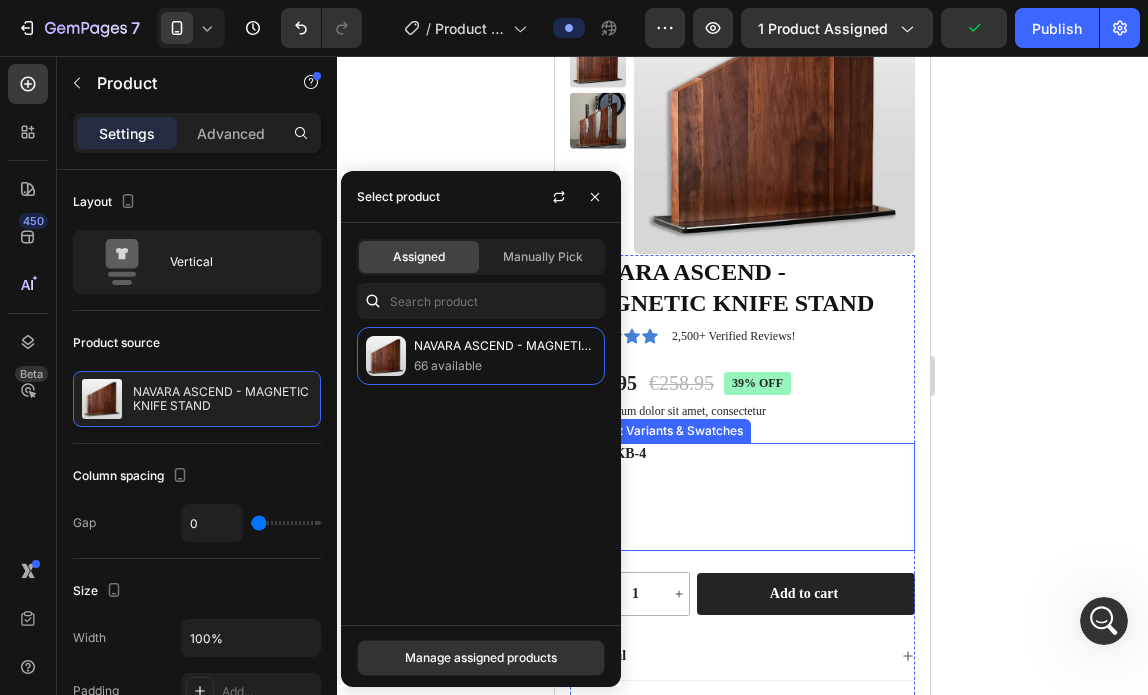 scroll, scrollTop: 619, scrollLeft: 0, axis: vertical 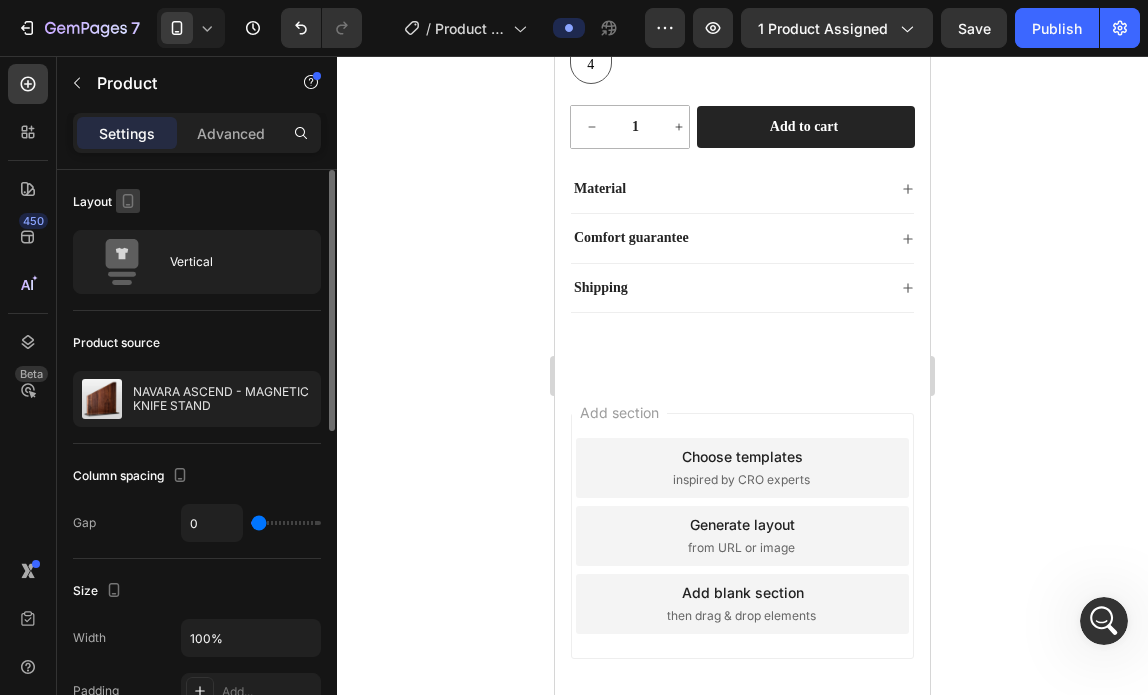 click 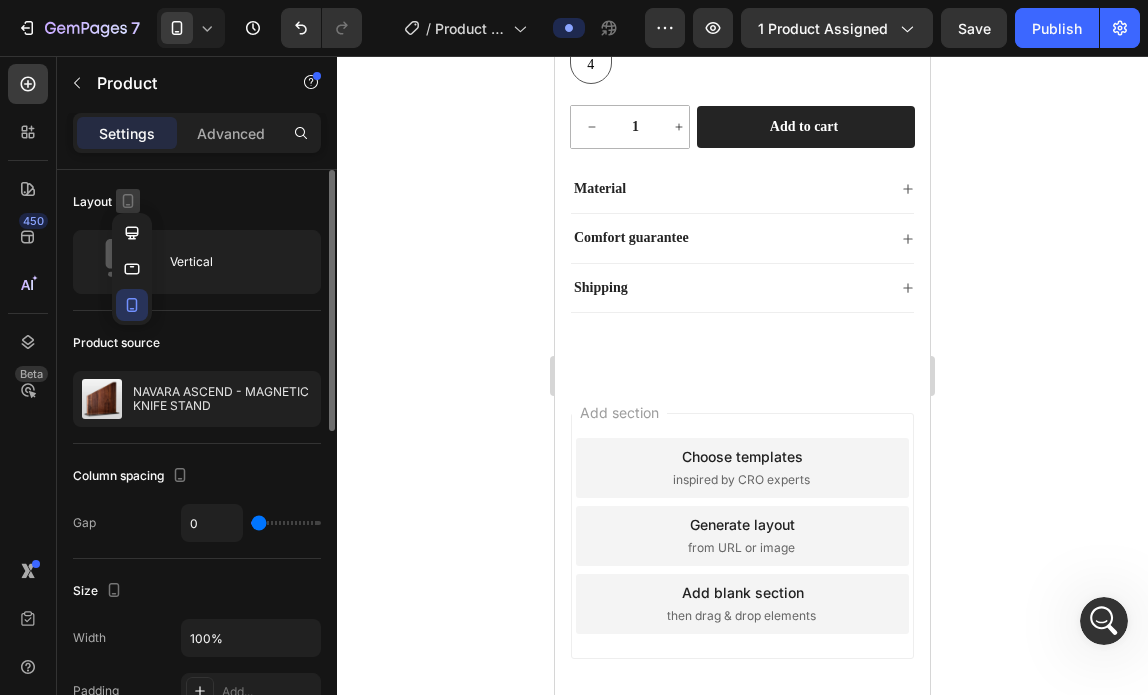 click 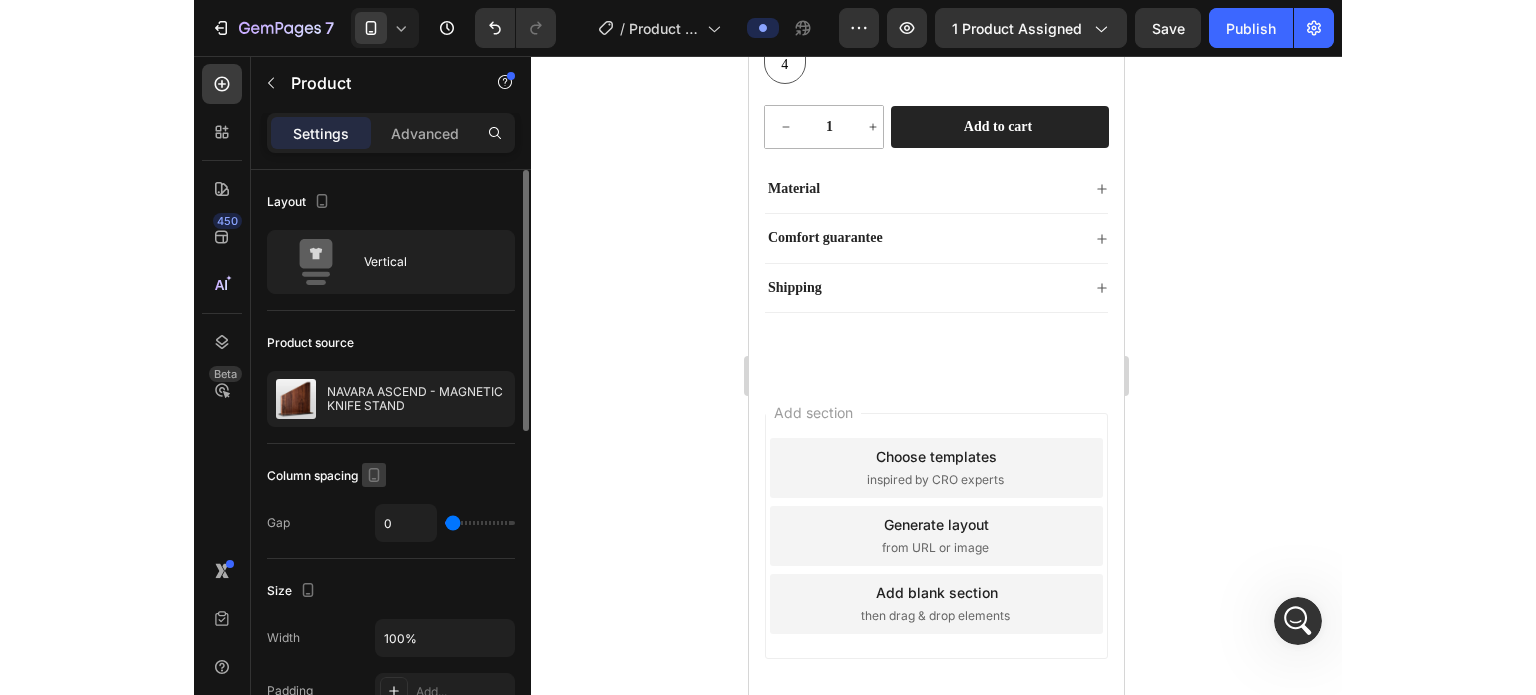 scroll, scrollTop: 714, scrollLeft: 0, axis: vertical 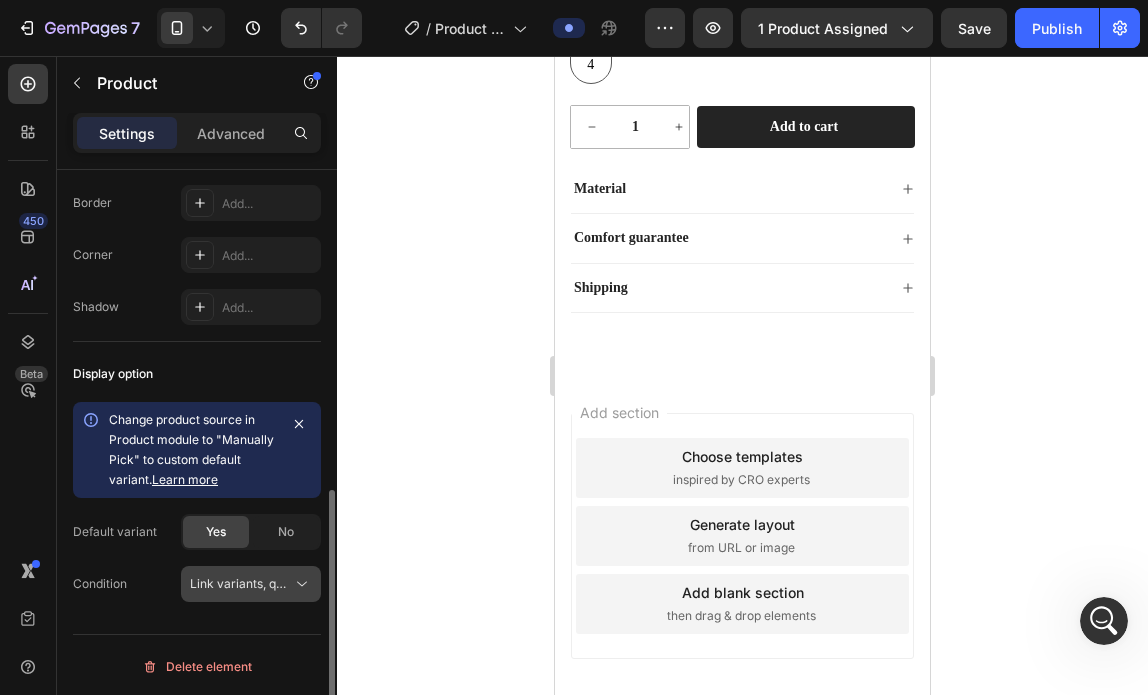 click on "Link variants, quantity <br> between same products" at bounding box center [337, 583] 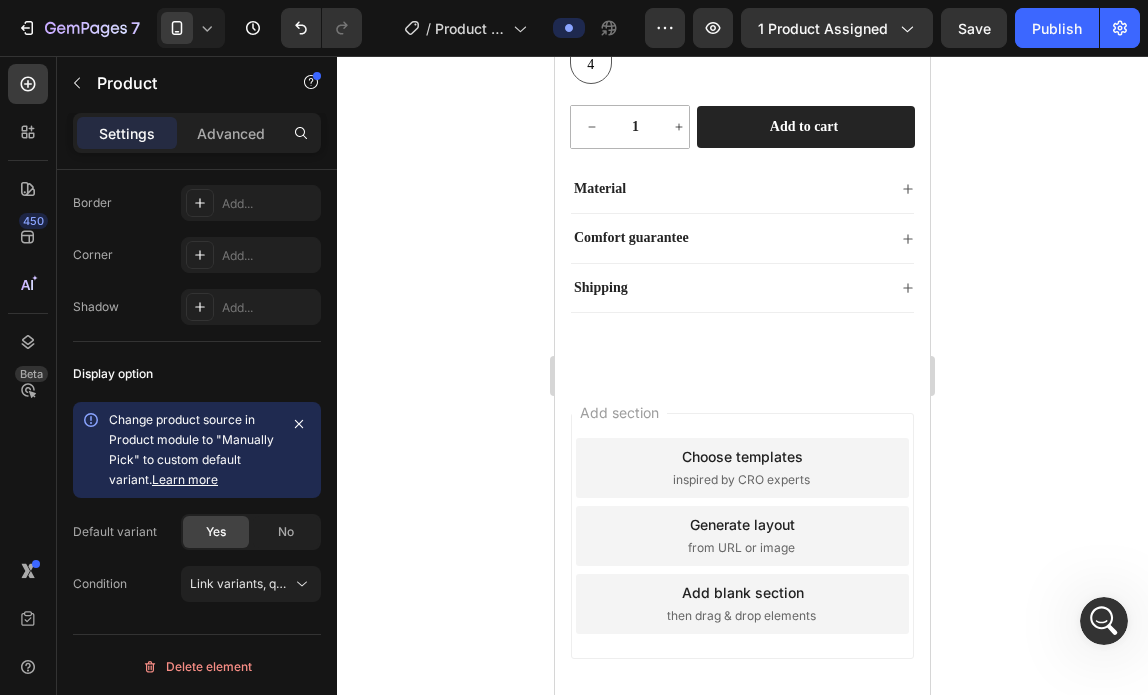 click 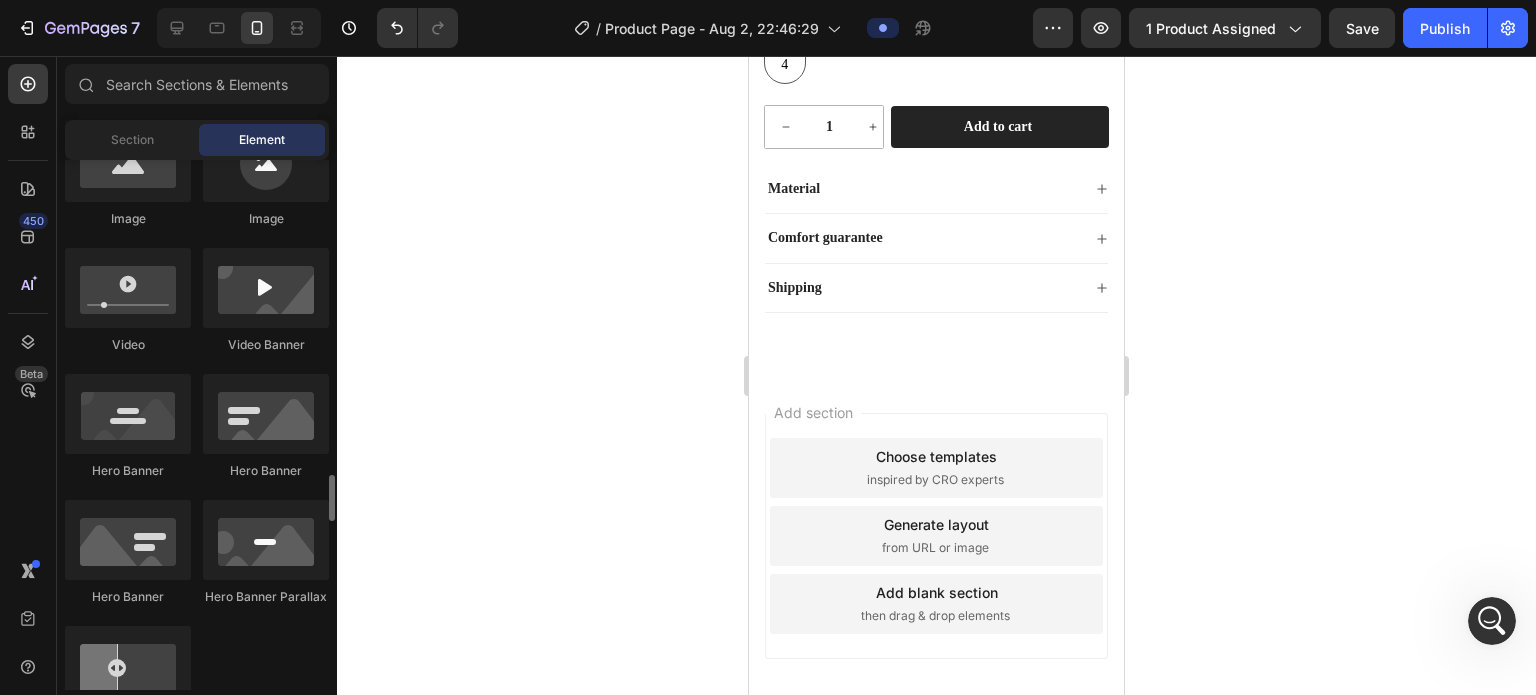 scroll, scrollTop: 934, scrollLeft: 0, axis: vertical 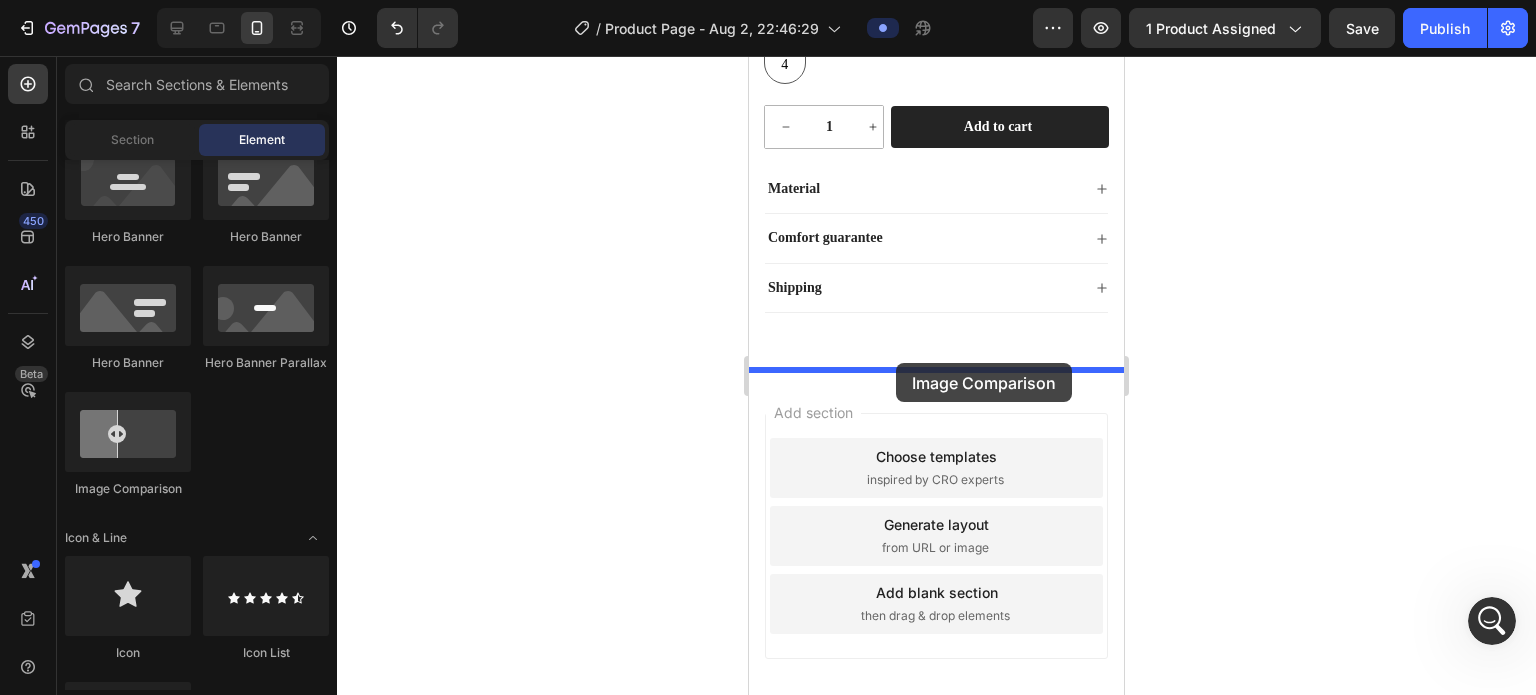 drag, startPoint x: 897, startPoint y: 471, endPoint x: 896, endPoint y: 363, distance: 108.00463 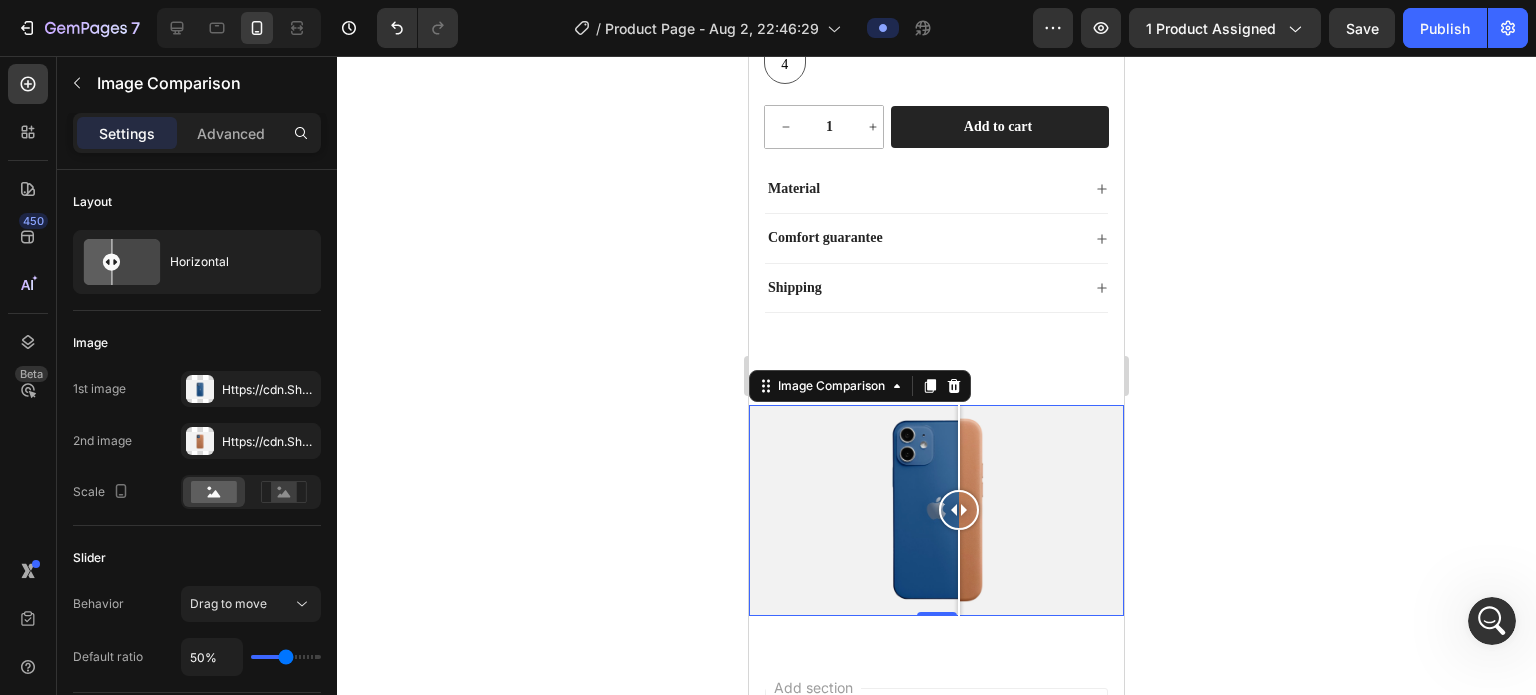 drag, startPoint x: 920, startPoint y: 502, endPoint x: 975, endPoint y: 463, distance: 67.424034 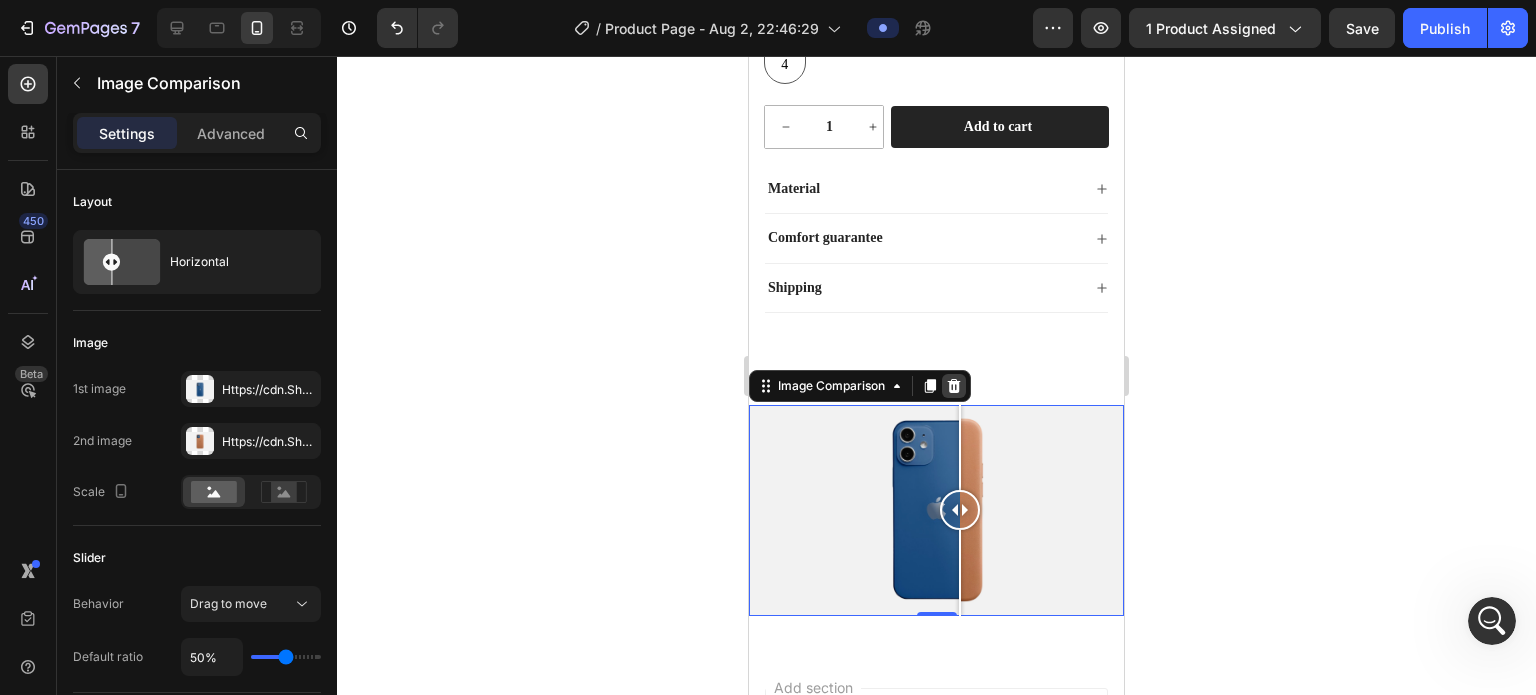 click 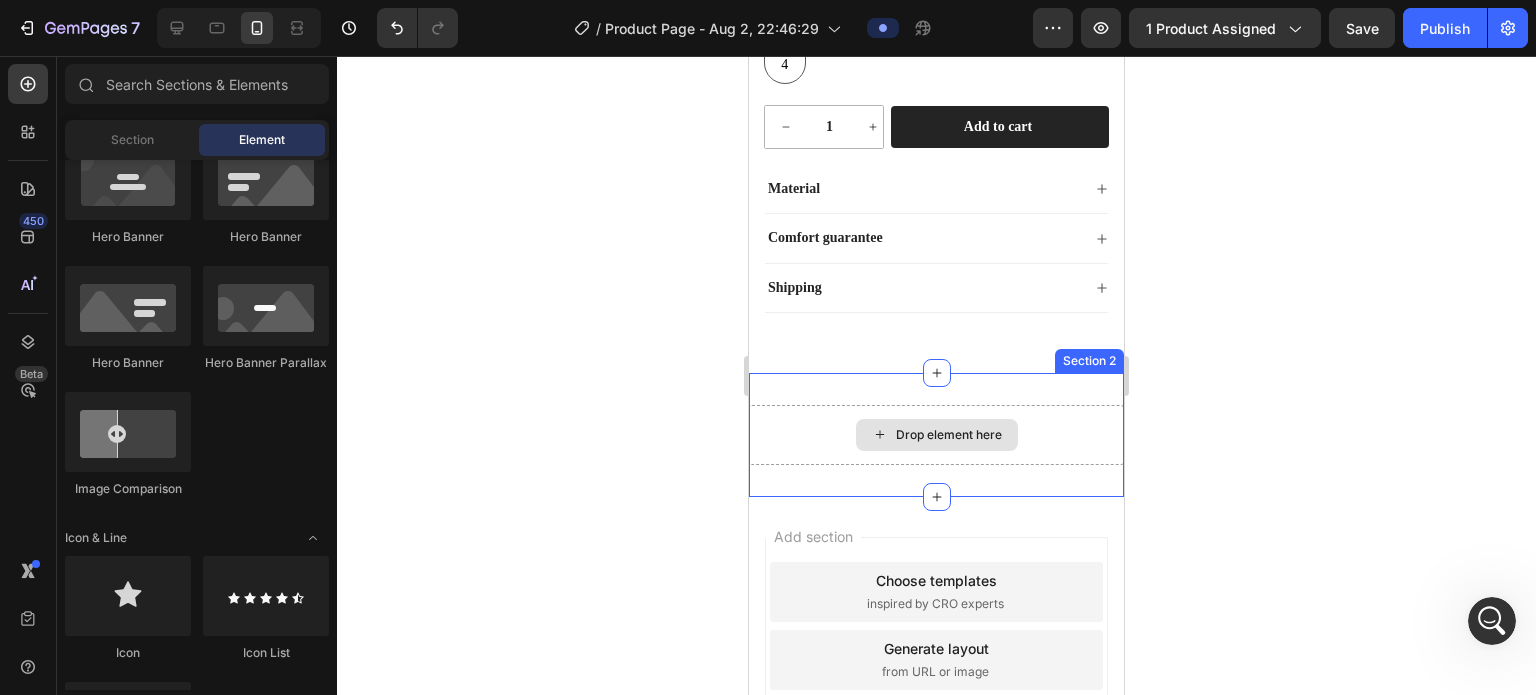 click on "Drop element here" at bounding box center [949, 435] 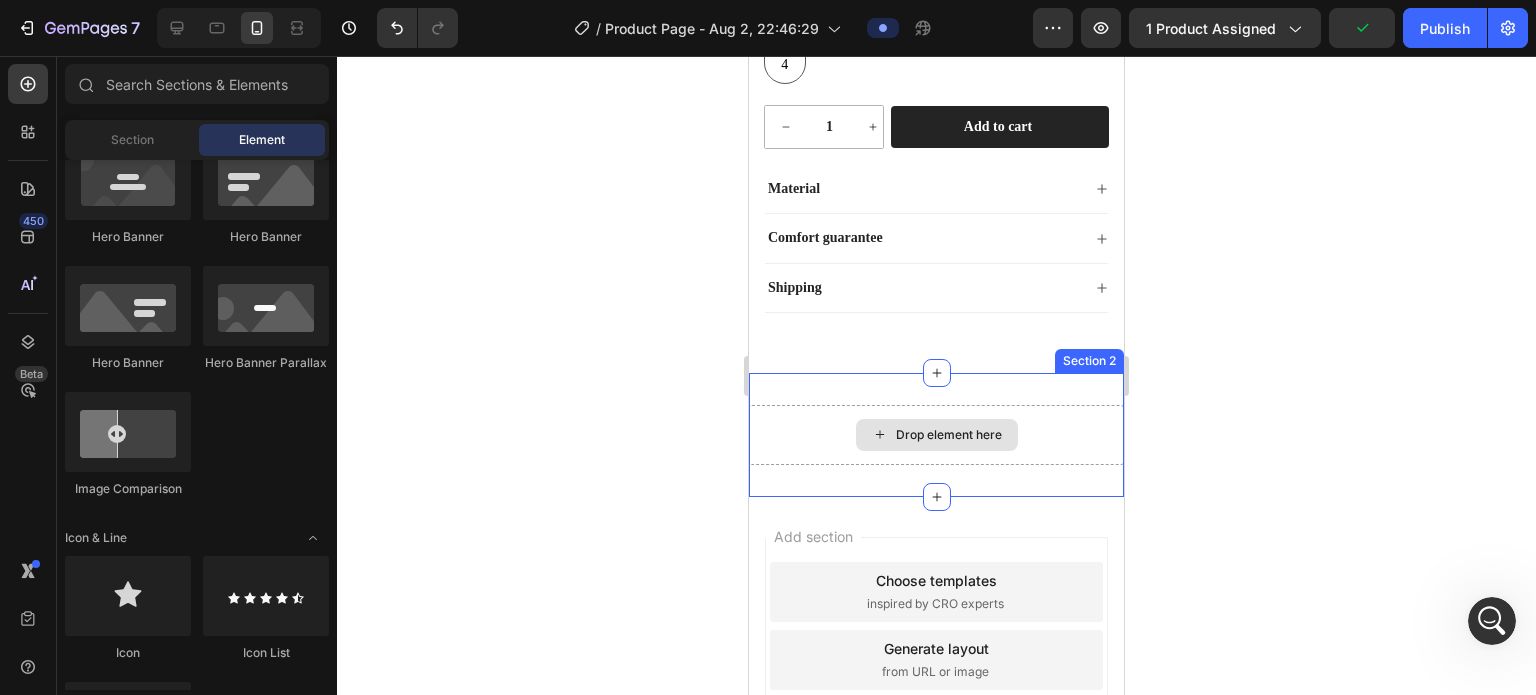 click on "Drop element here" at bounding box center [936, 435] 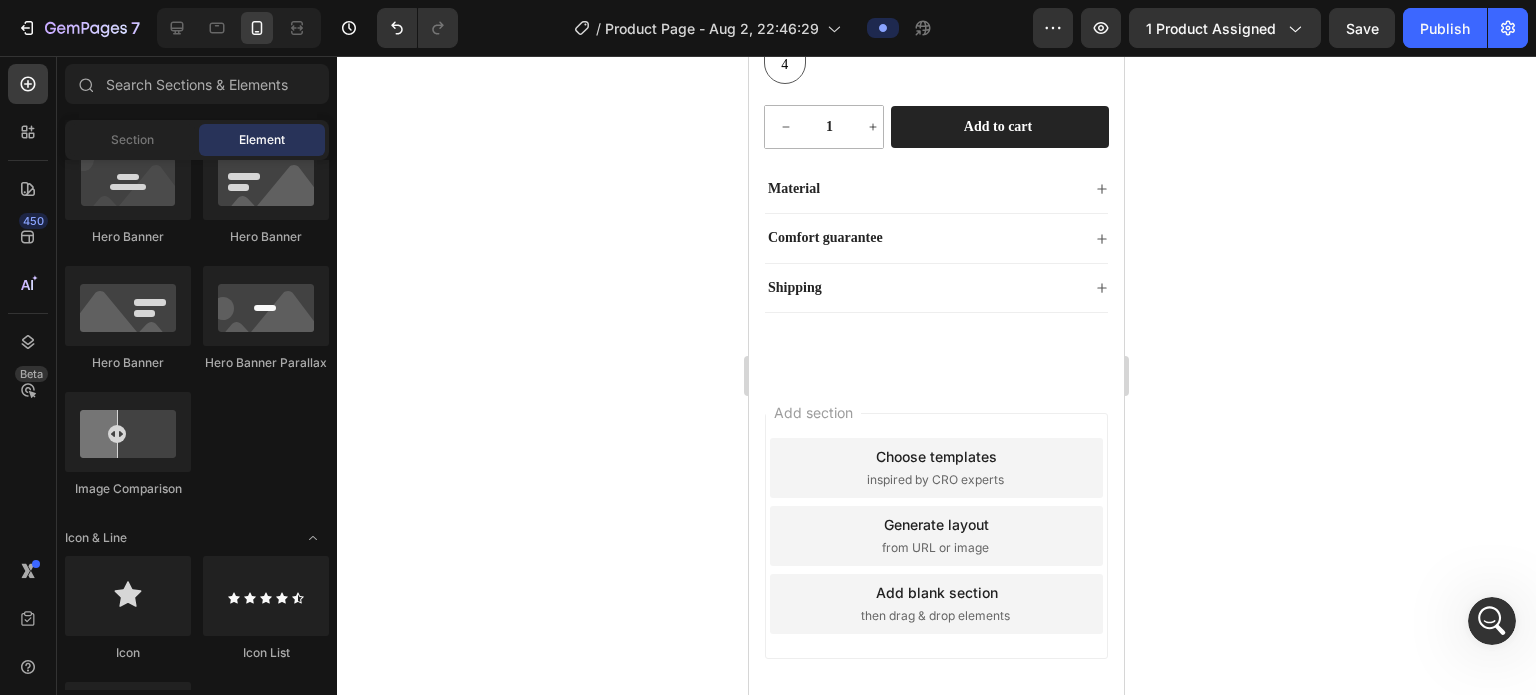 click on "Footer" at bounding box center [803, 776] 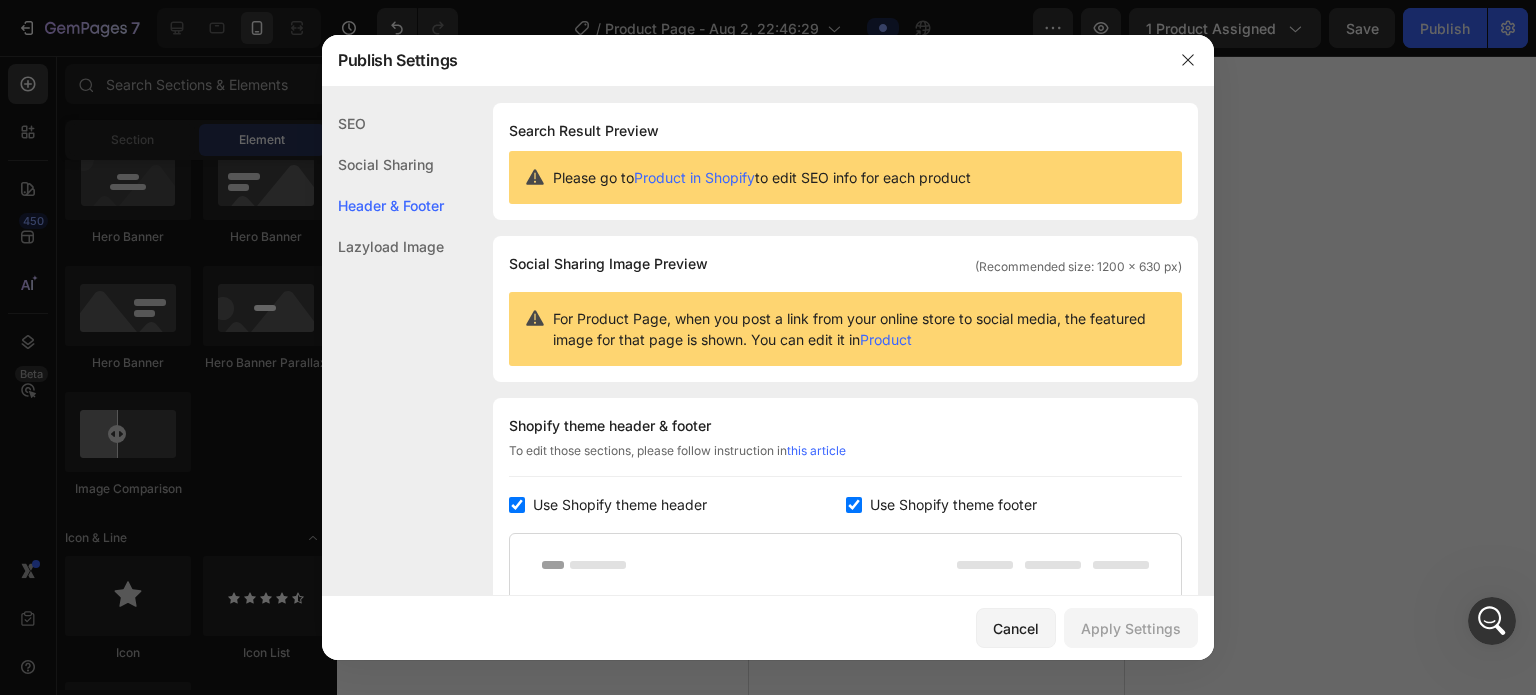 scroll, scrollTop: 291, scrollLeft: 0, axis: vertical 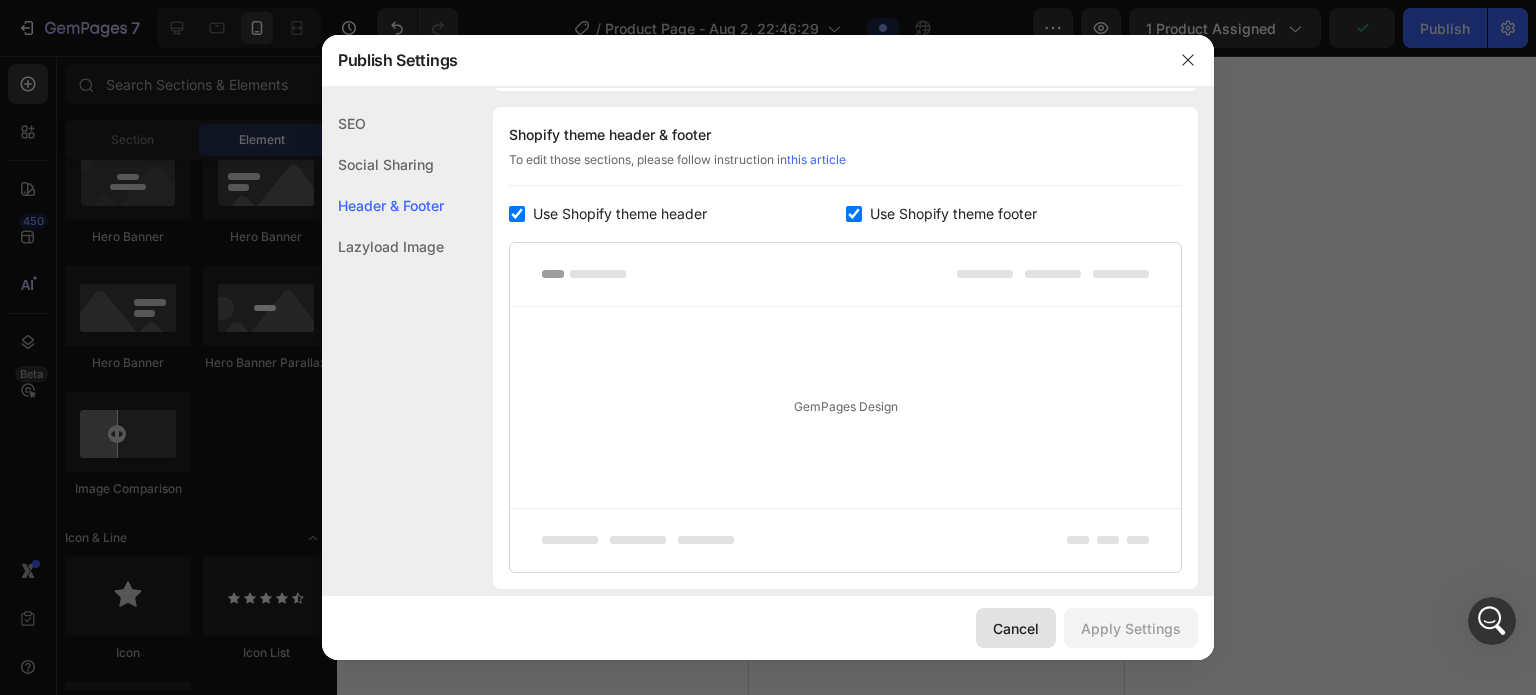 click on "Cancel" 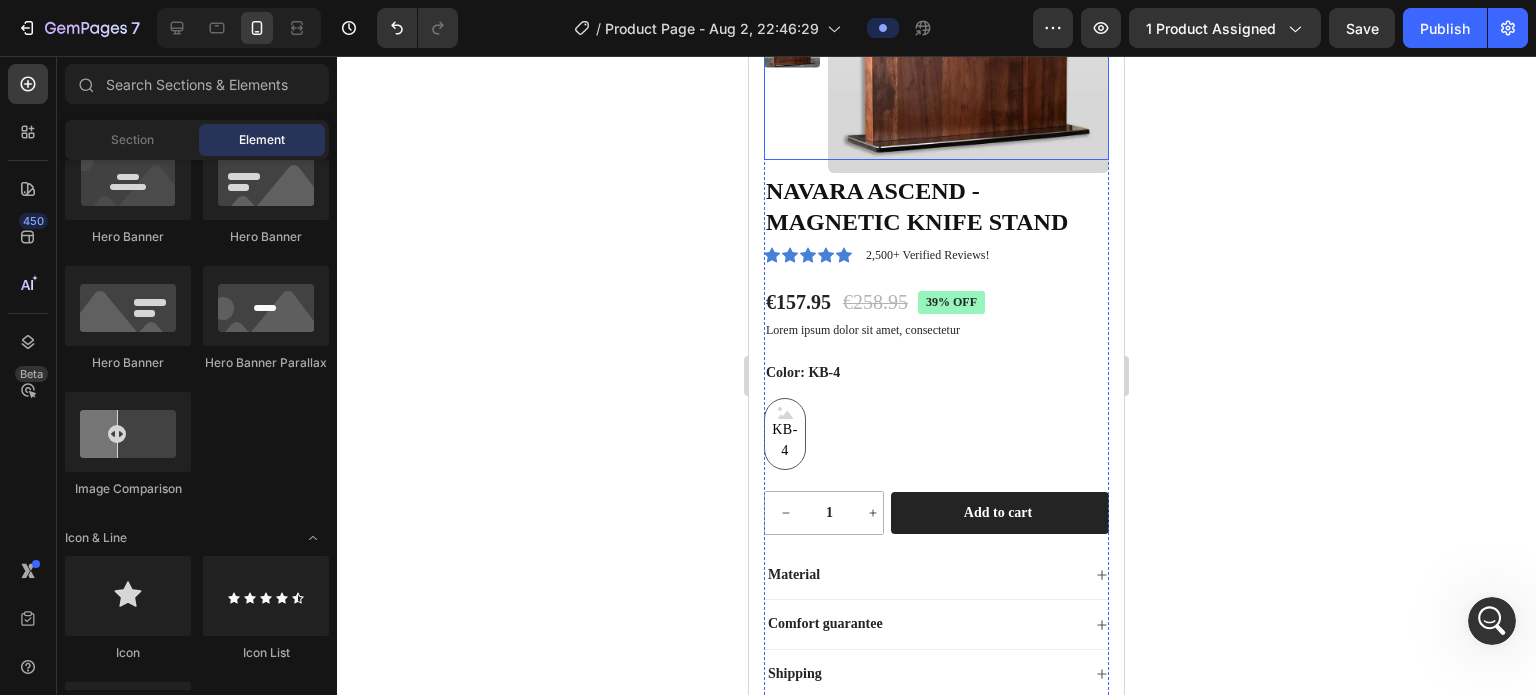 scroll, scrollTop: 0, scrollLeft: 0, axis: both 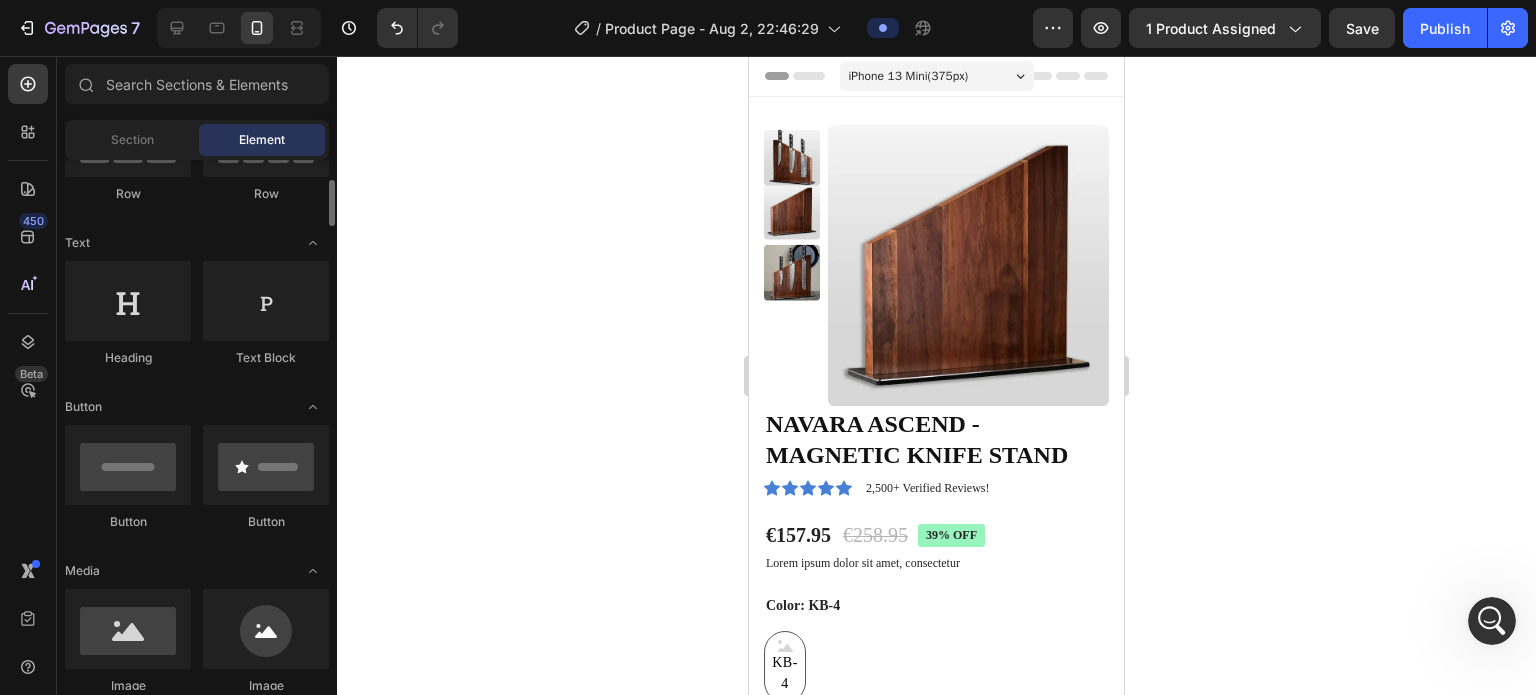 click on "Section Element" at bounding box center [197, 140] 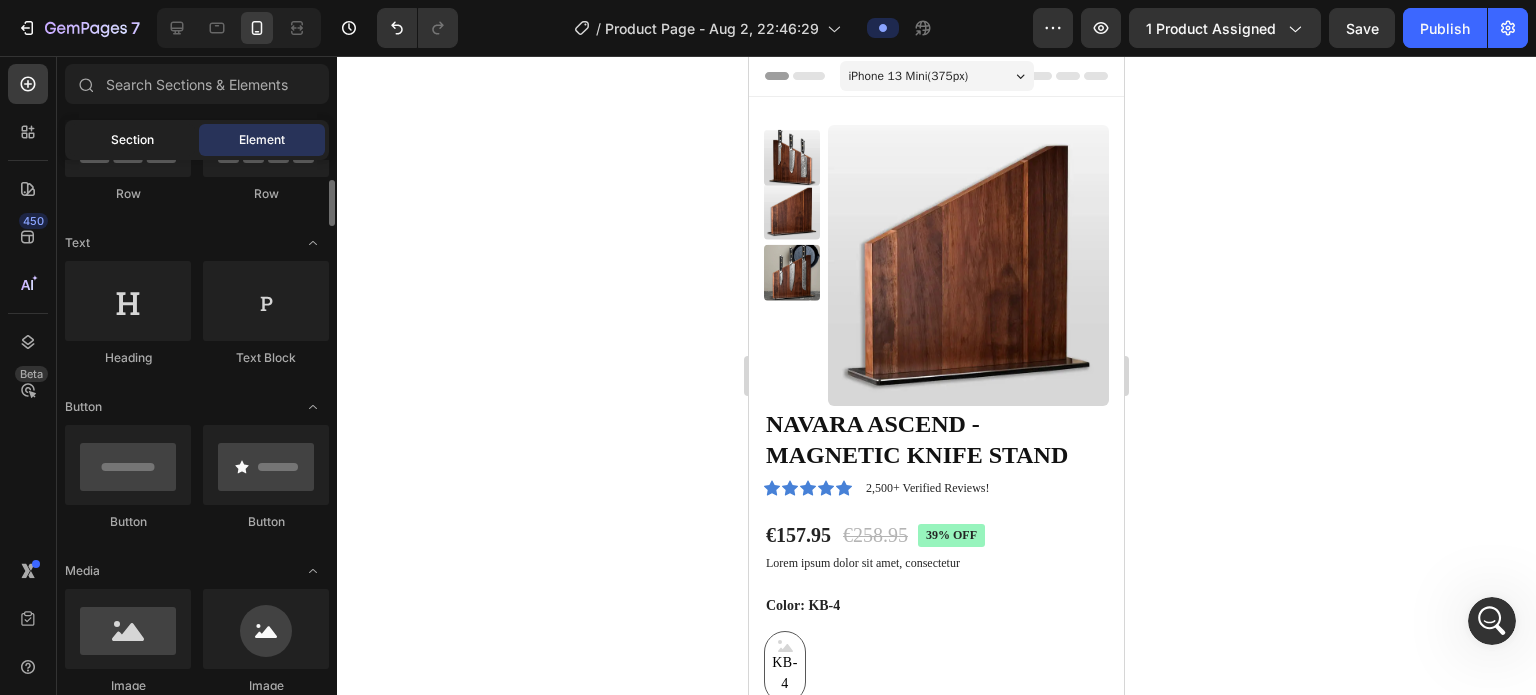 click on "Section" 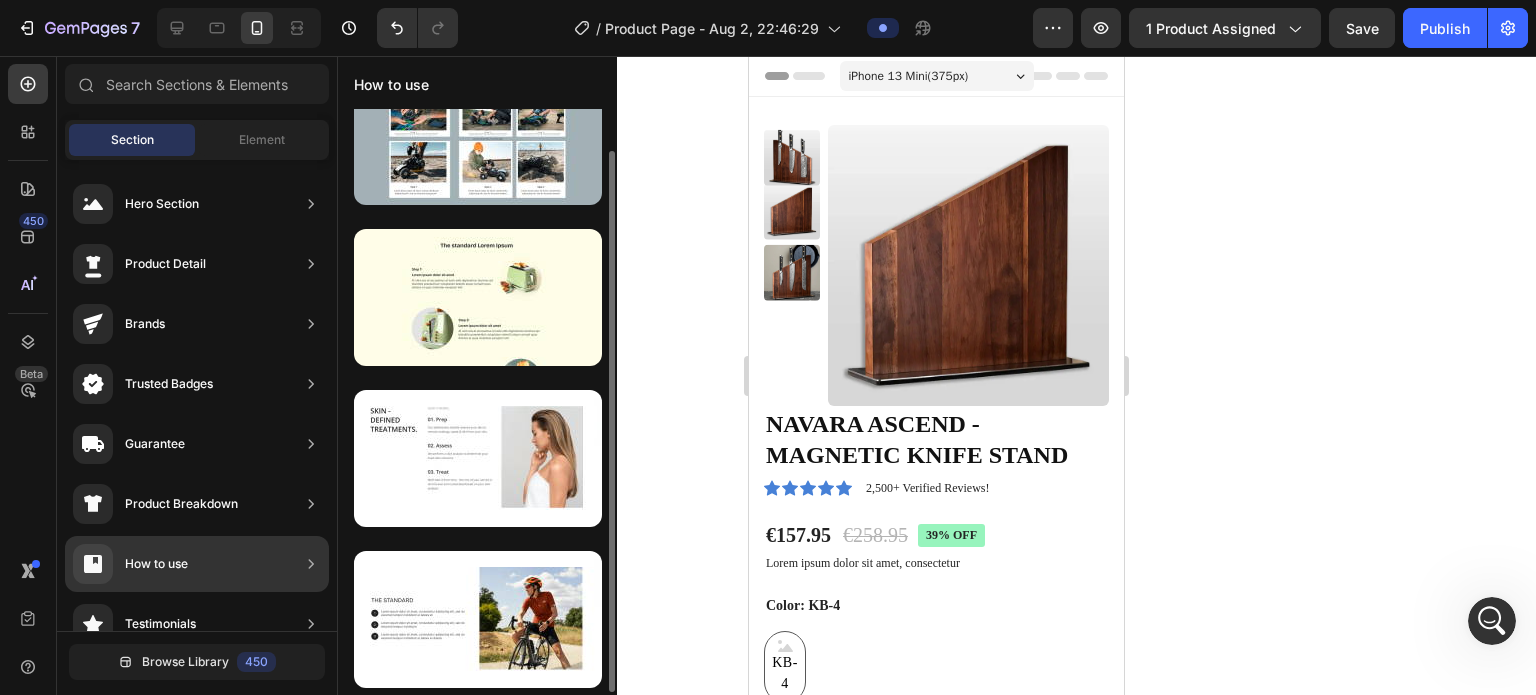 scroll, scrollTop: 46, scrollLeft: 0, axis: vertical 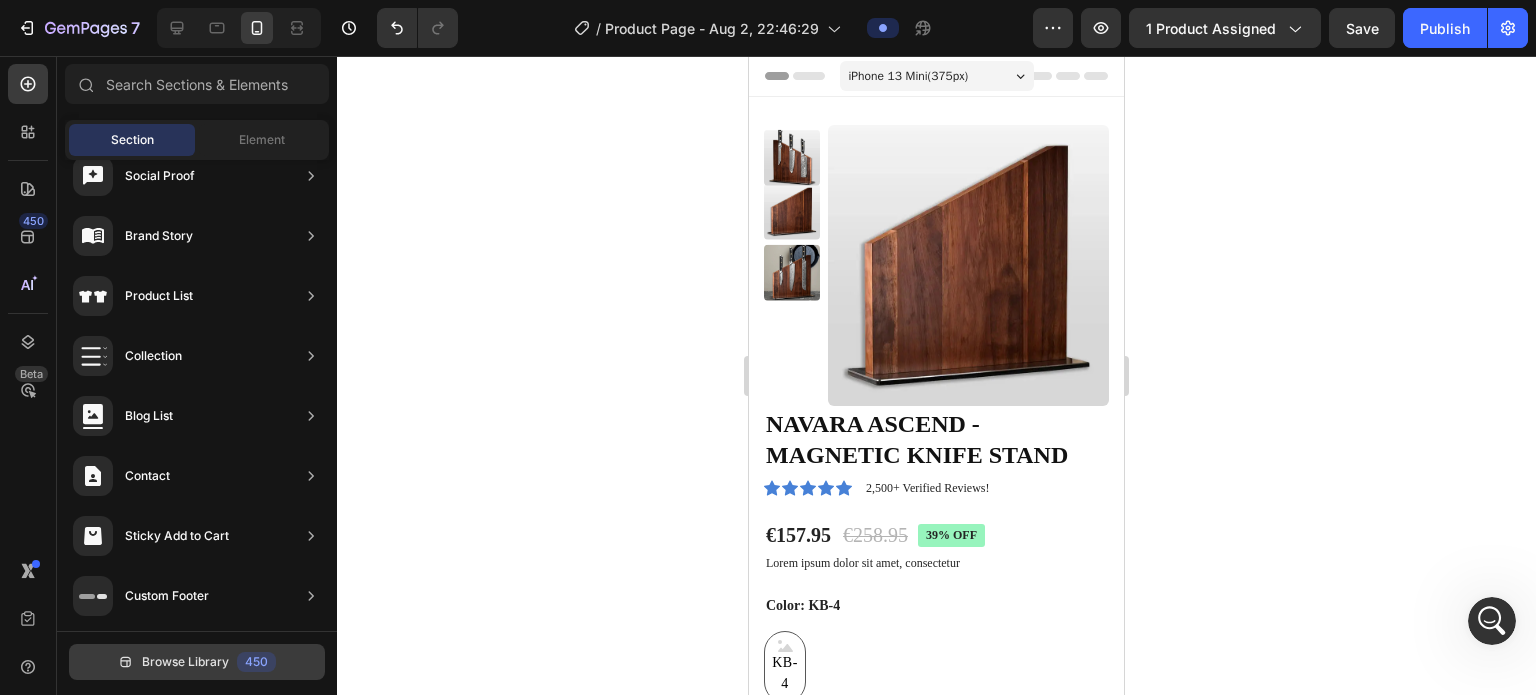 click on "Browse Library" at bounding box center [185, 662] 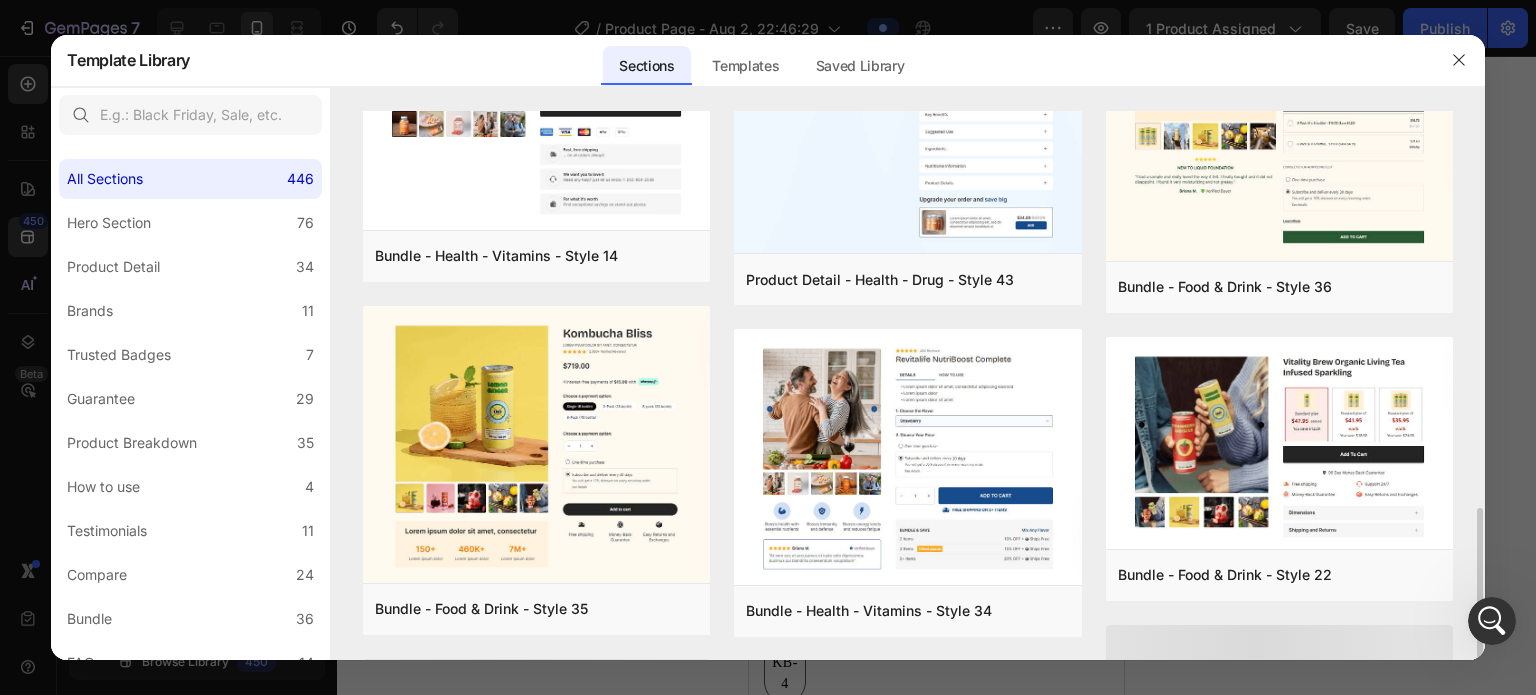 scroll, scrollTop: 1016, scrollLeft: 0, axis: vertical 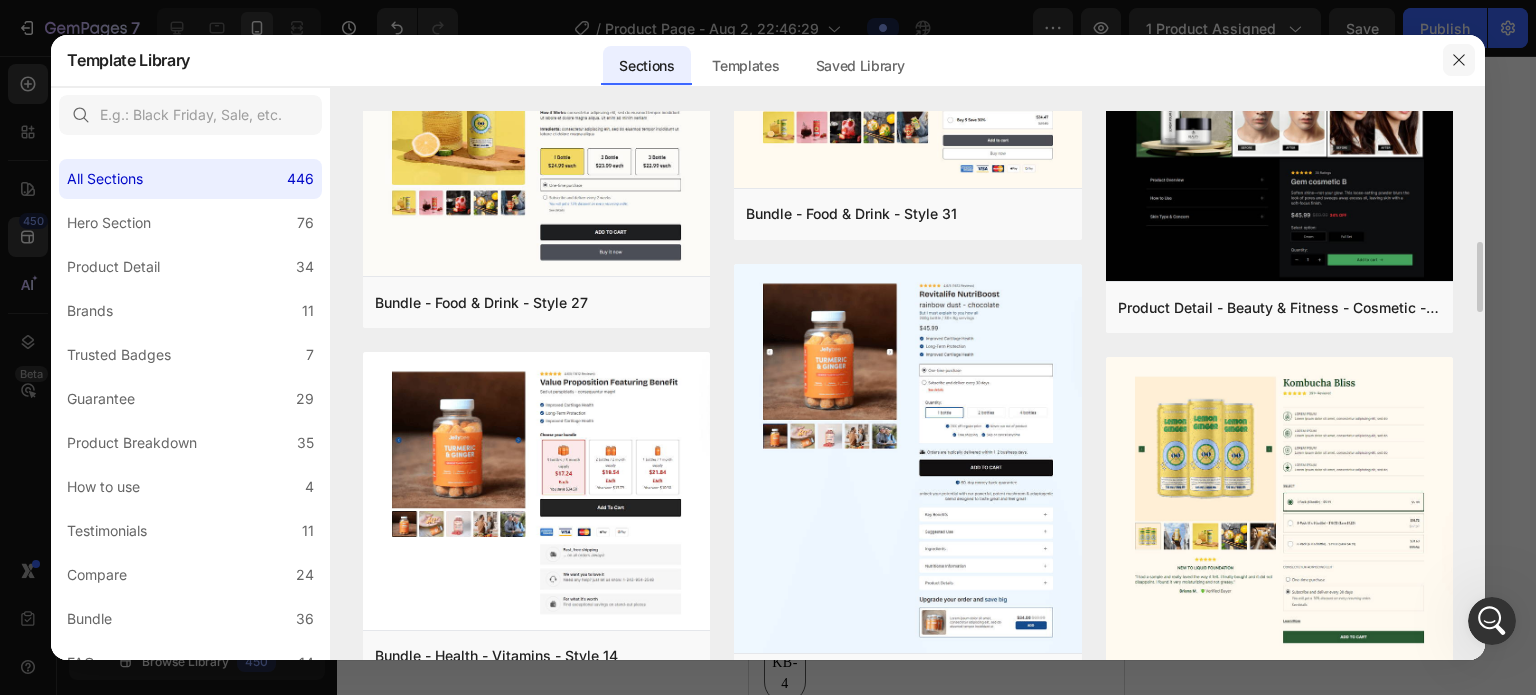click at bounding box center (1459, 60) 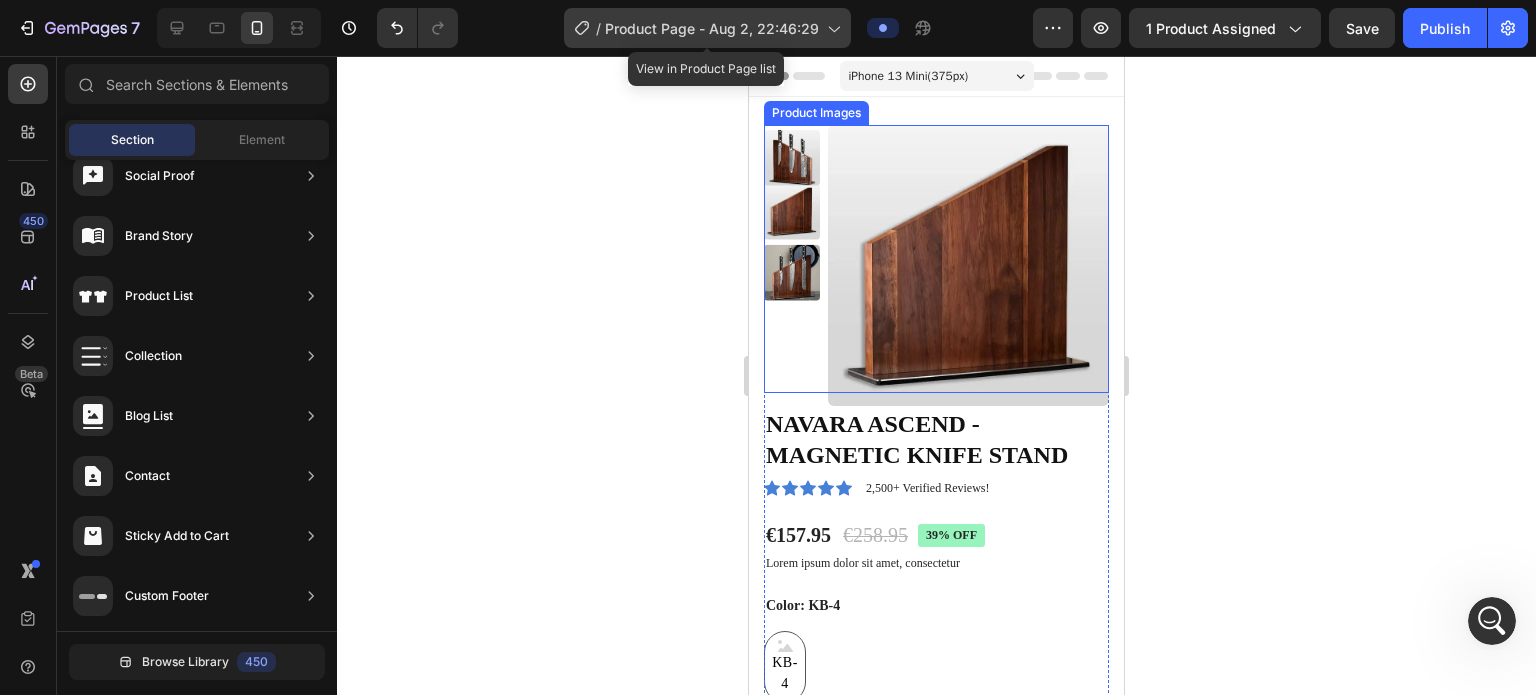 click on "Product Page - Aug 2, 22:46:29" at bounding box center (712, 28) 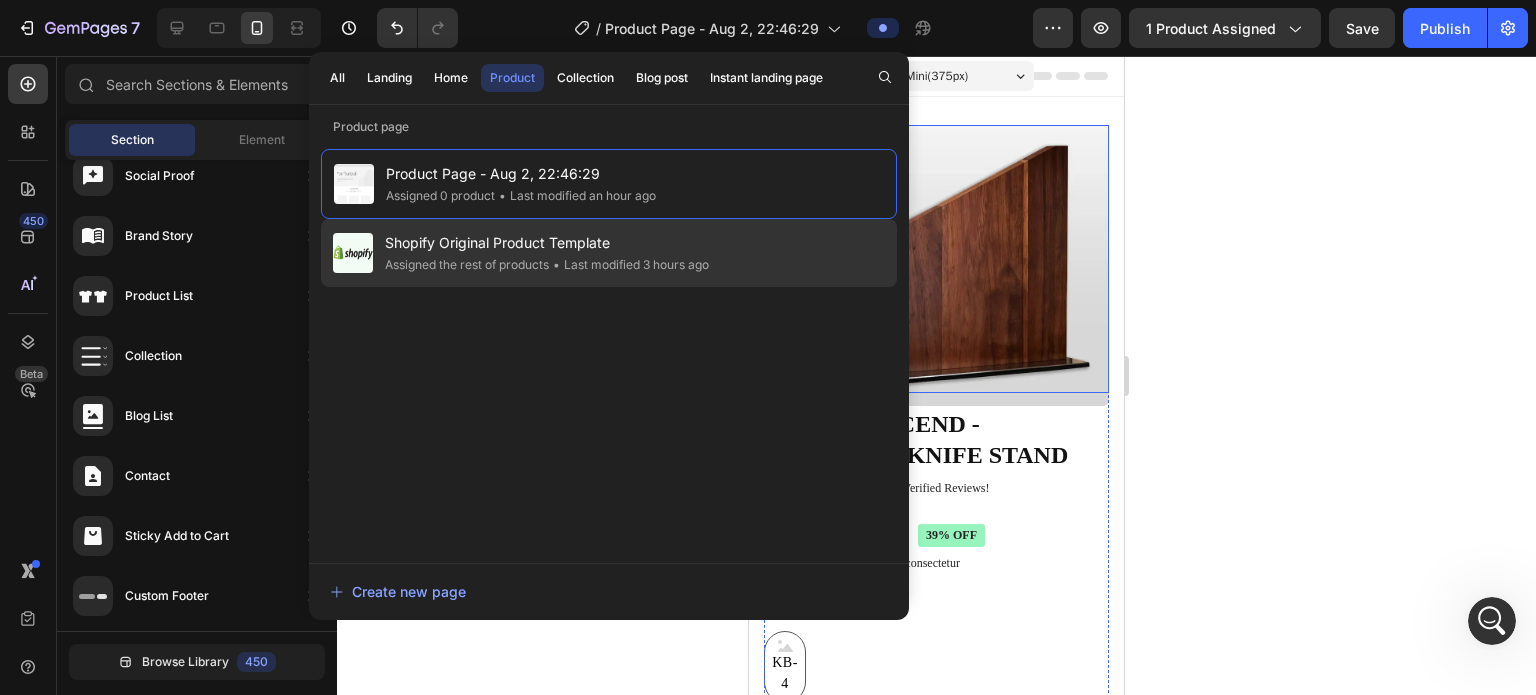 click on "• Last modified 3 hours ago" 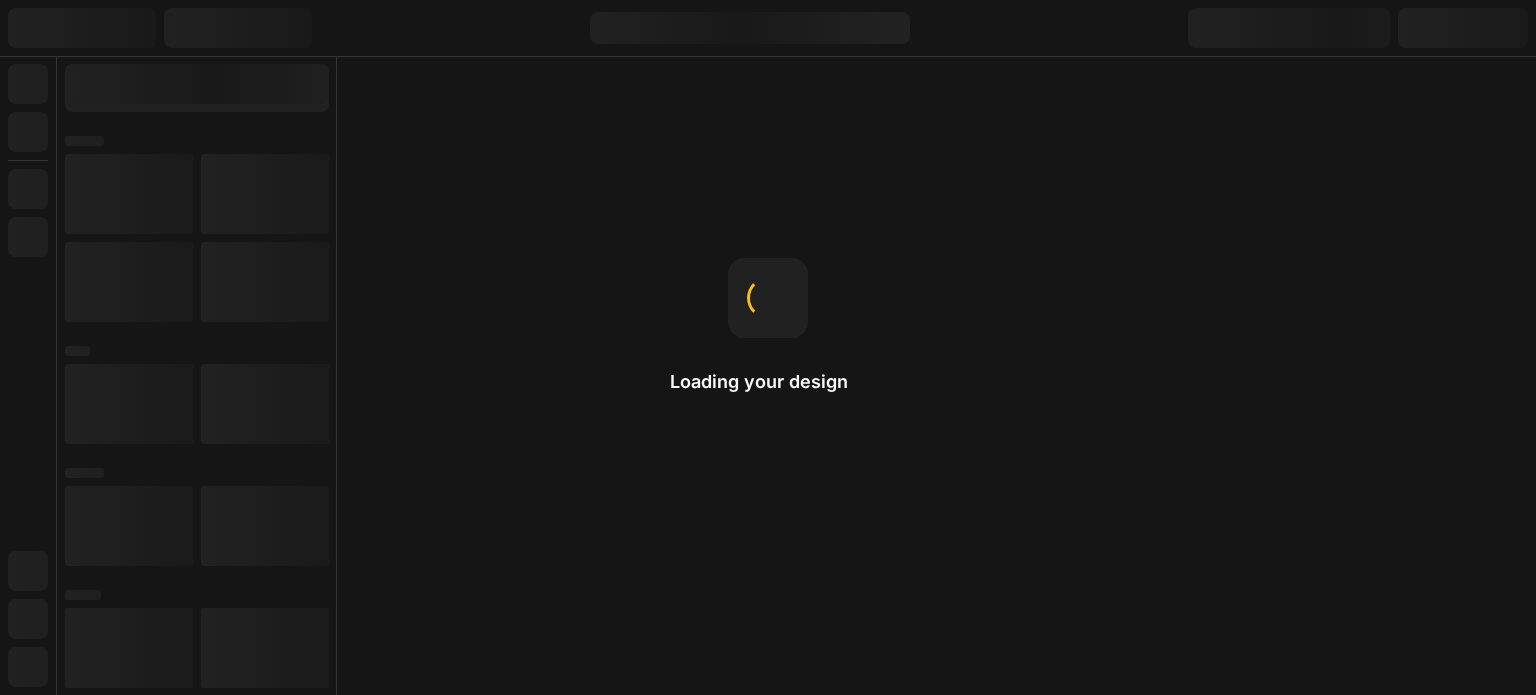 scroll, scrollTop: 0, scrollLeft: 0, axis: both 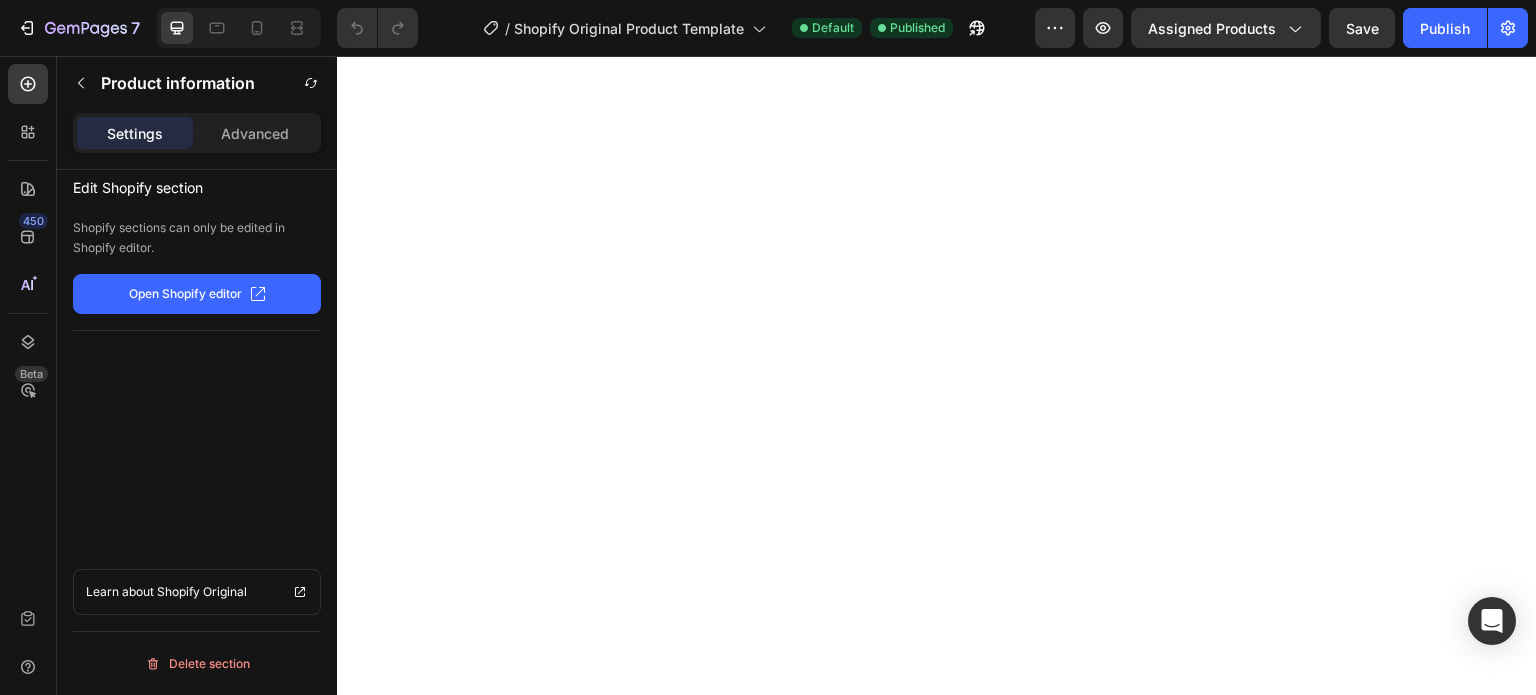 click on "Open Shopify editor" 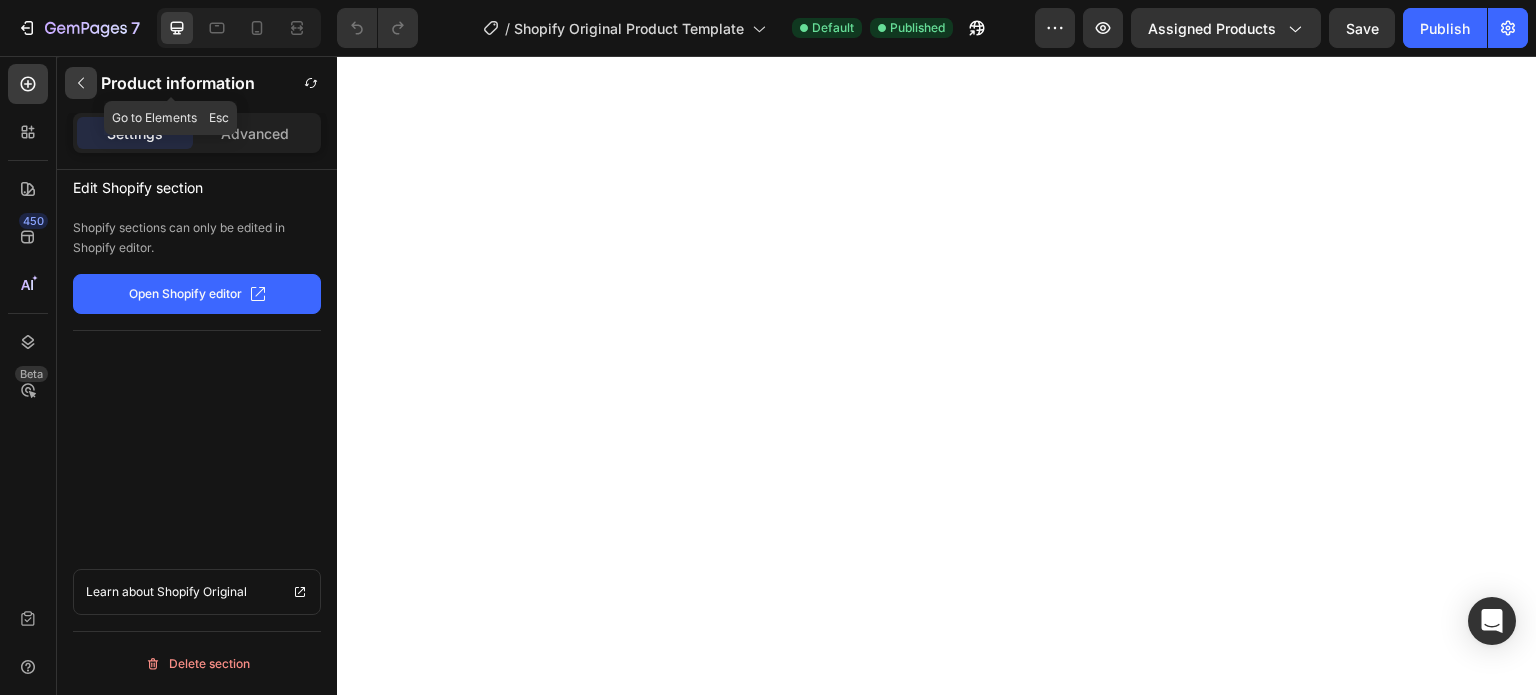 click 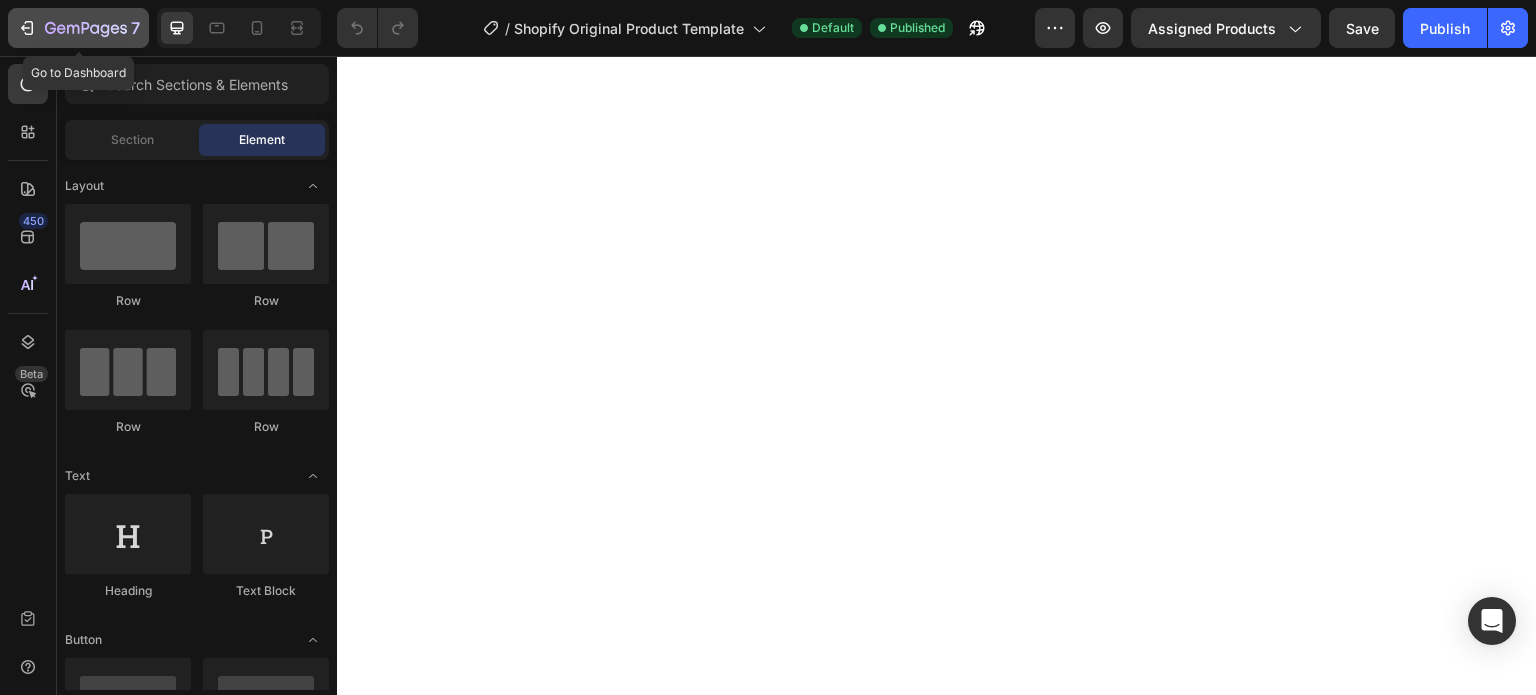click 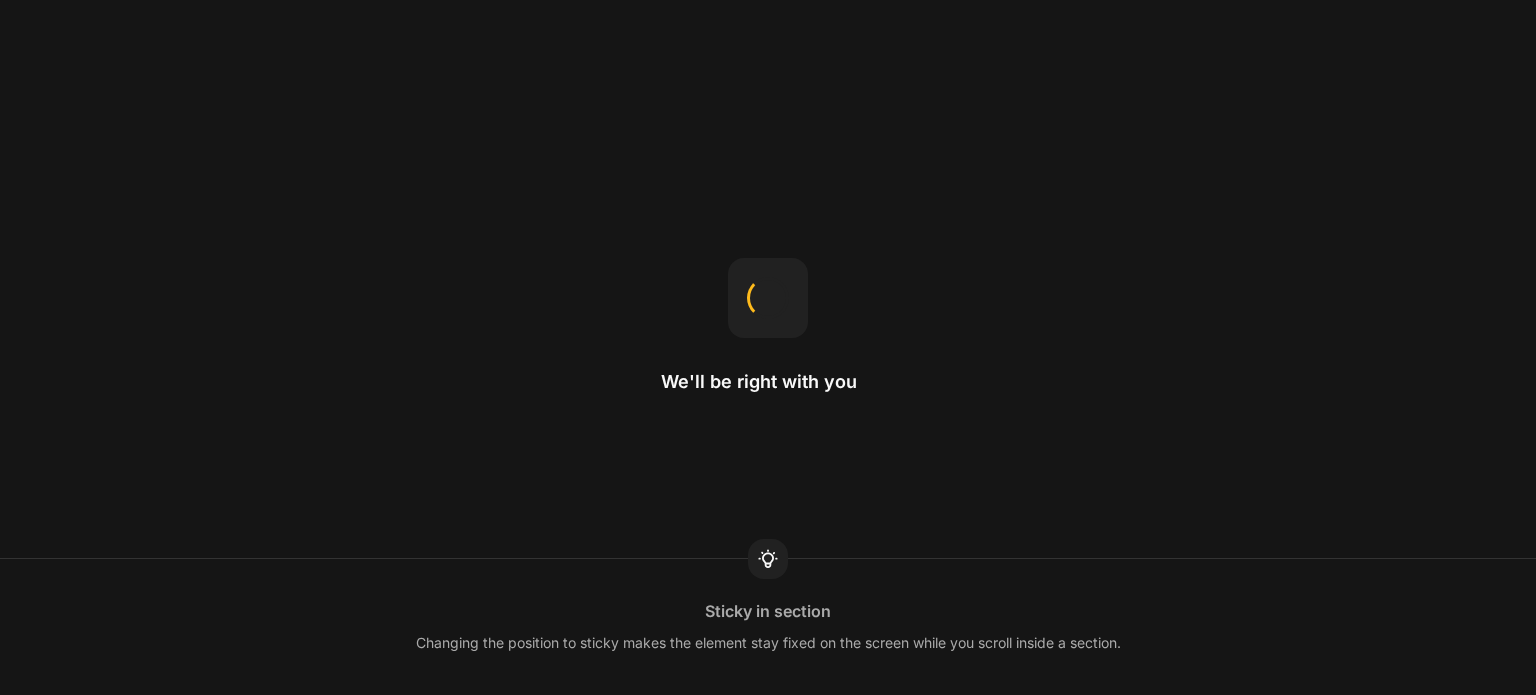 scroll, scrollTop: 0, scrollLeft: 0, axis: both 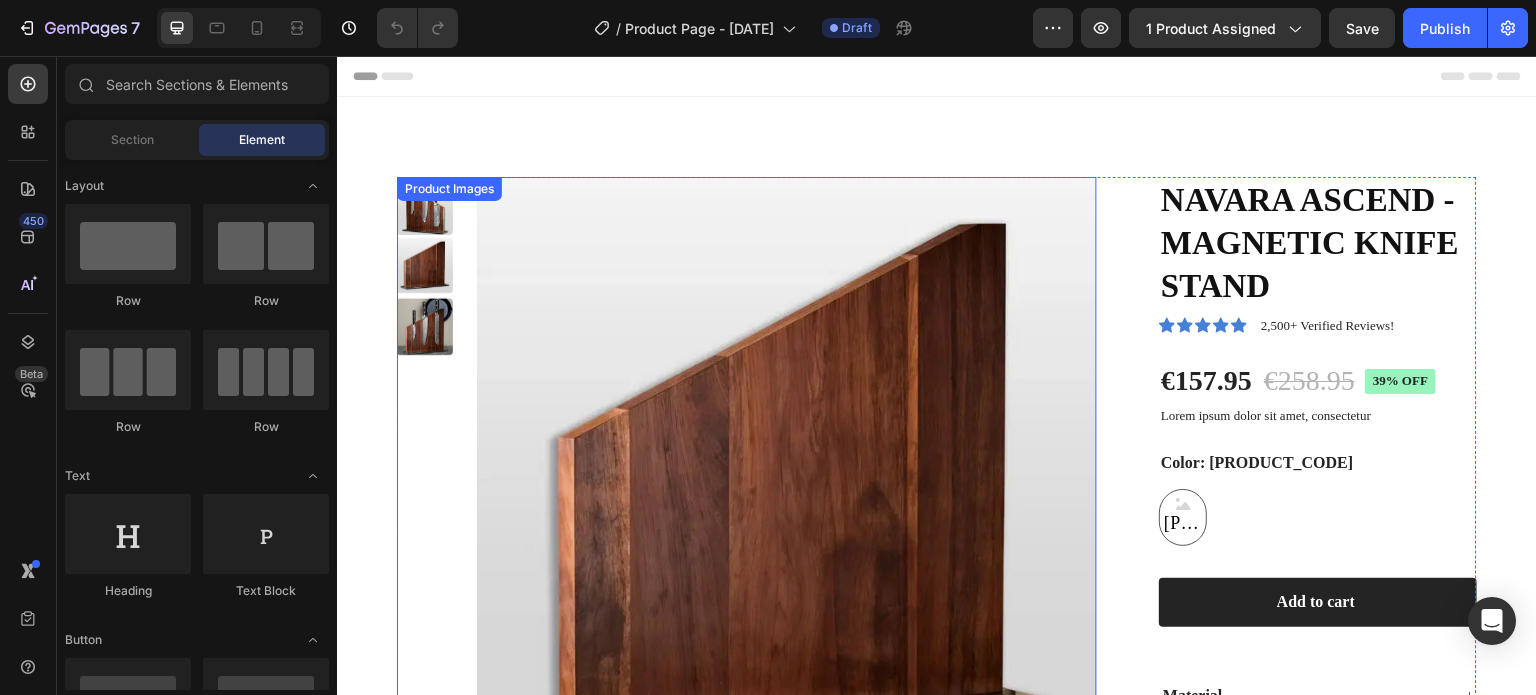 click at bounding box center (787, 487) 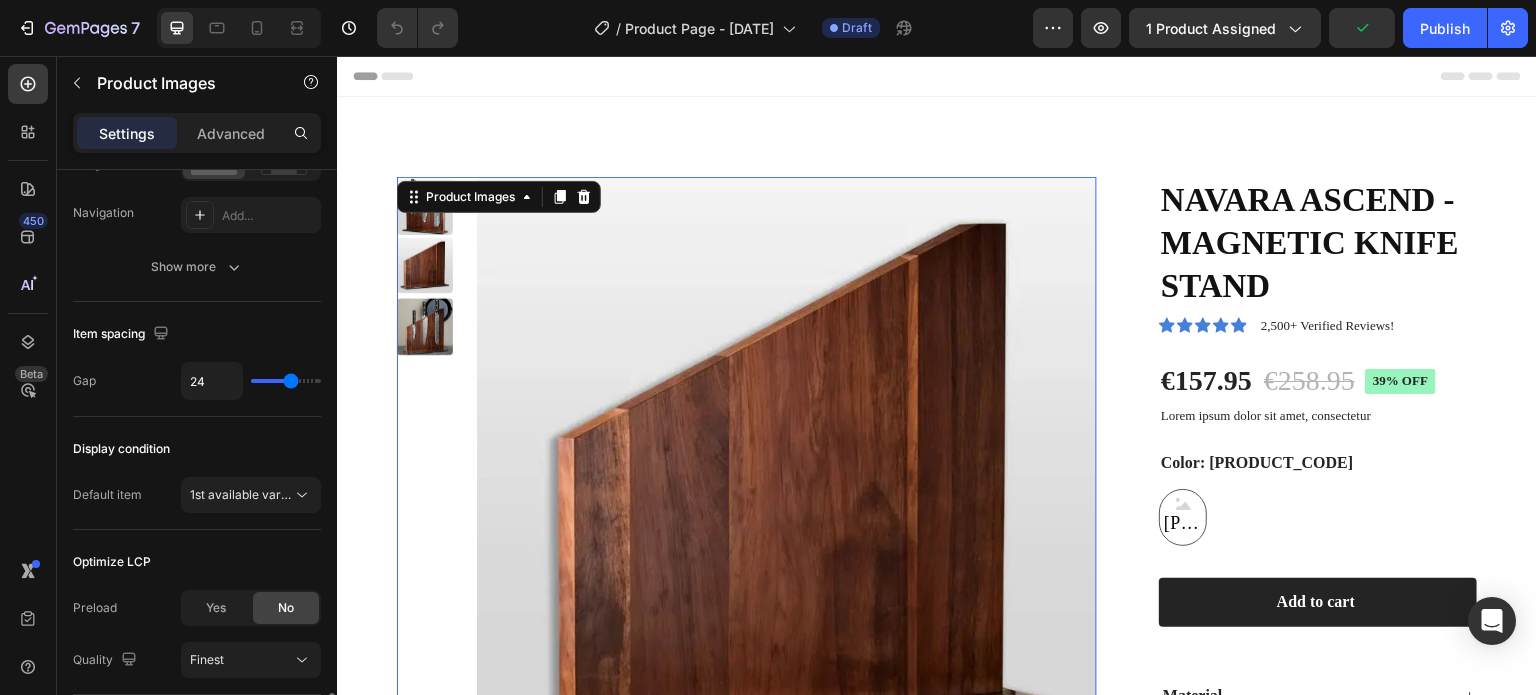 scroll, scrollTop: 1079, scrollLeft: 0, axis: vertical 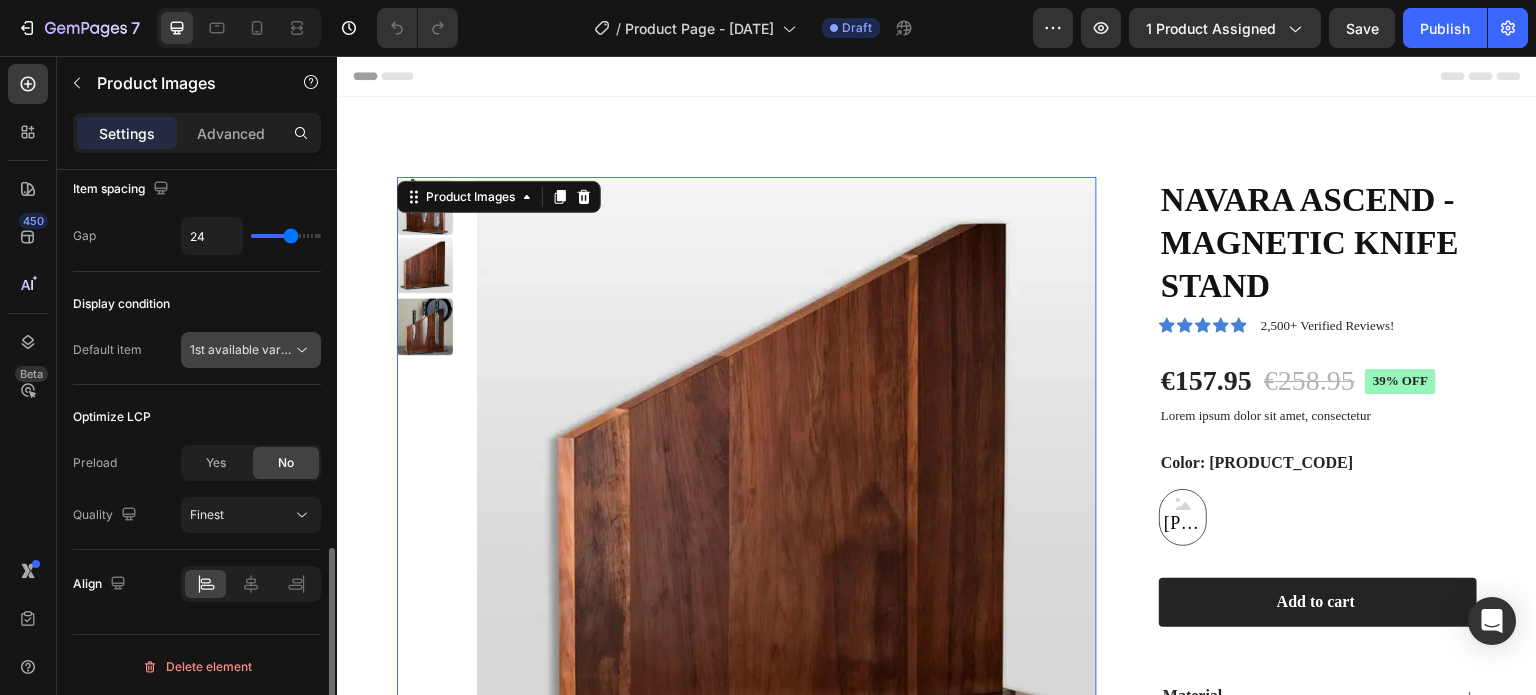 click on "1st available variant" at bounding box center [246, 349] 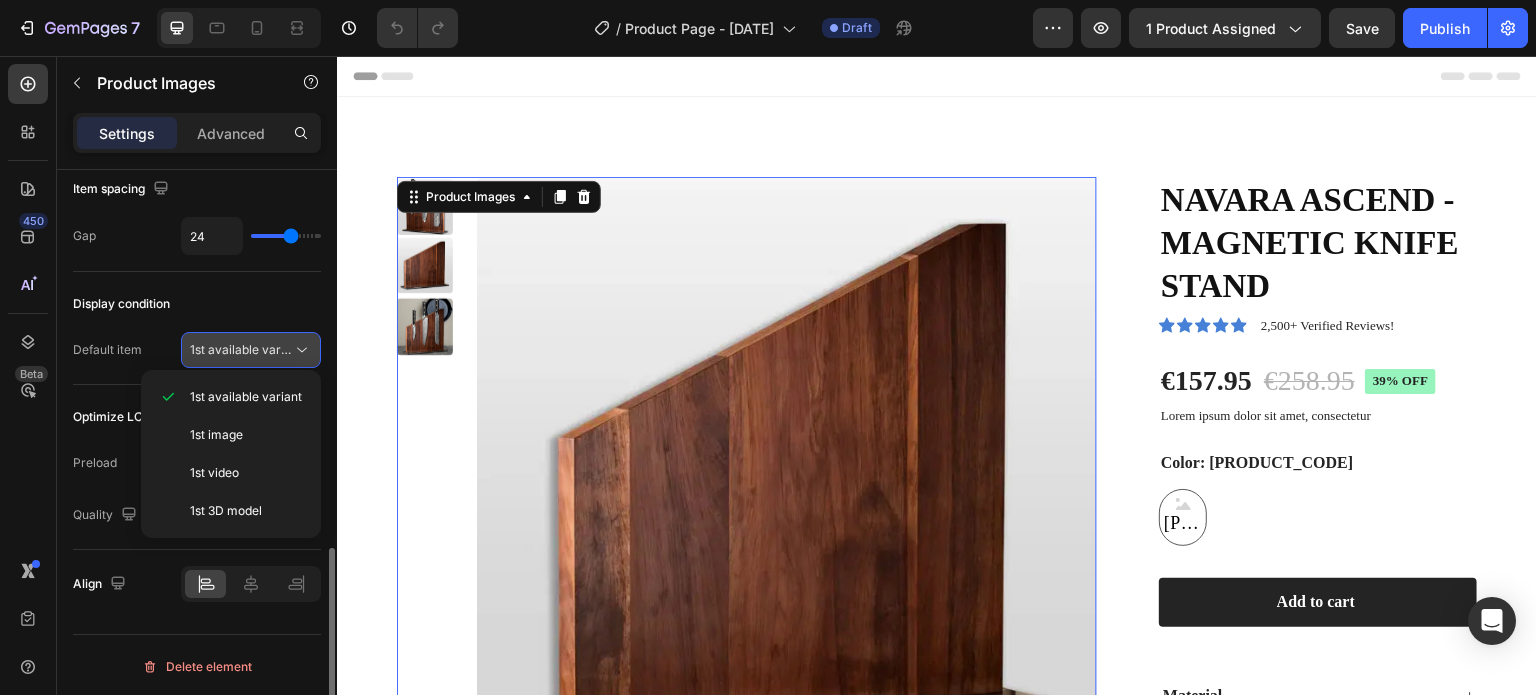 click on "1st available variant" at bounding box center [246, 349] 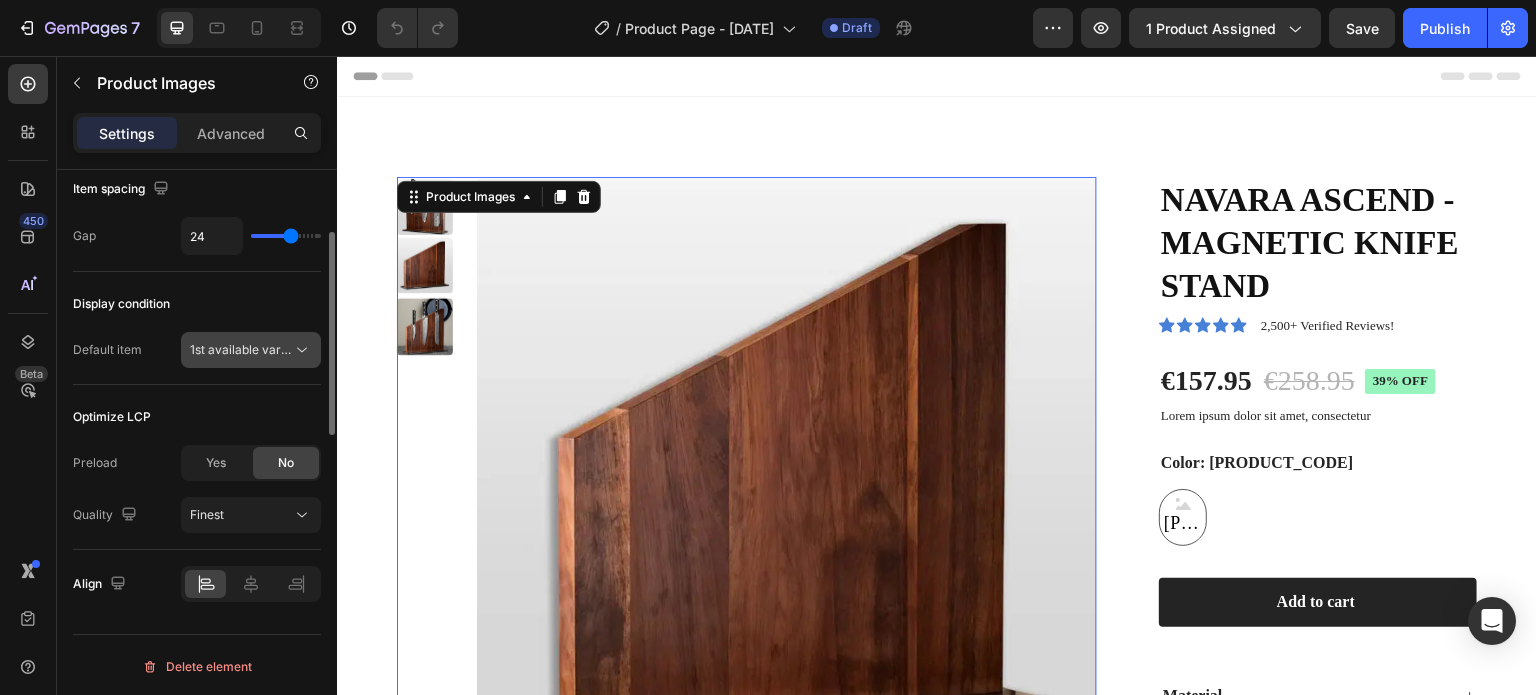 scroll, scrollTop: 845, scrollLeft: 0, axis: vertical 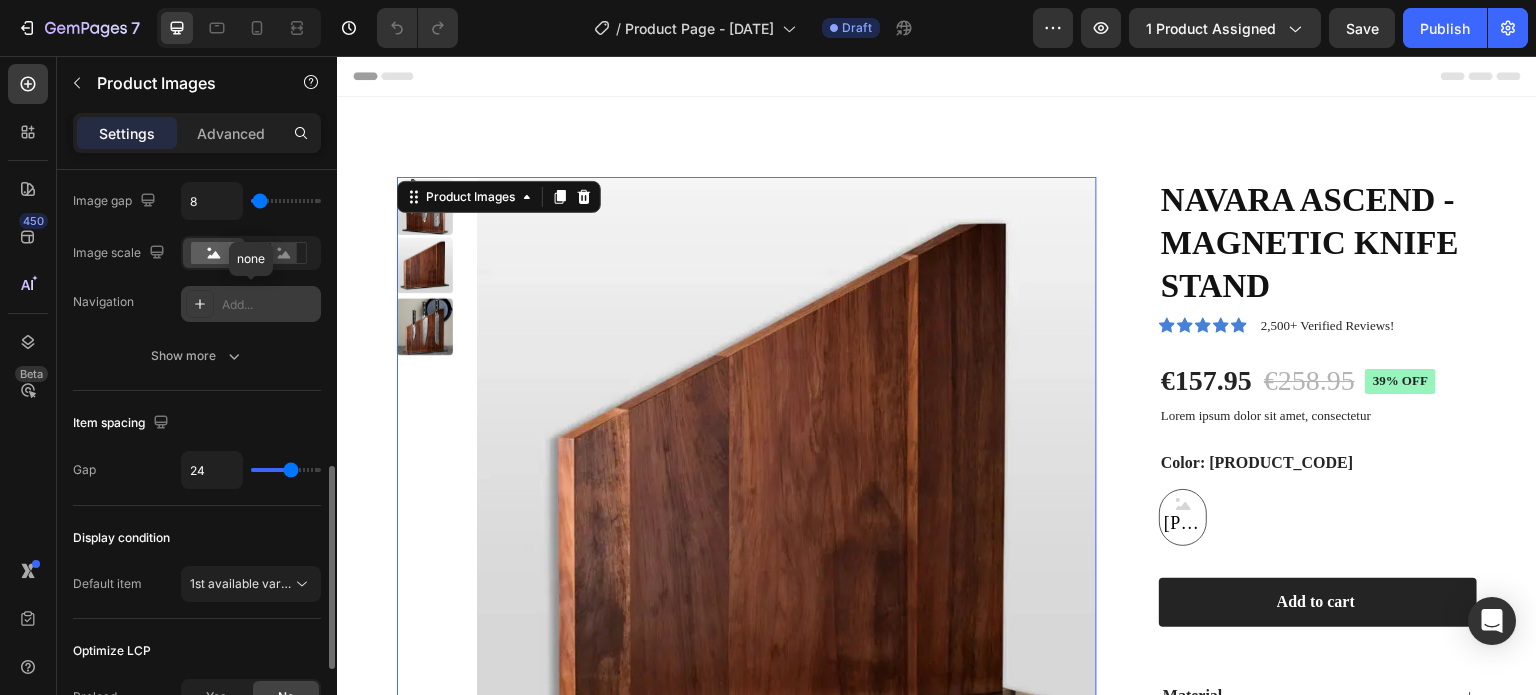 click on "Add..." at bounding box center [269, 305] 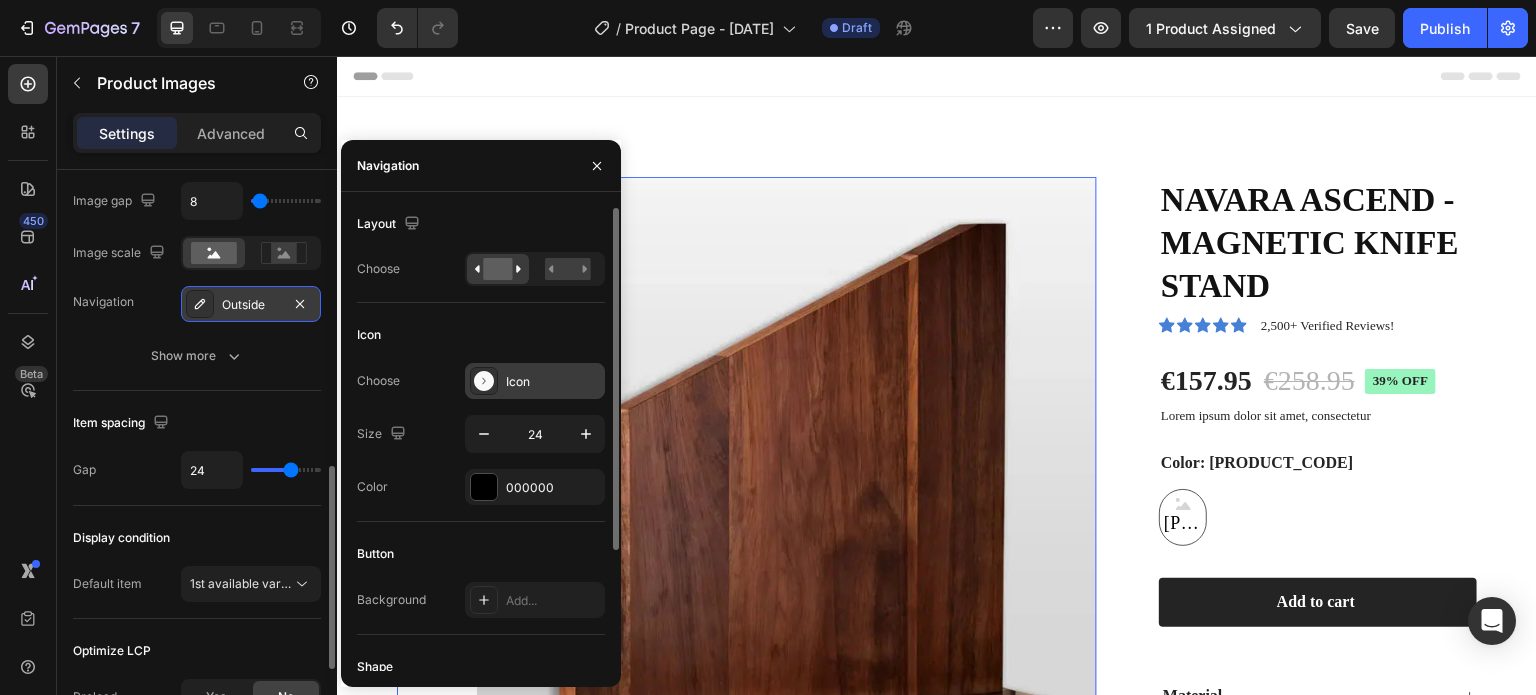 click 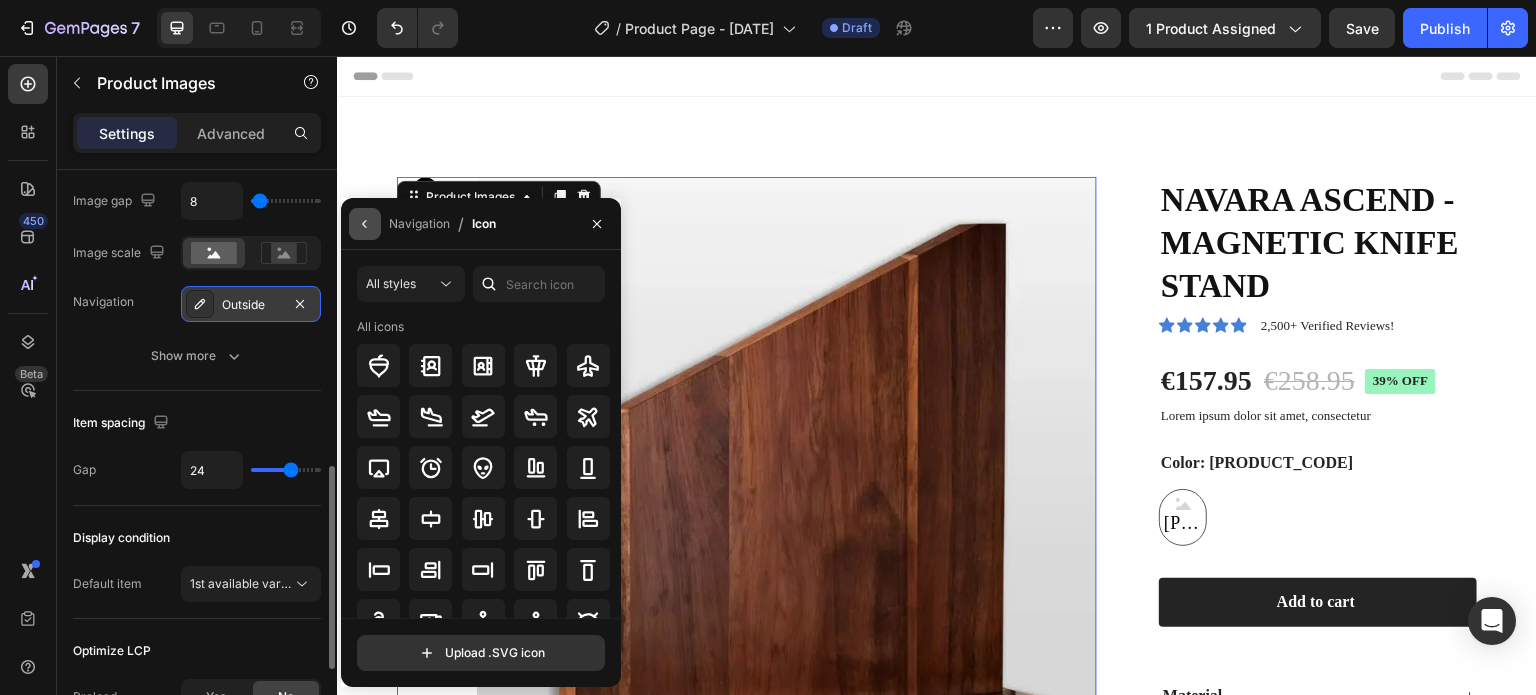 click at bounding box center [365, 224] 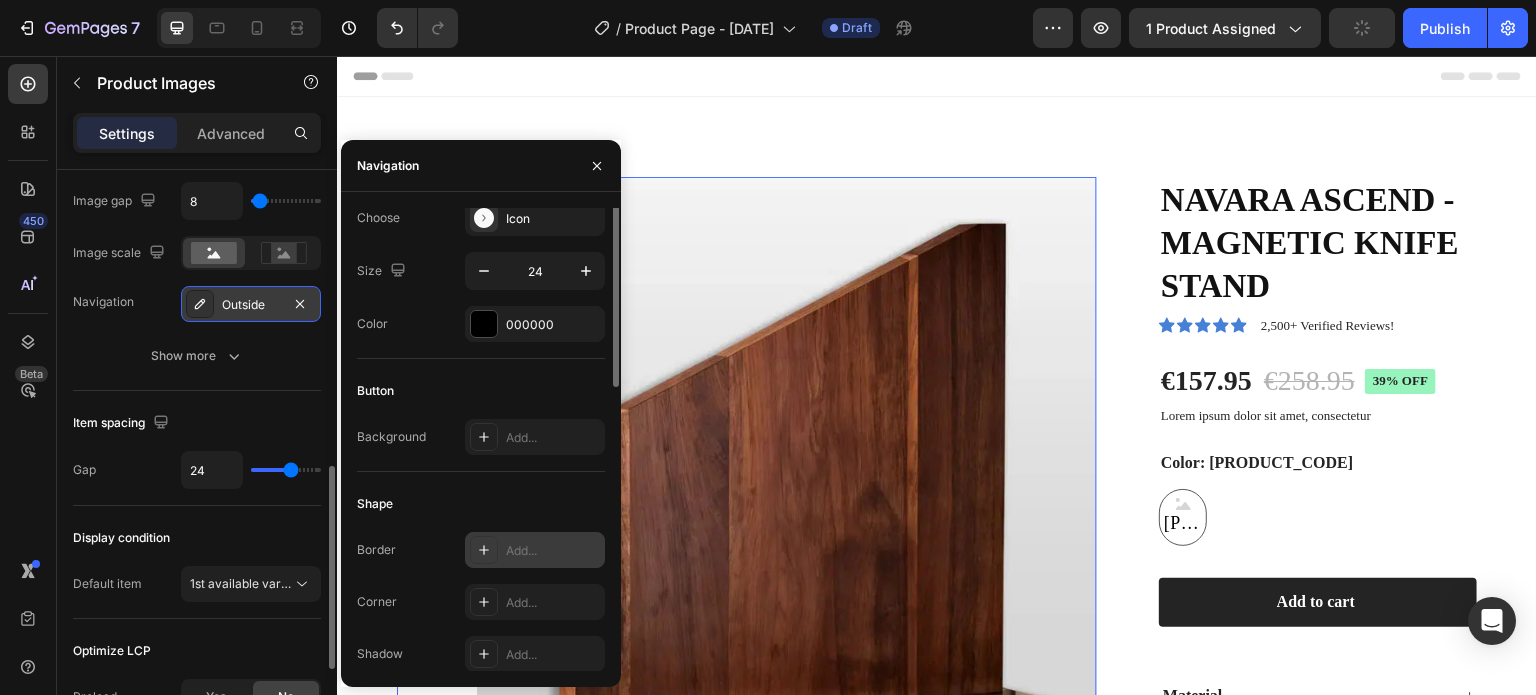 scroll, scrollTop: 0, scrollLeft: 0, axis: both 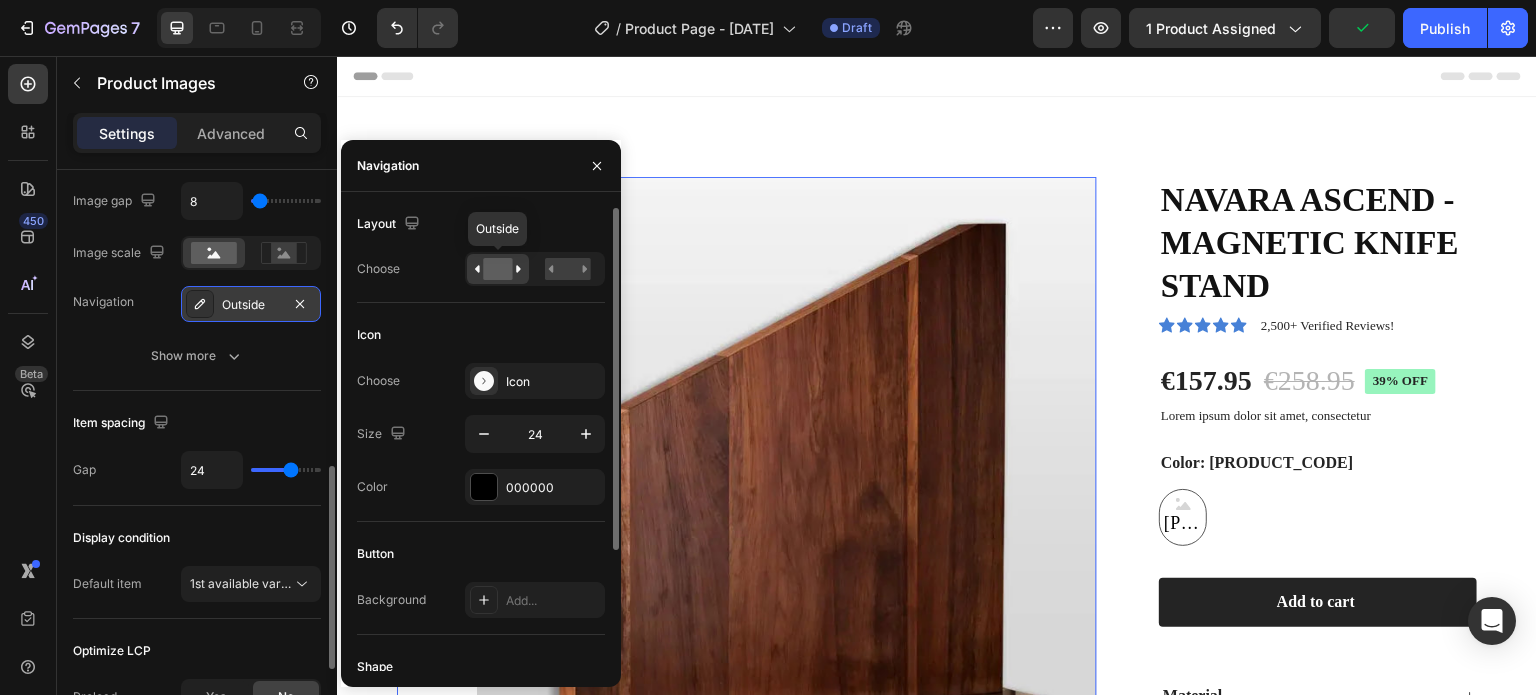 click 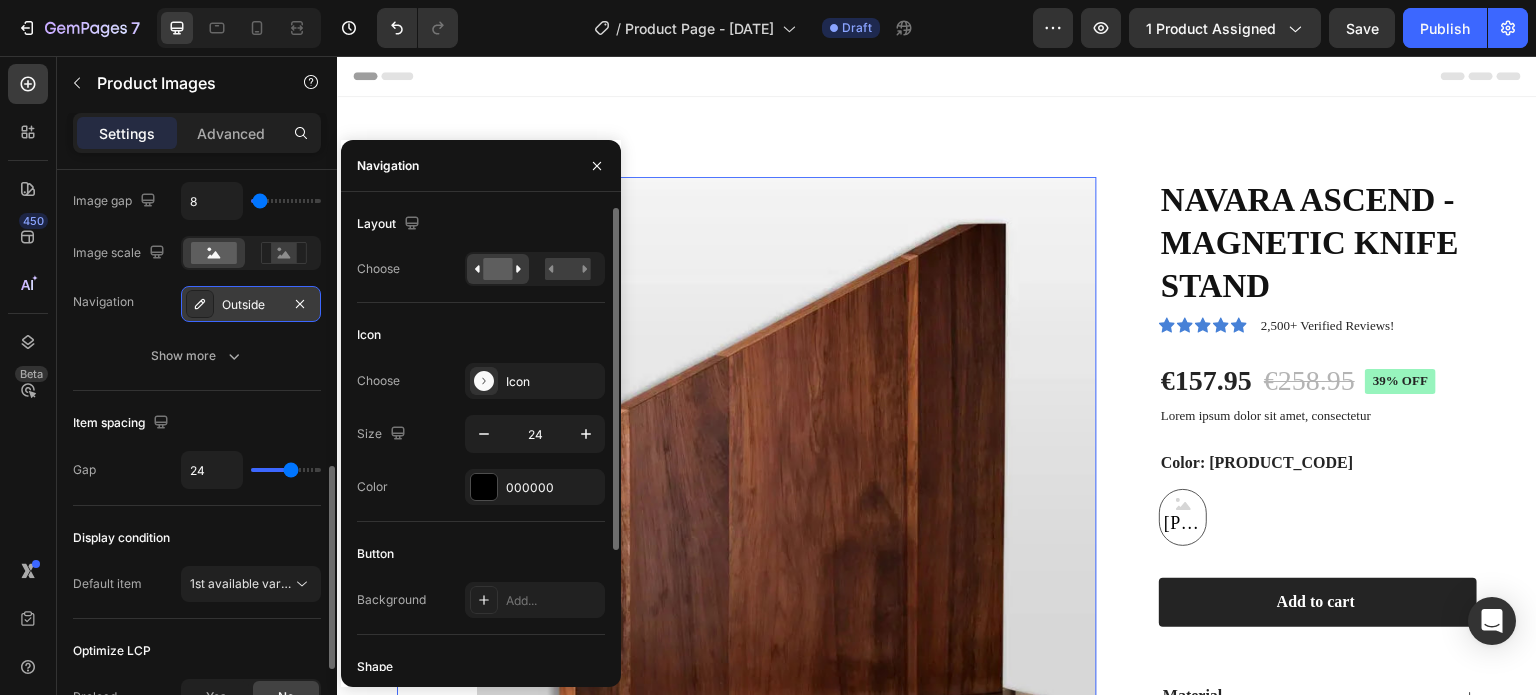 click 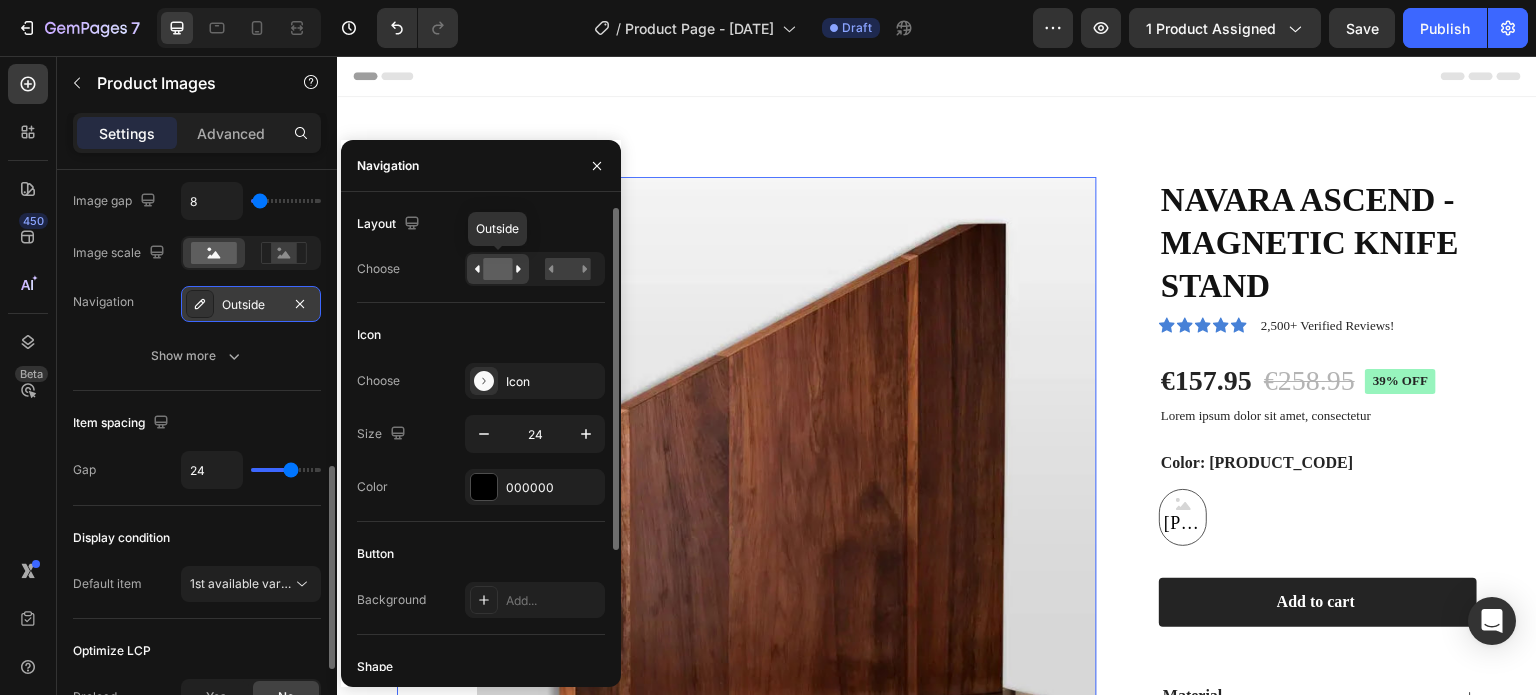click 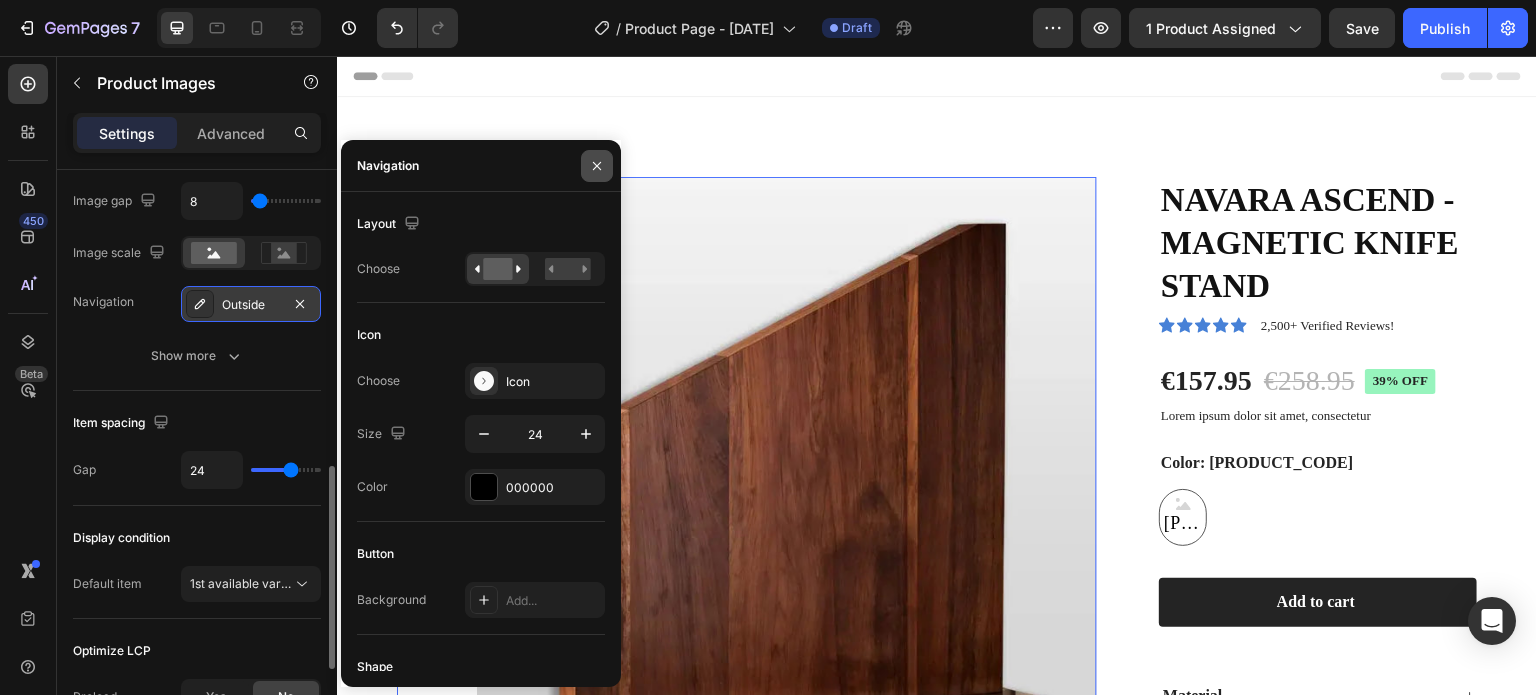 click 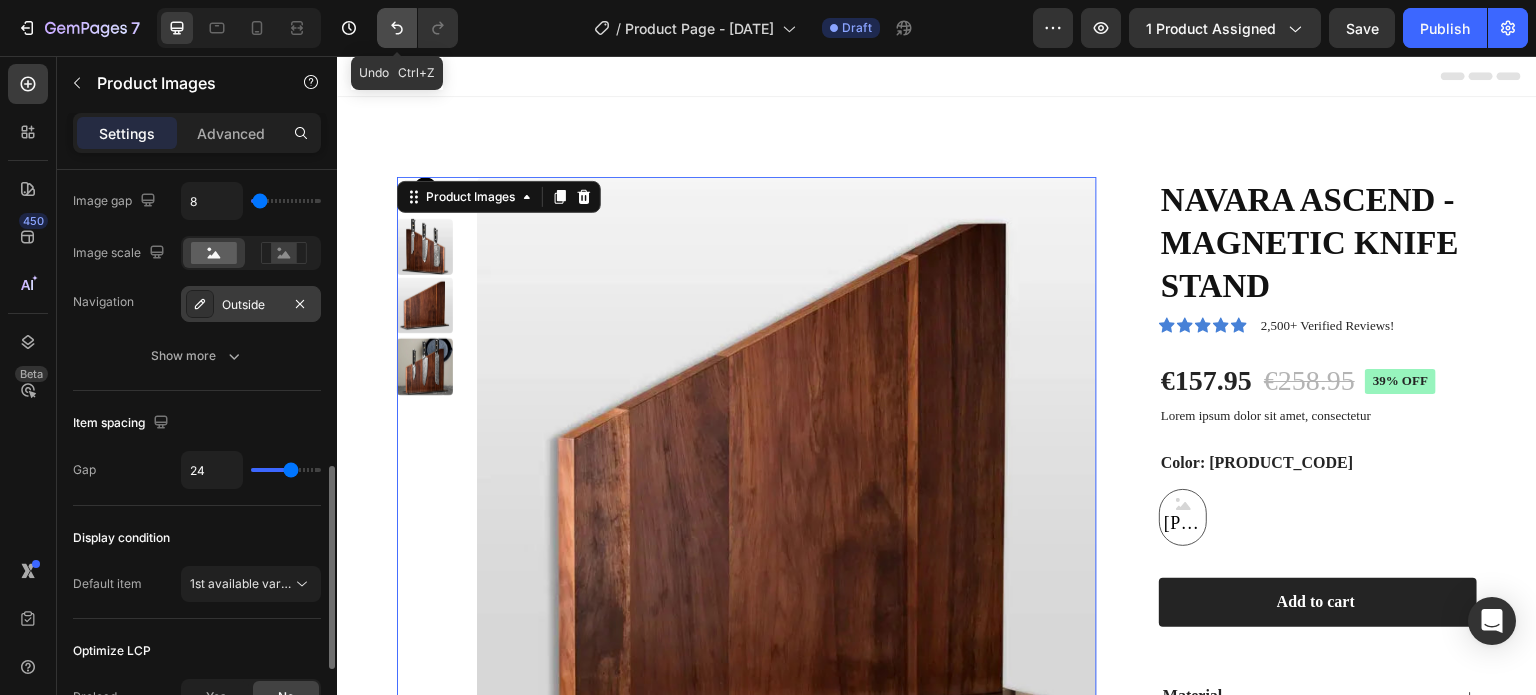 click 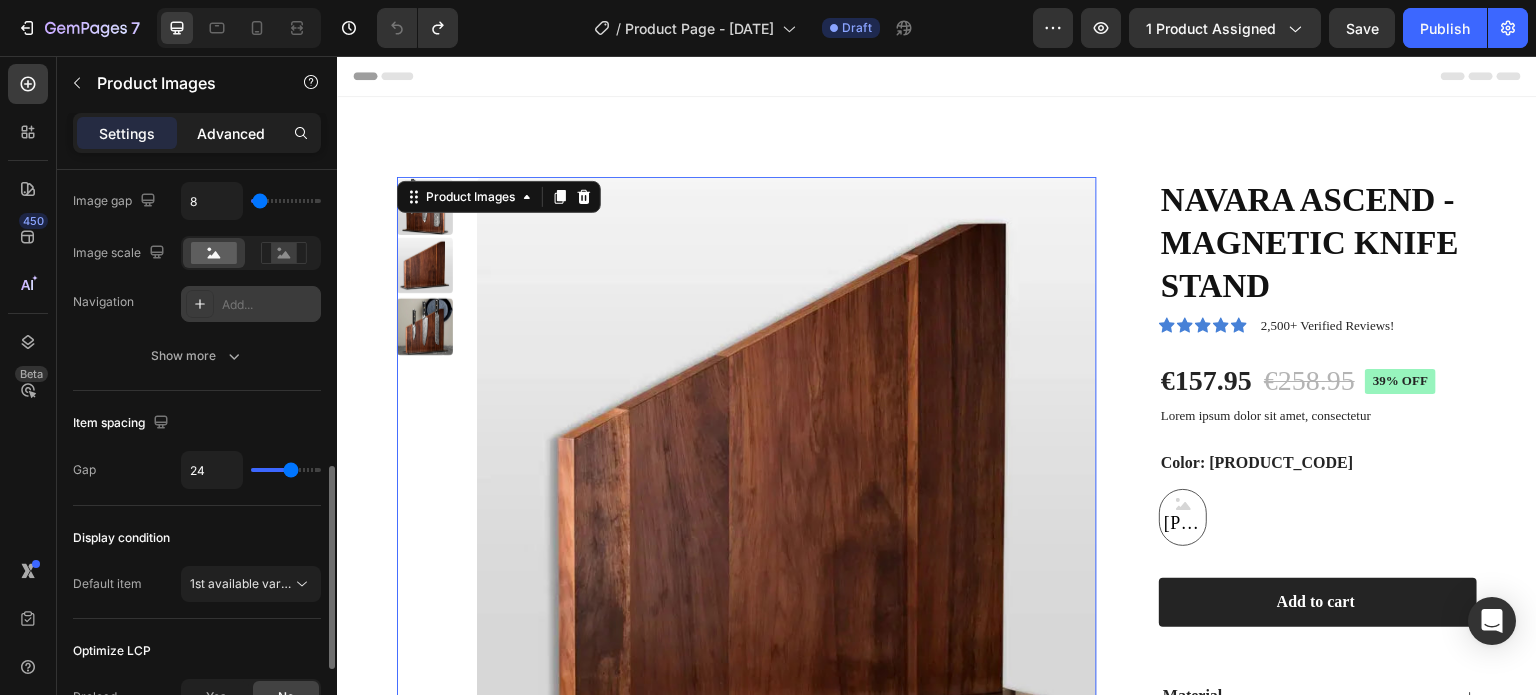 click on "Advanced" 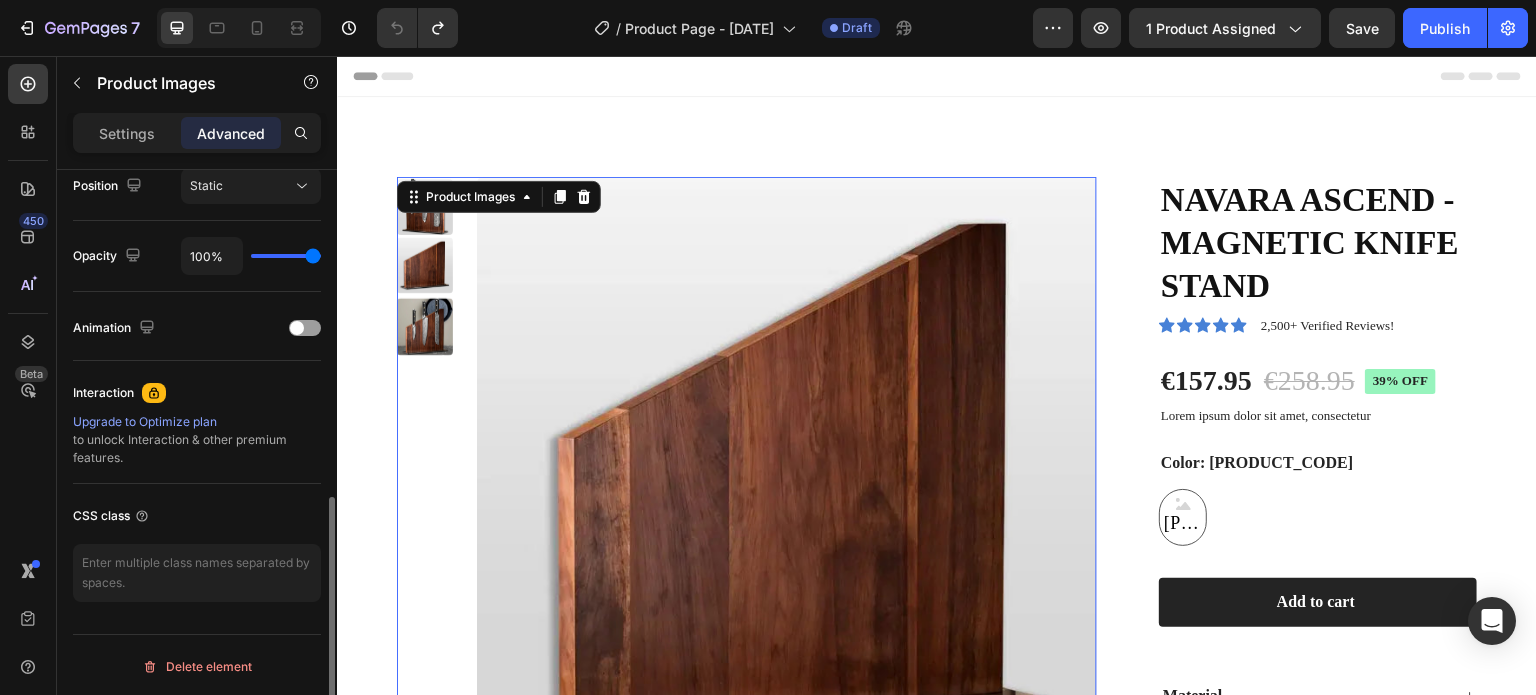 scroll, scrollTop: 0, scrollLeft: 0, axis: both 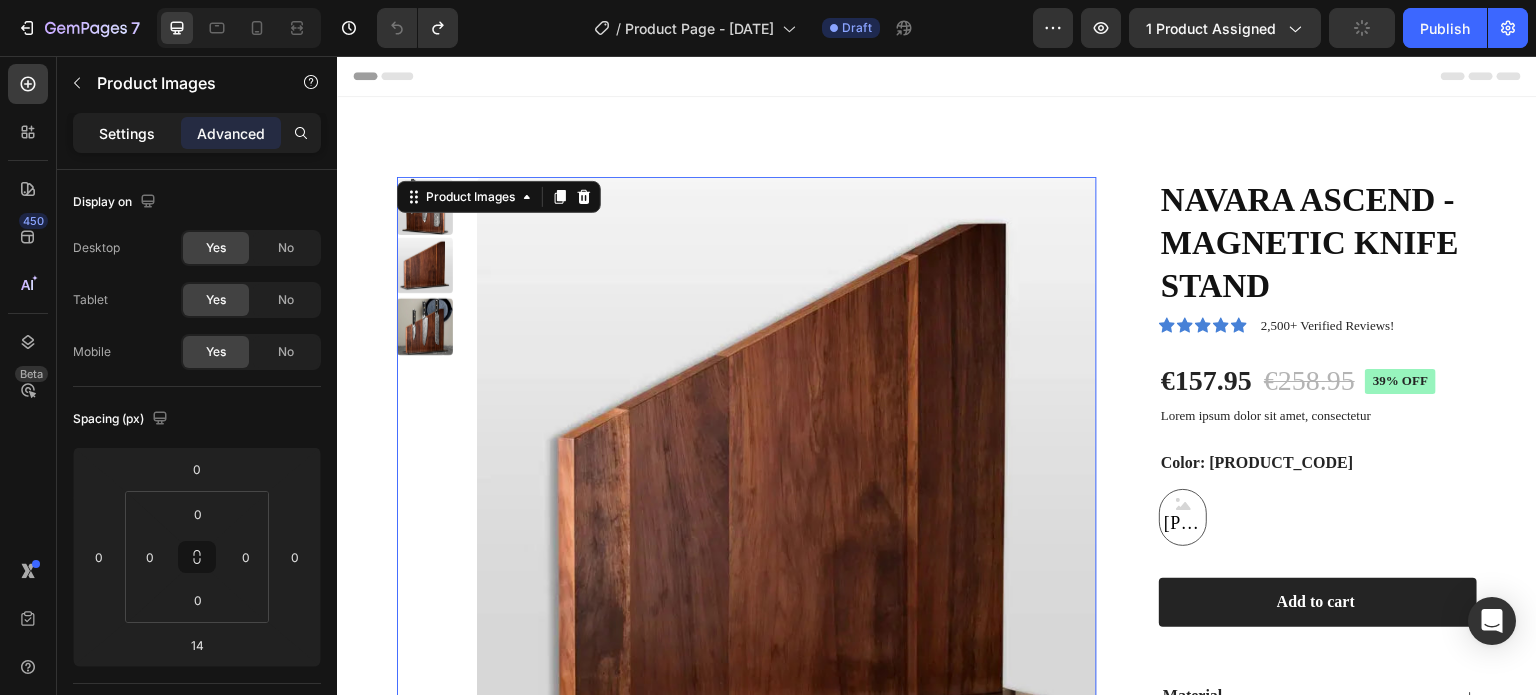 click on "Settings" at bounding box center [127, 133] 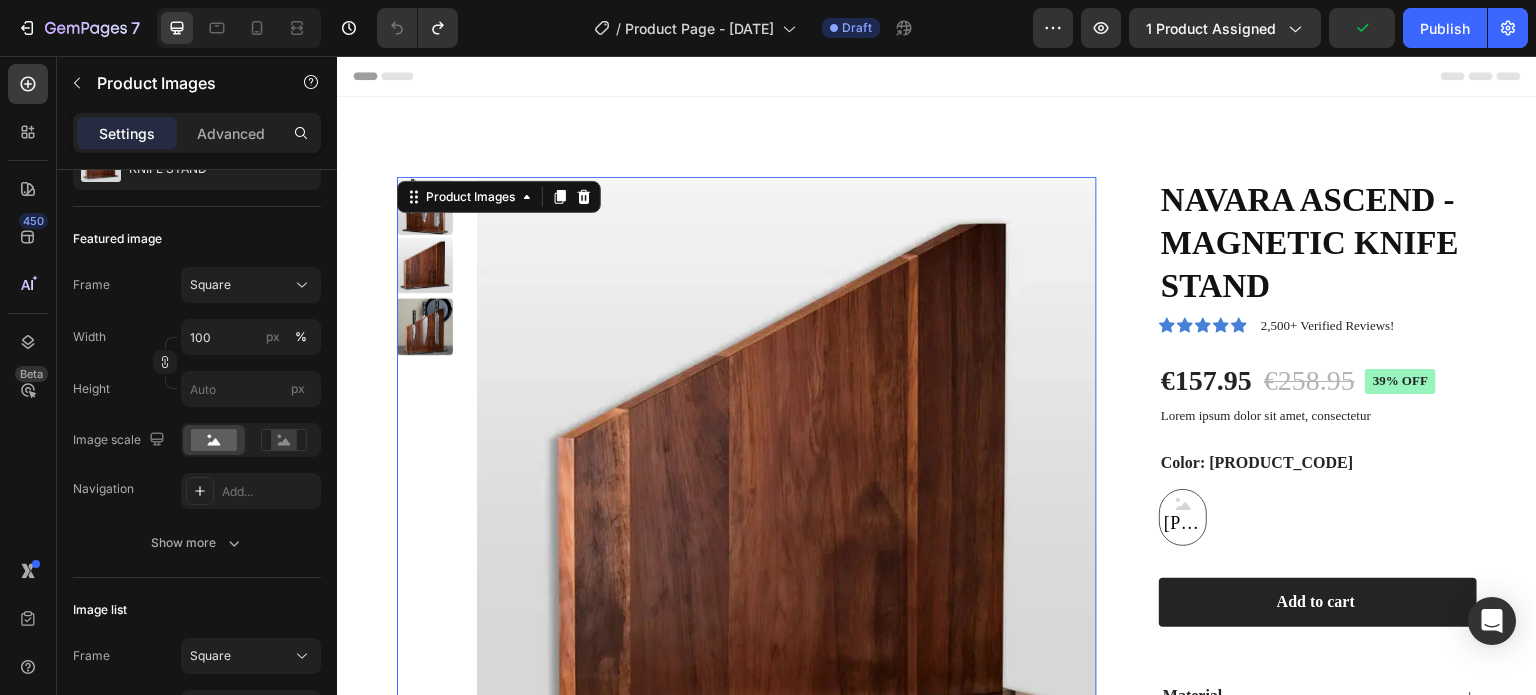 scroll, scrollTop: 0, scrollLeft: 0, axis: both 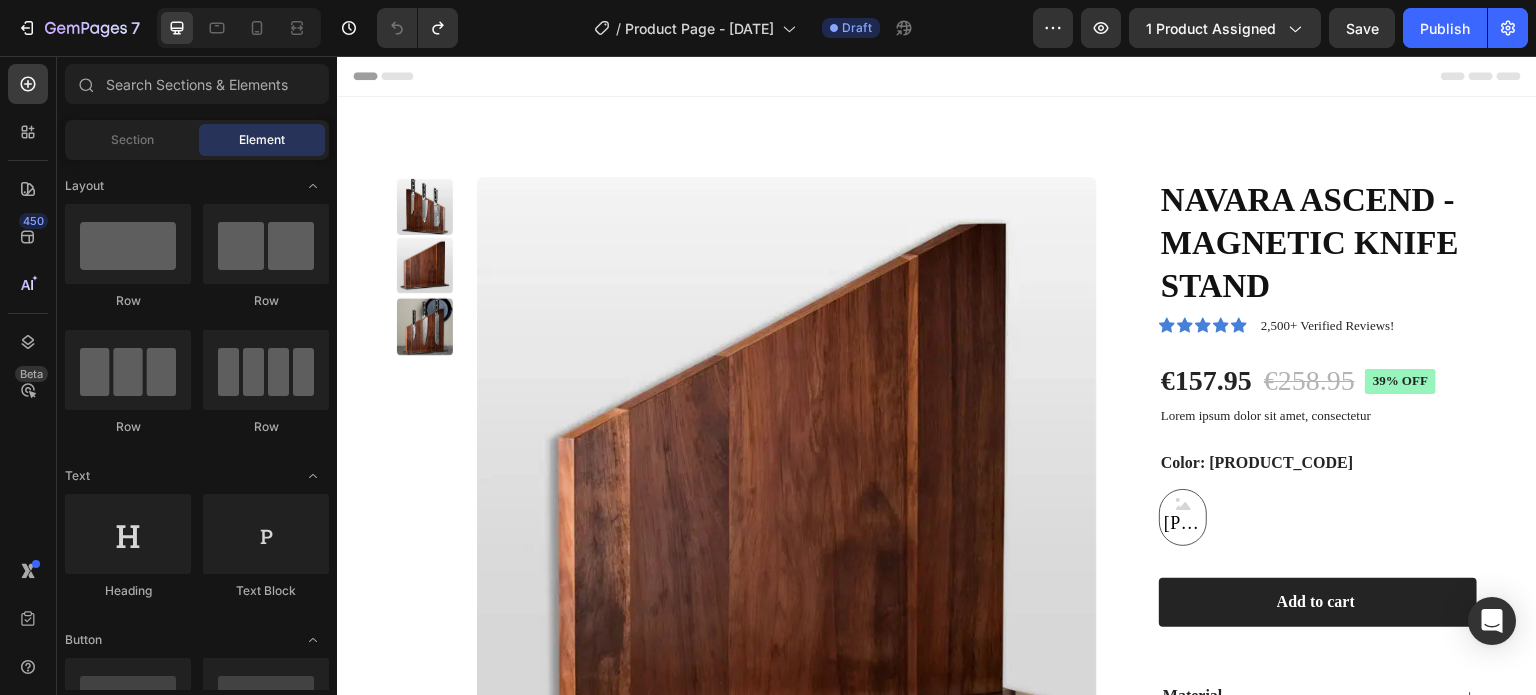 click on "Header" at bounding box center [383, 76] 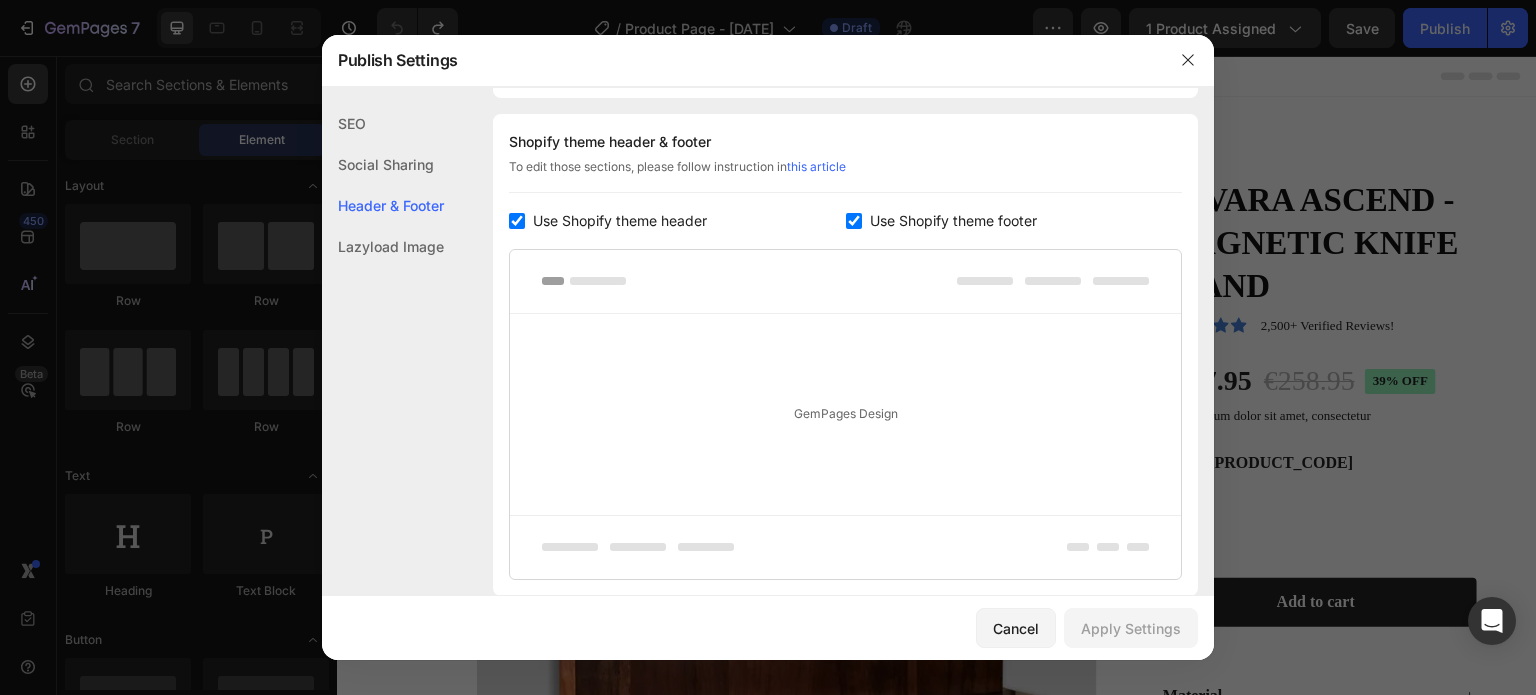 scroll, scrollTop: 291, scrollLeft: 0, axis: vertical 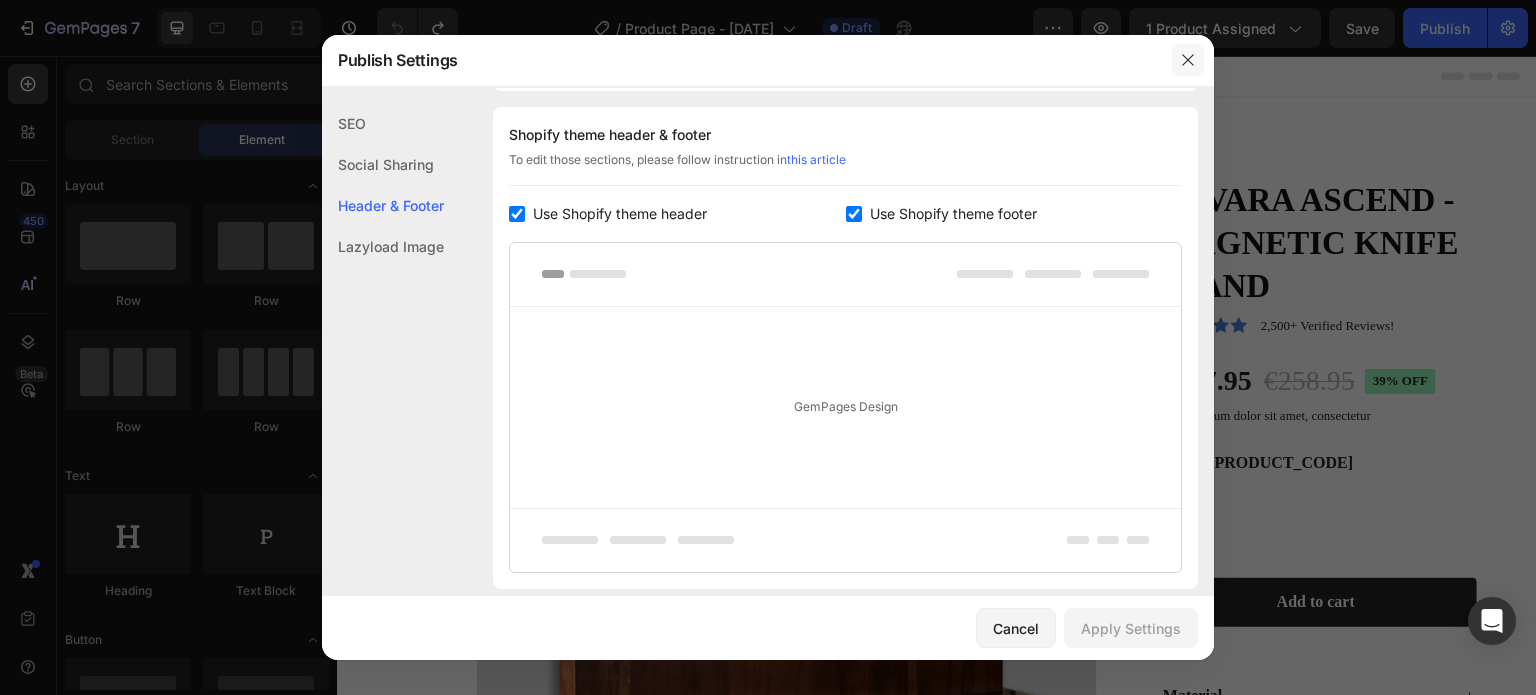 click at bounding box center (1188, 60) 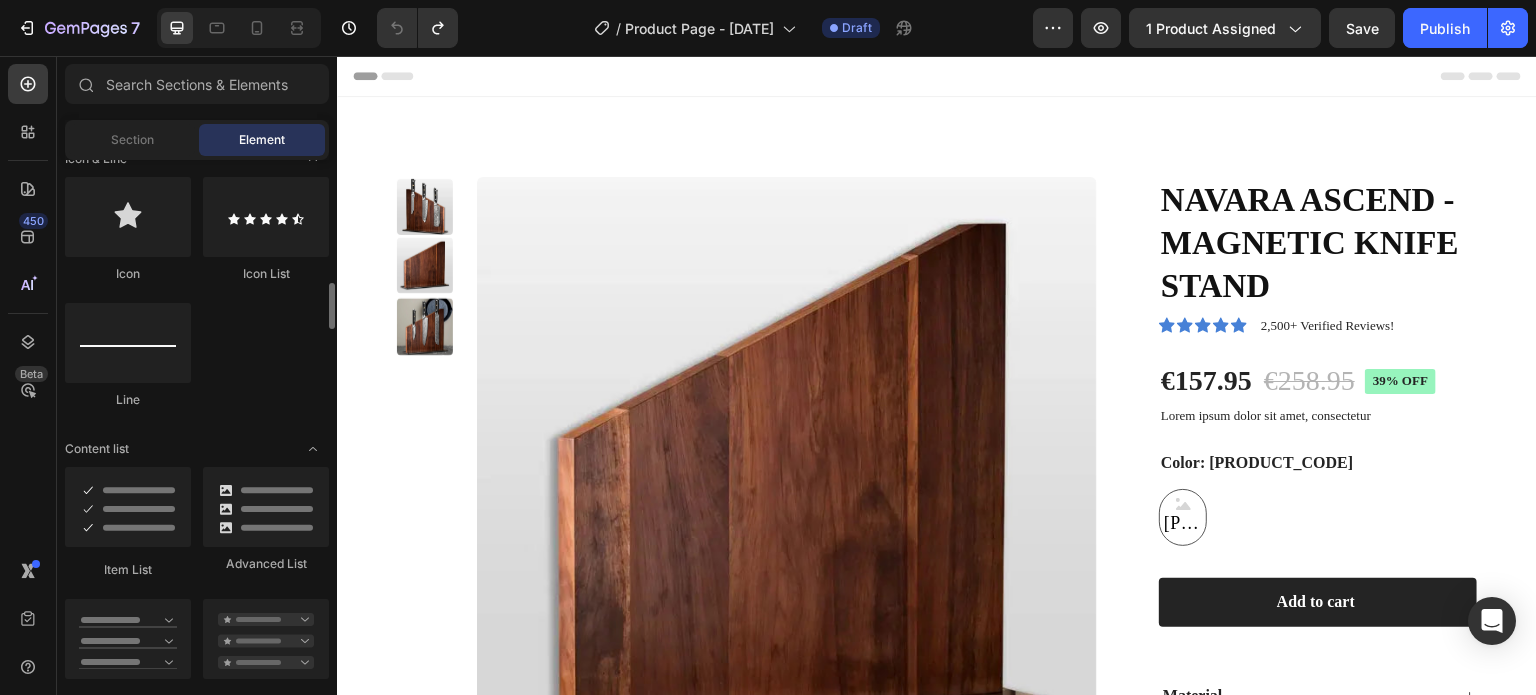 scroll, scrollTop: 1321, scrollLeft: 0, axis: vertical 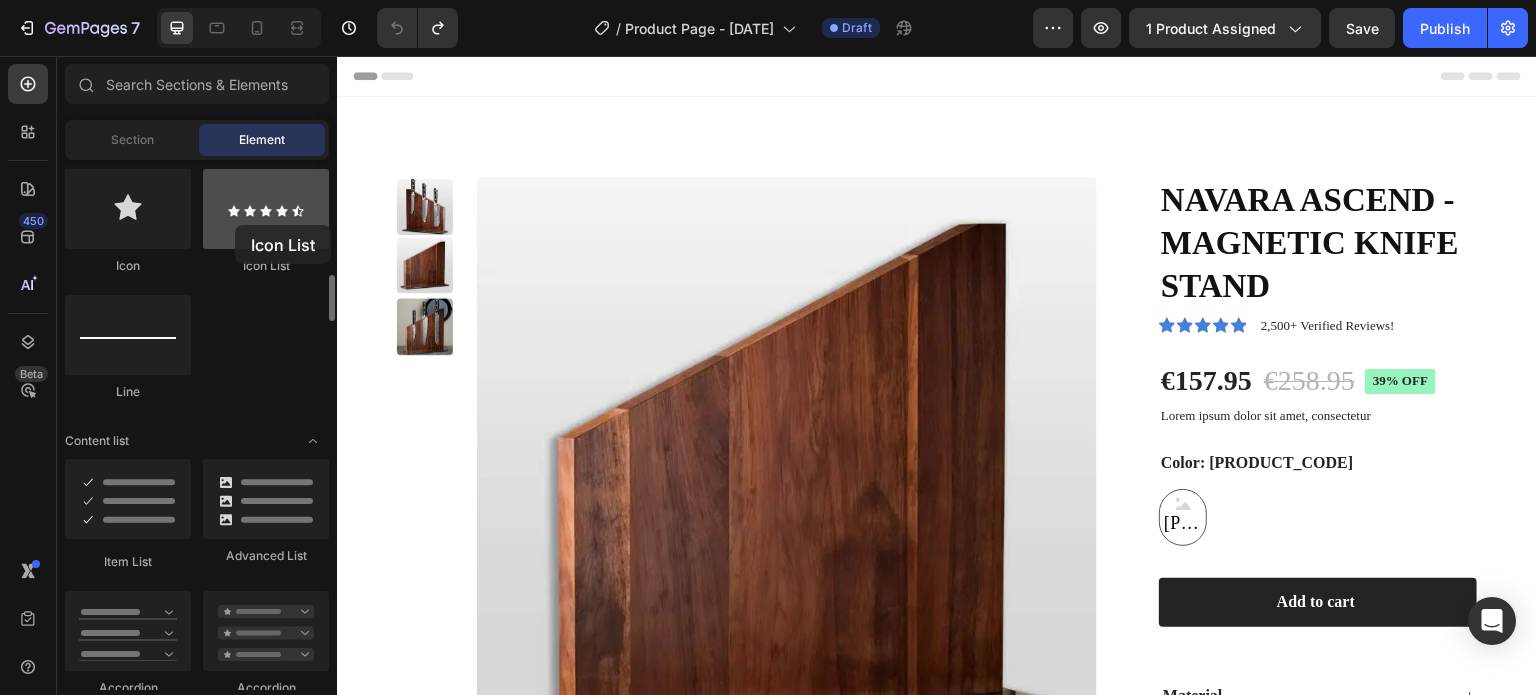 click at bounding box center (266, 209) 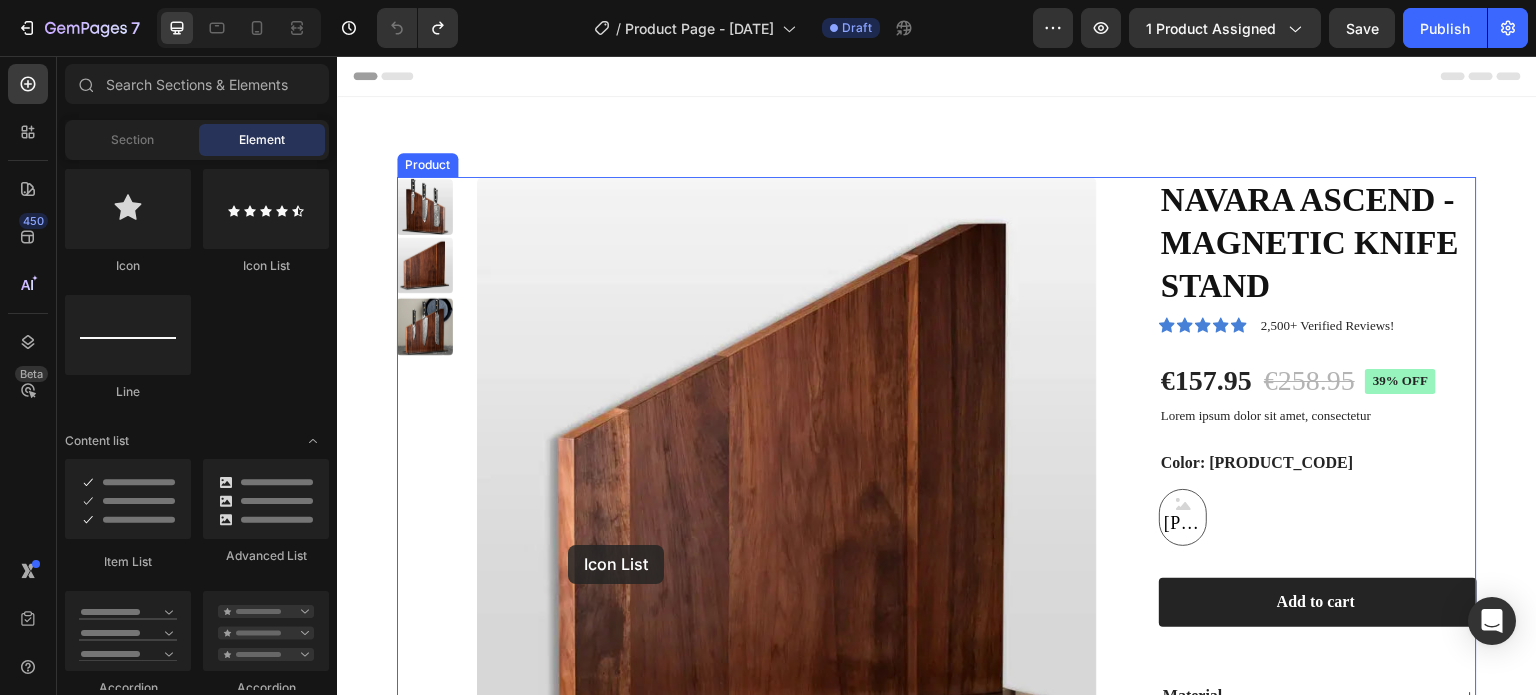 drag, startPoint x: 593, startPoint y: 280, endPoint x: 566, endPoint y: 545, distance: 266.37192 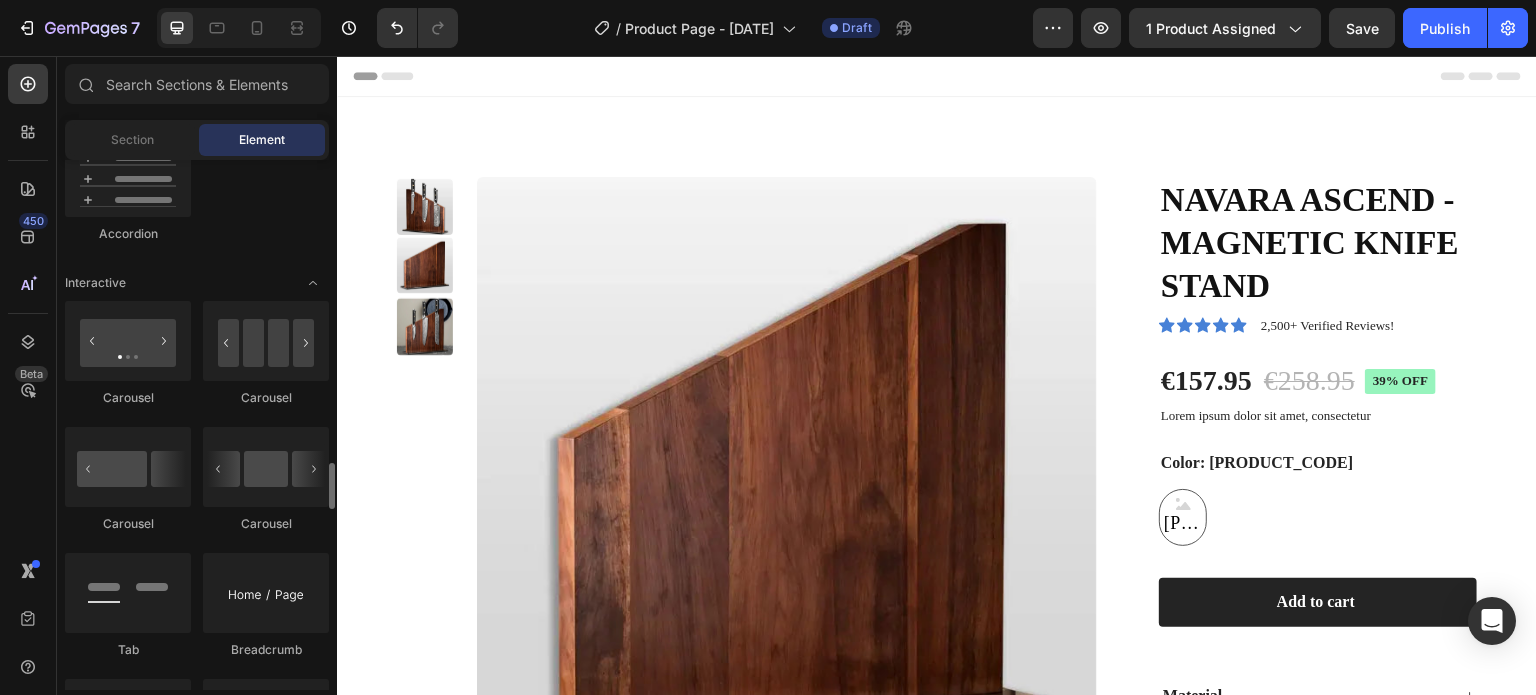 scroll, scrollTop: 2116, scrollLeft: 0, axis: vertical 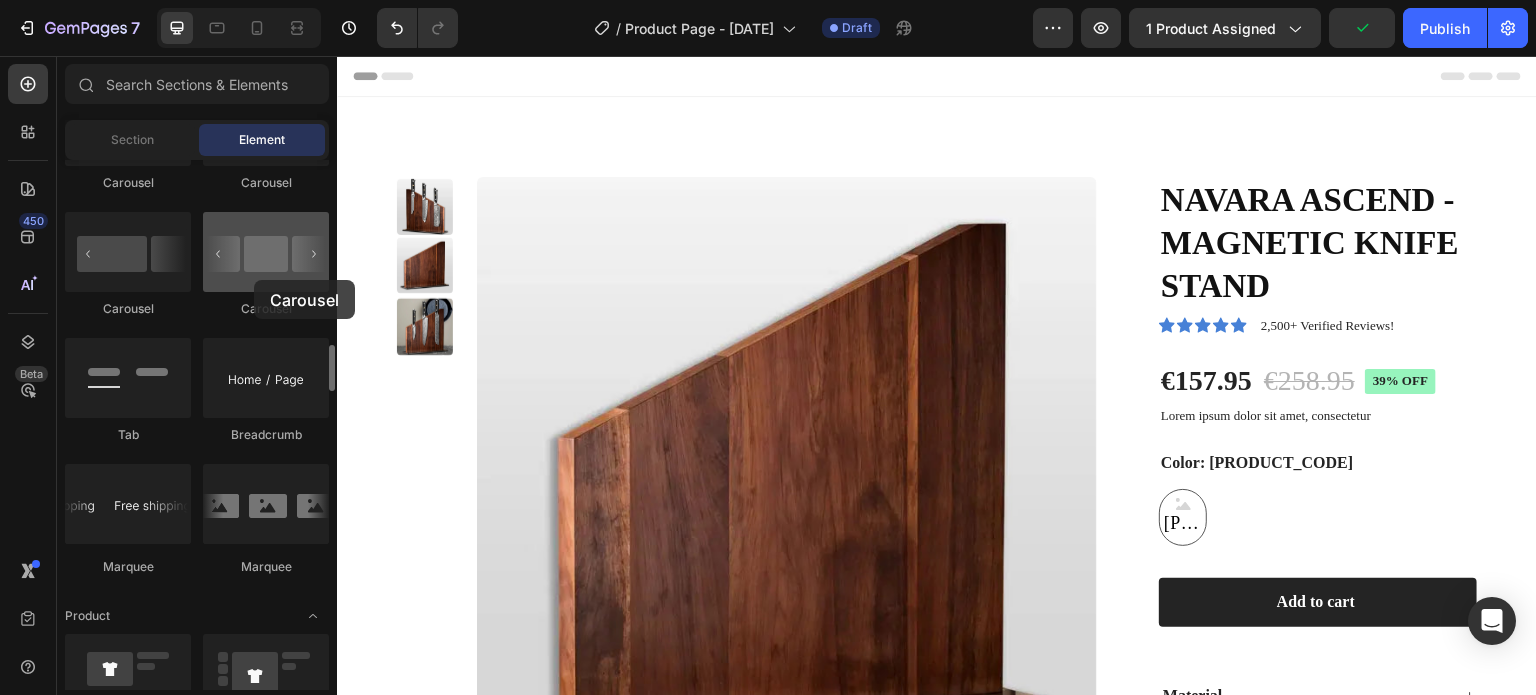 click at bounding box center (266, 252) 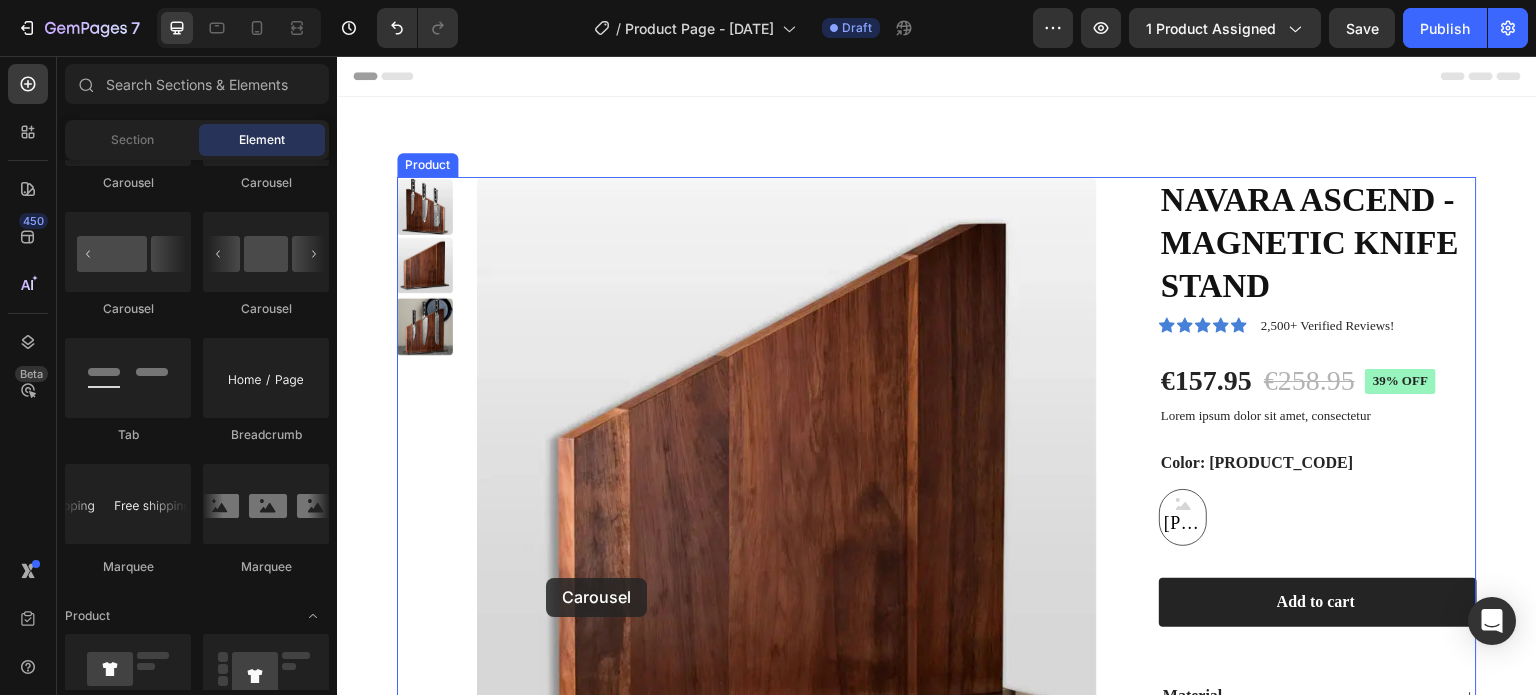 drag, startPoint x: 611, startPoint y: 328, endPoint x: 548, endPoint y: 578, distance: 257.81583 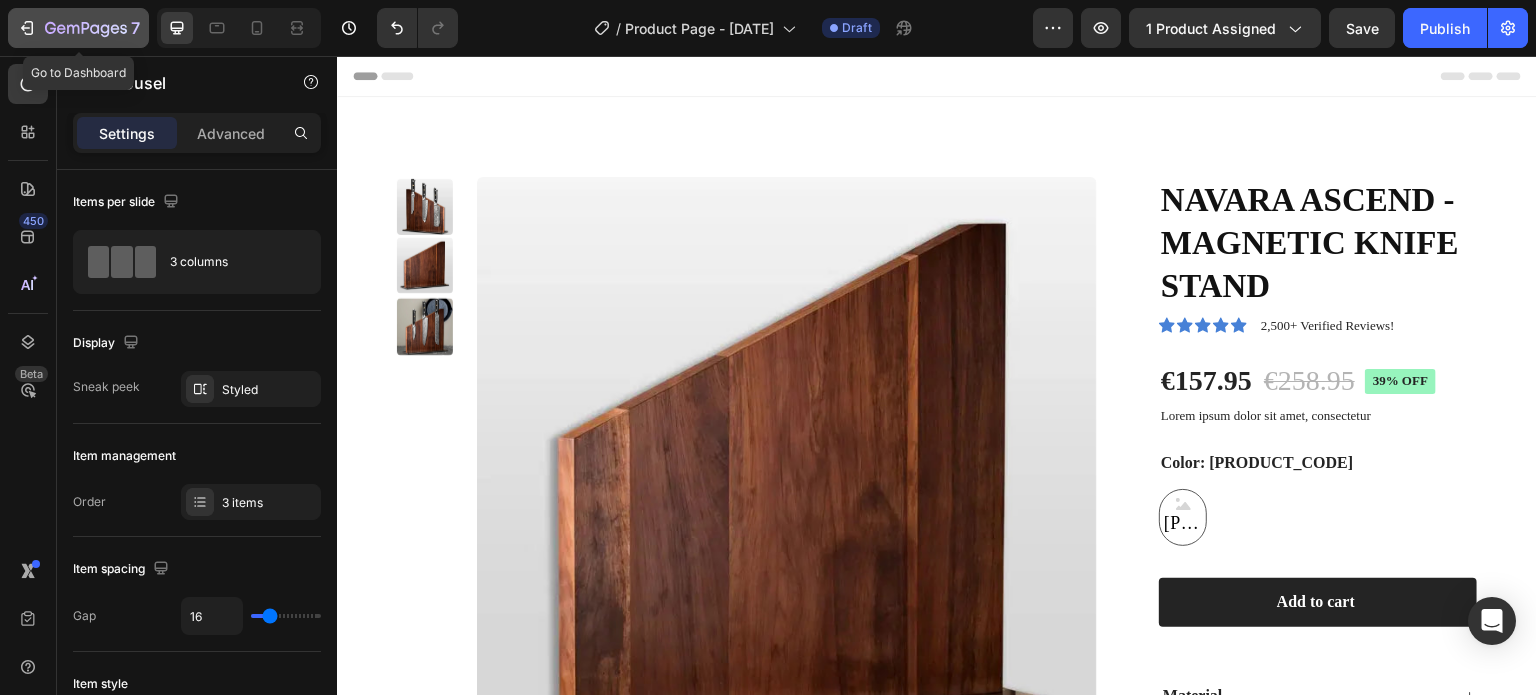 click on "7" 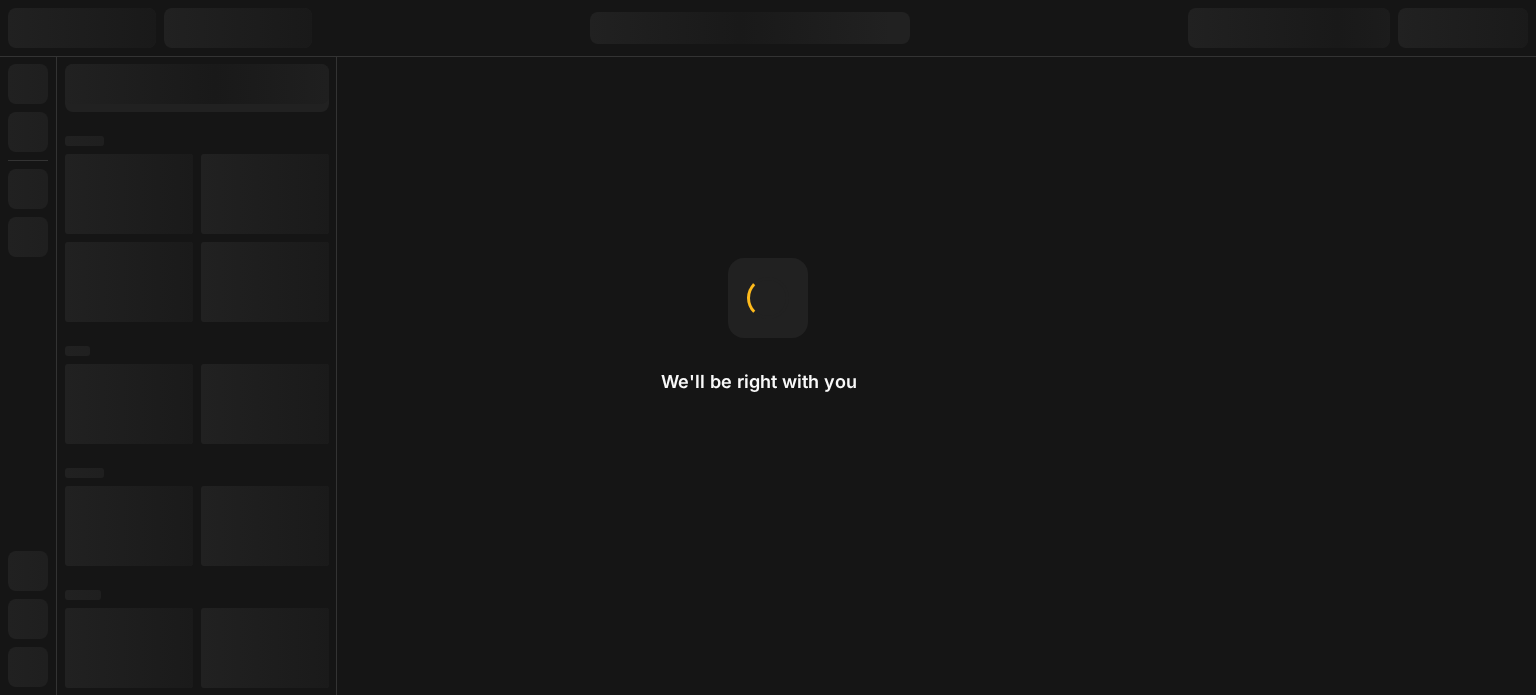 scroll, scrollTop: 0, scrollLeft: 0, axis: both 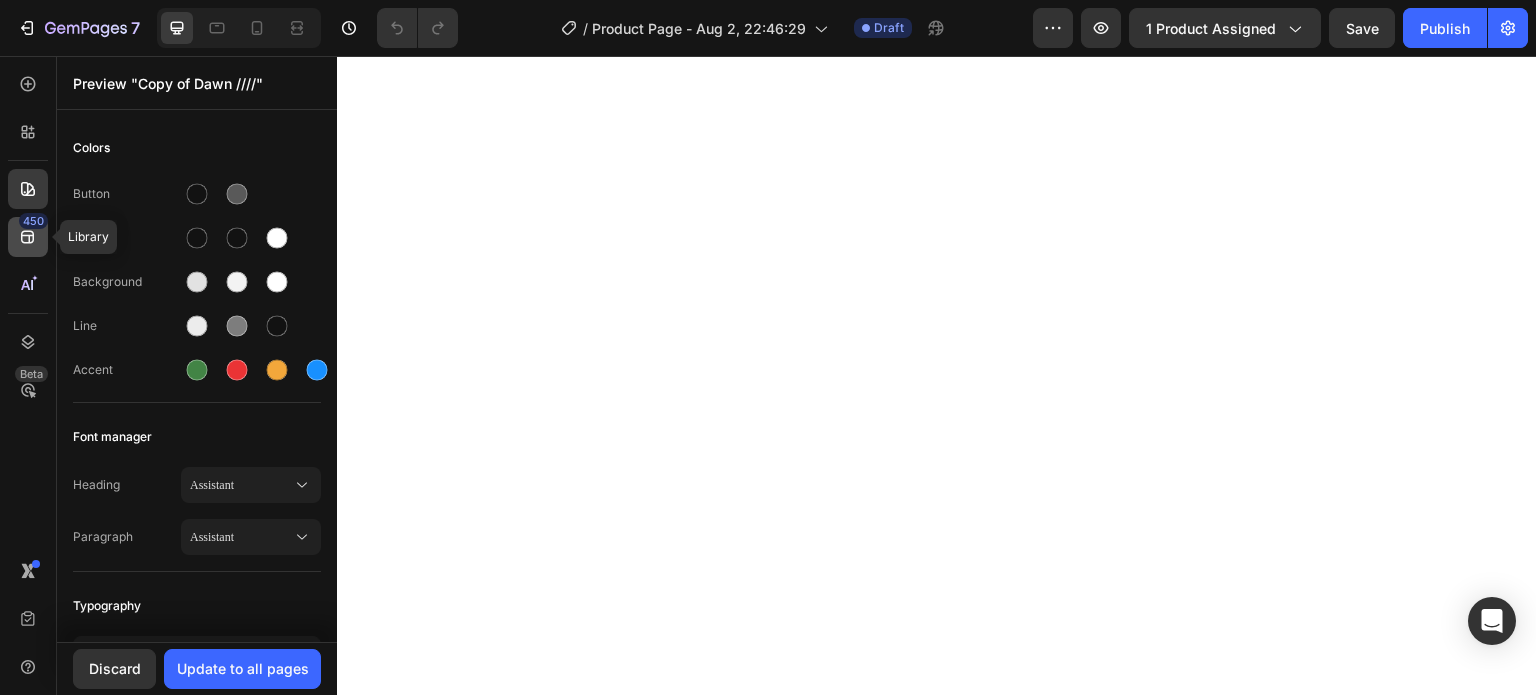 click 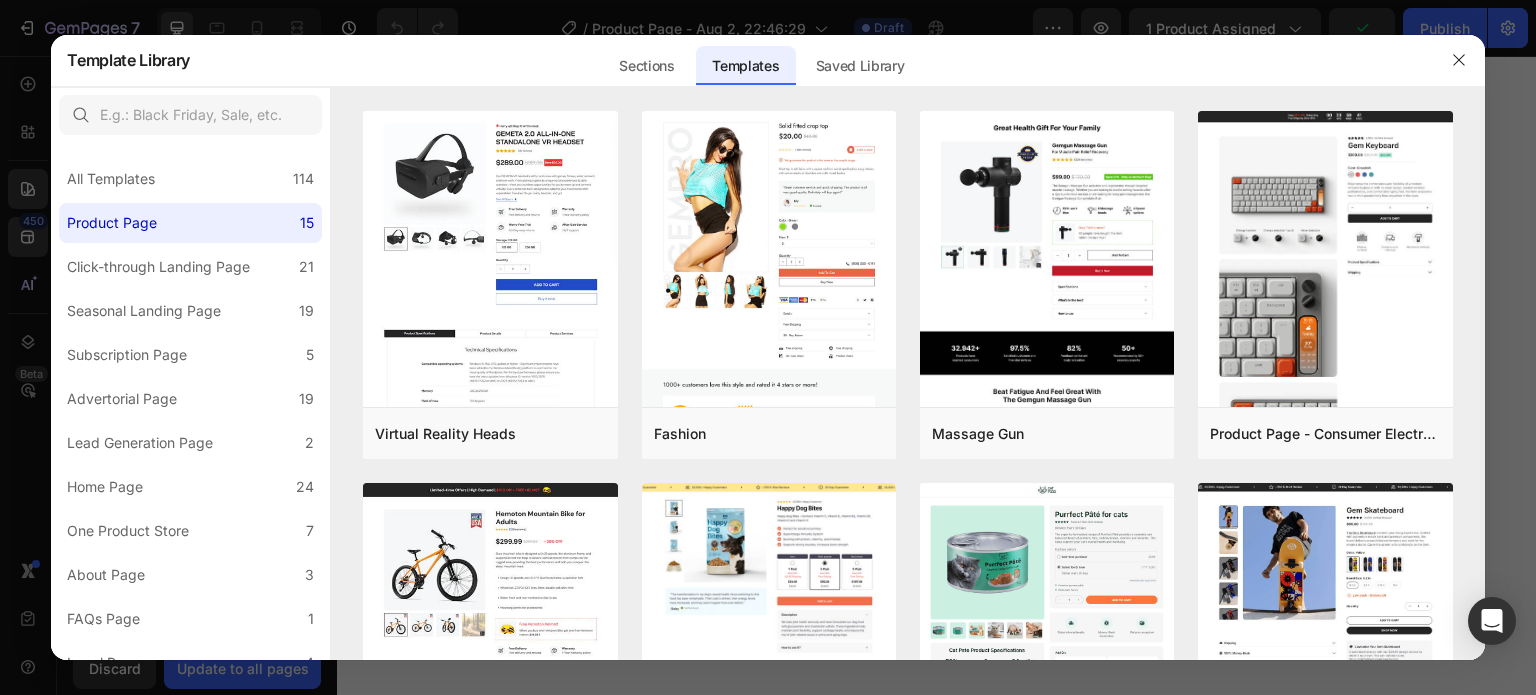 click at bounding box center (768, 347) 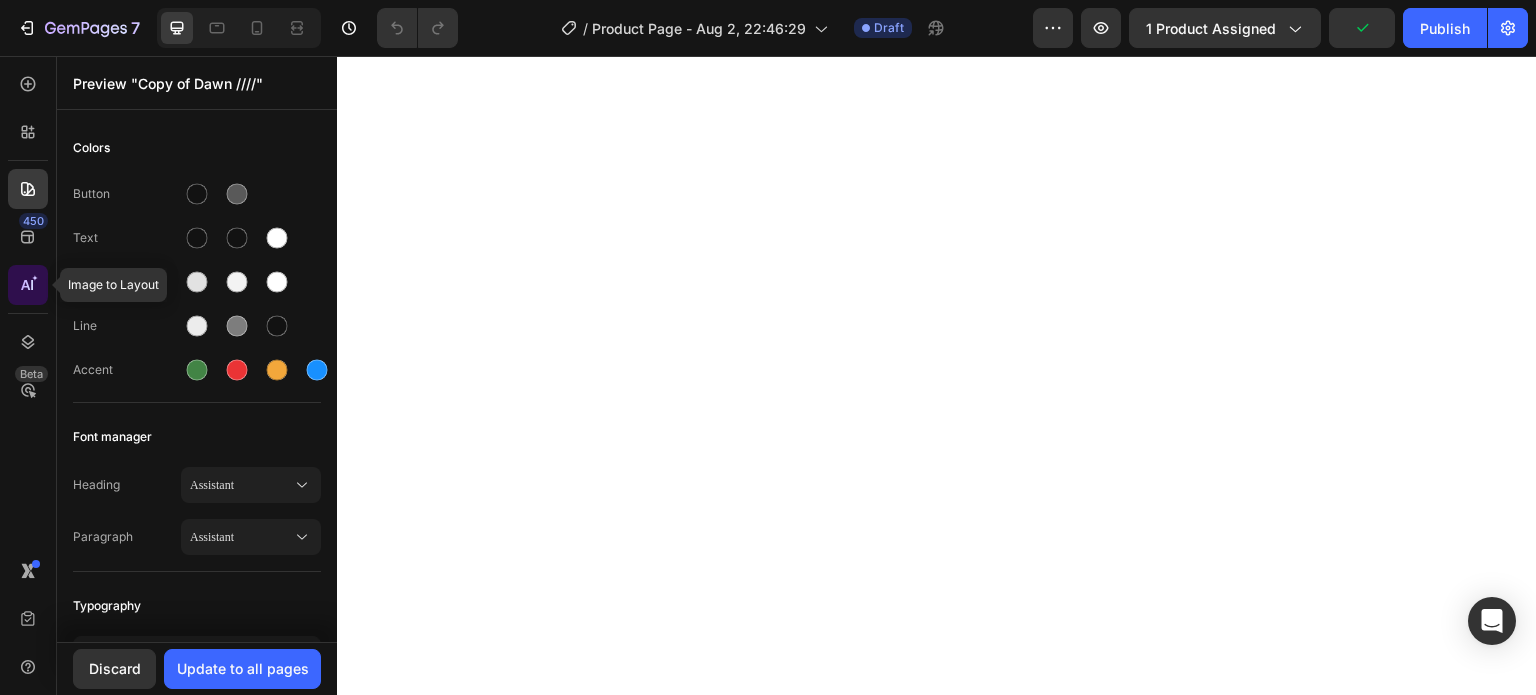click 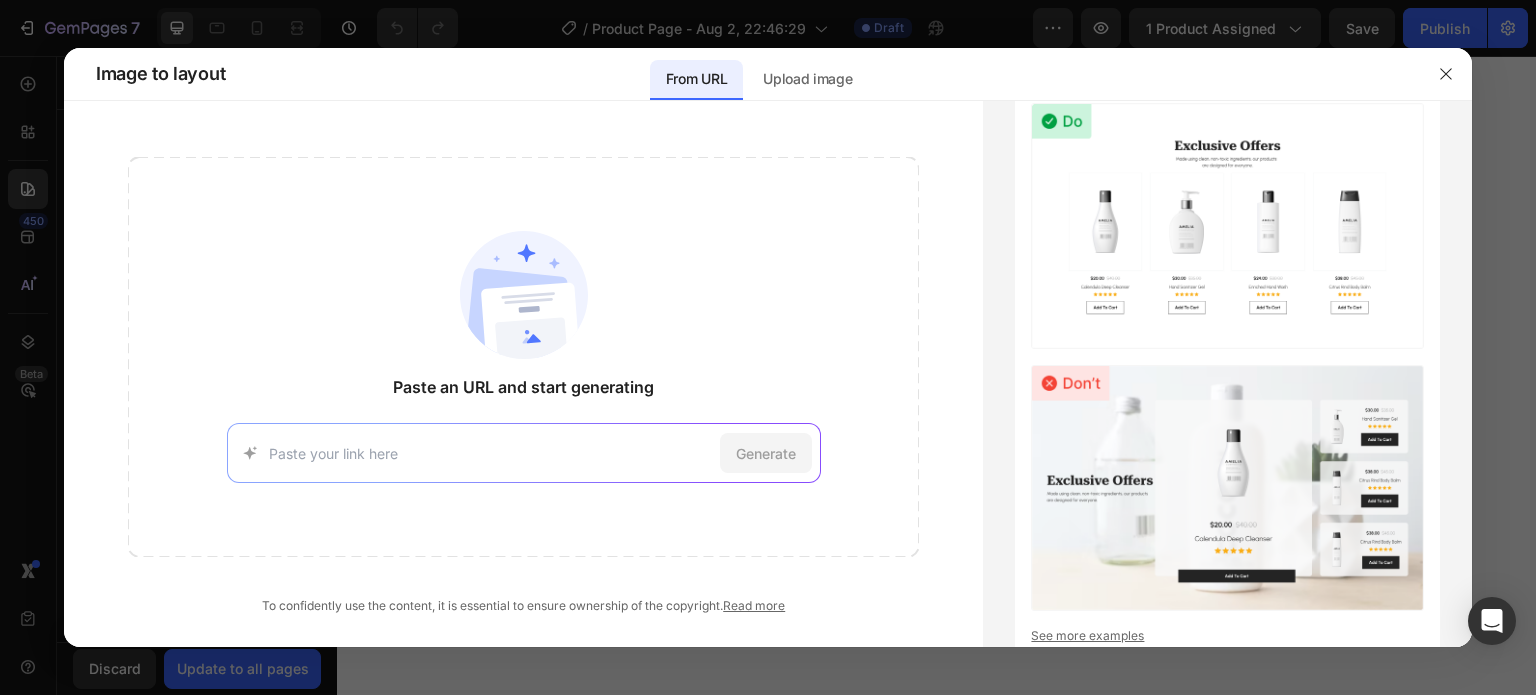 click at bounding box center [768, 347] 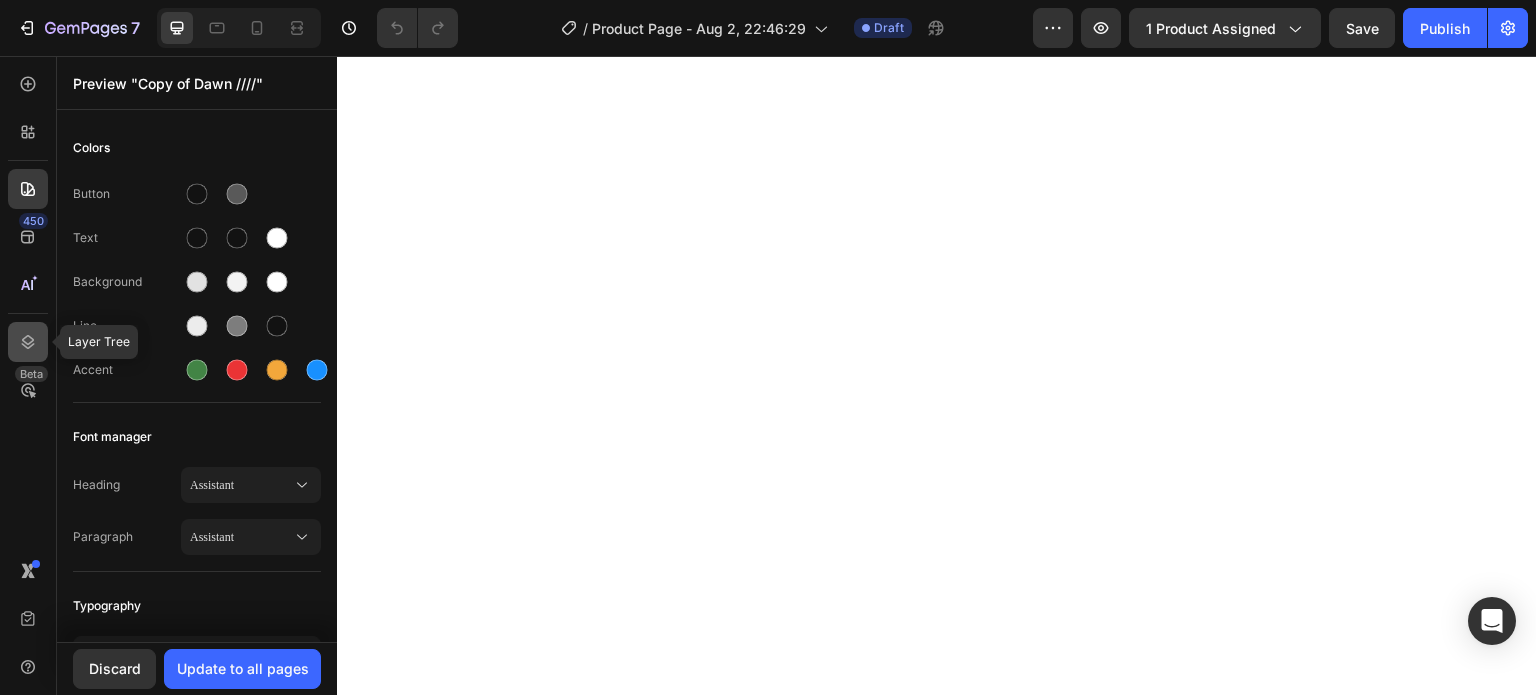 click 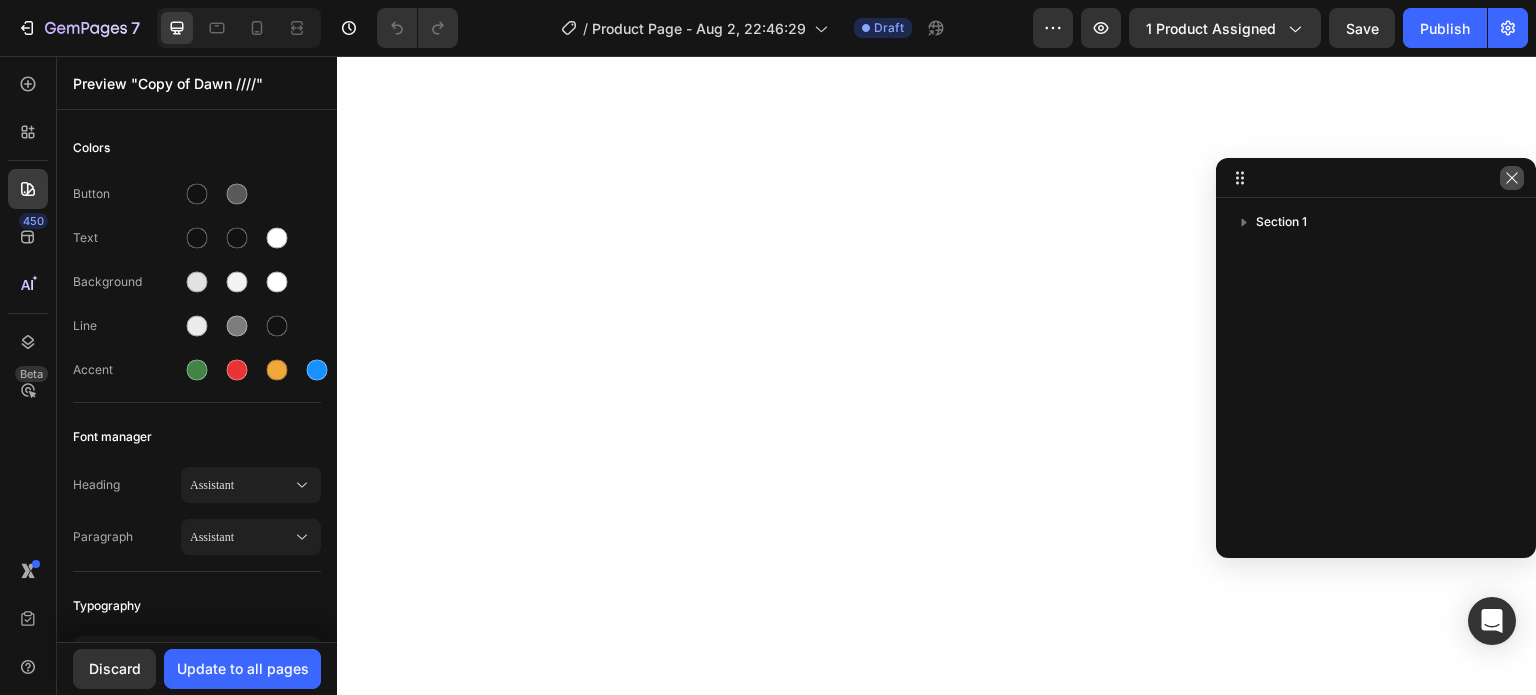 click at bounding box center [1512, 178] 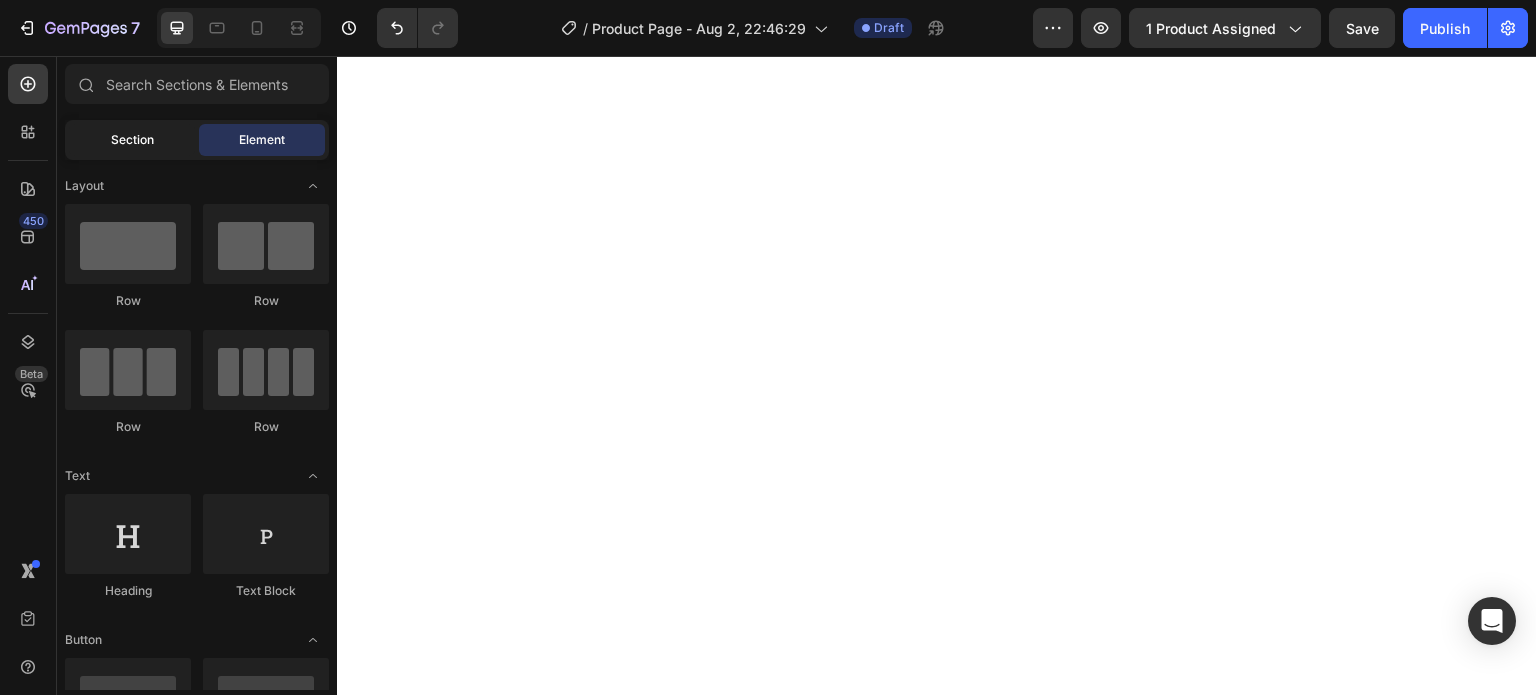 click on "Section" 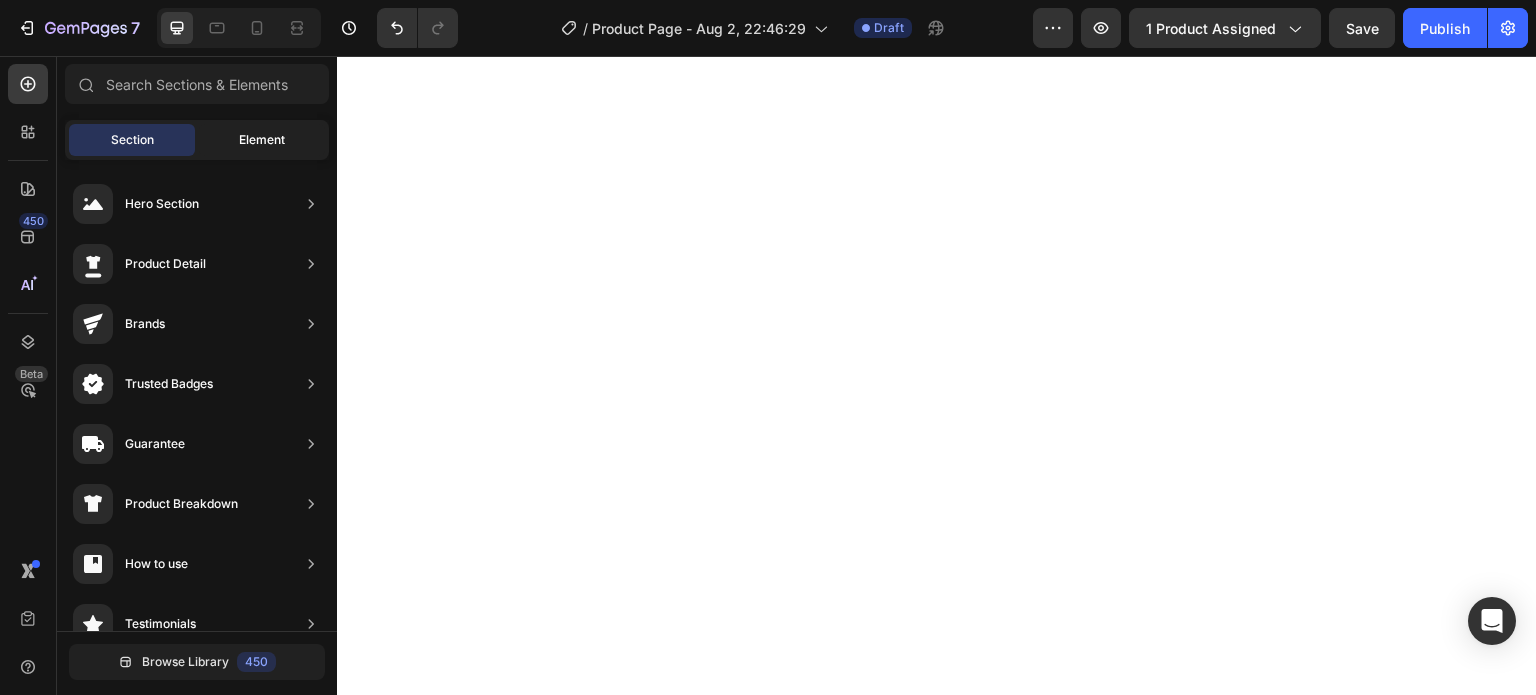 click on "Element" 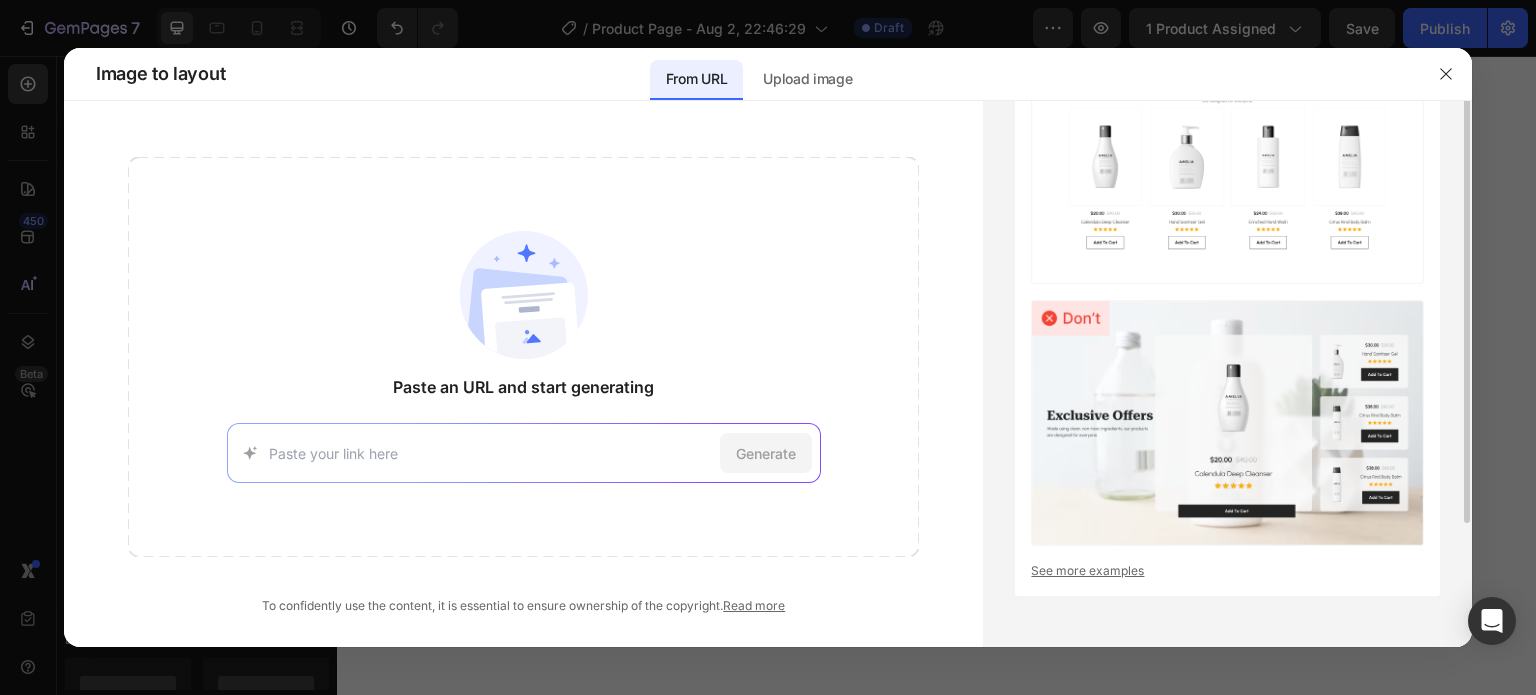 scroll, scrollTop: 0, scrollLeft: 0, axis: both 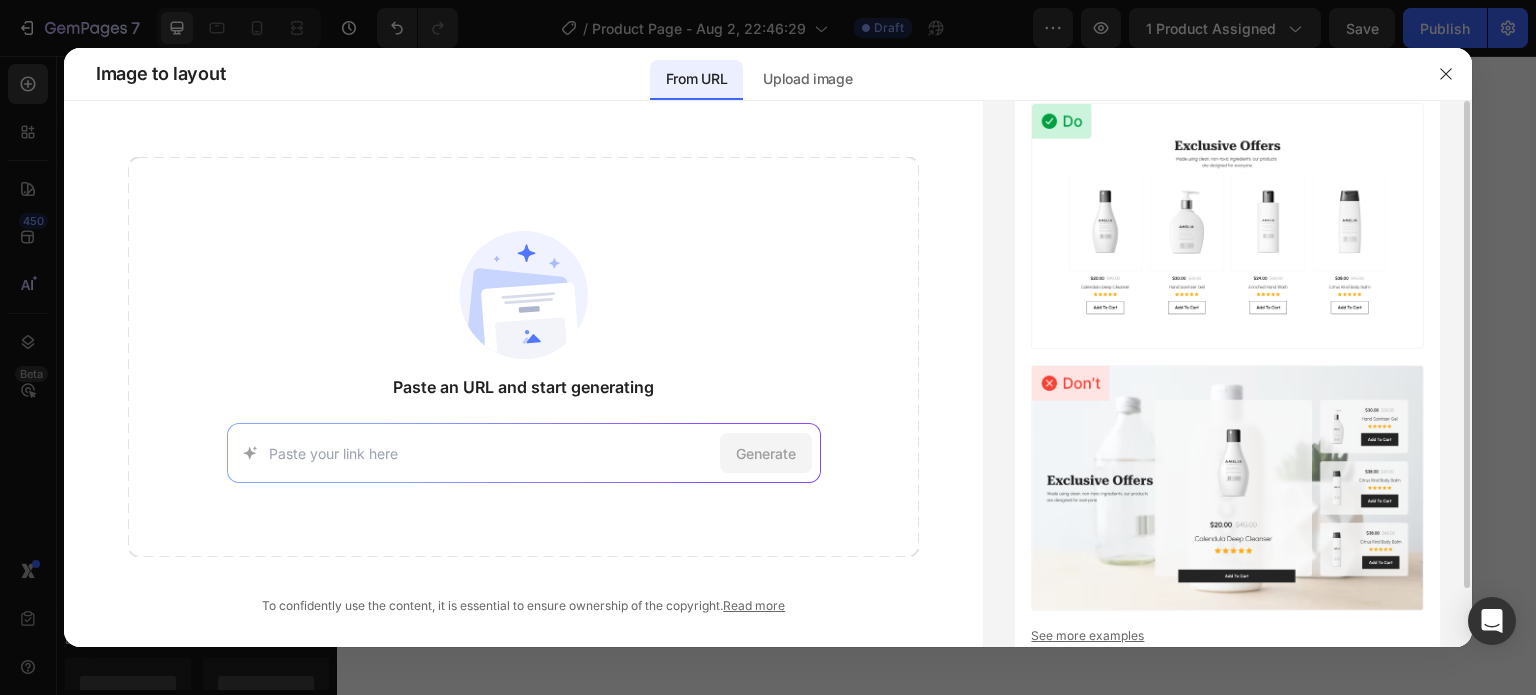 click at bounding box center [1227, 226] 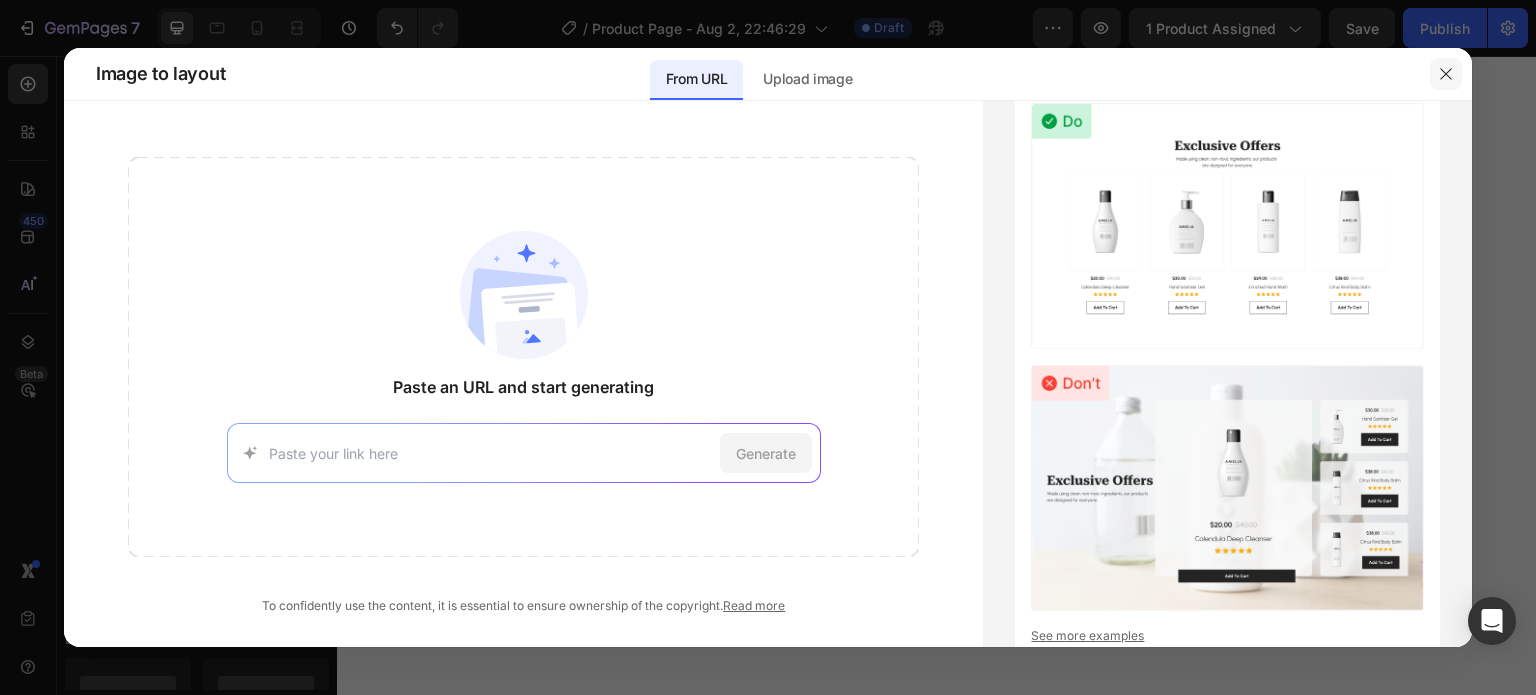 click 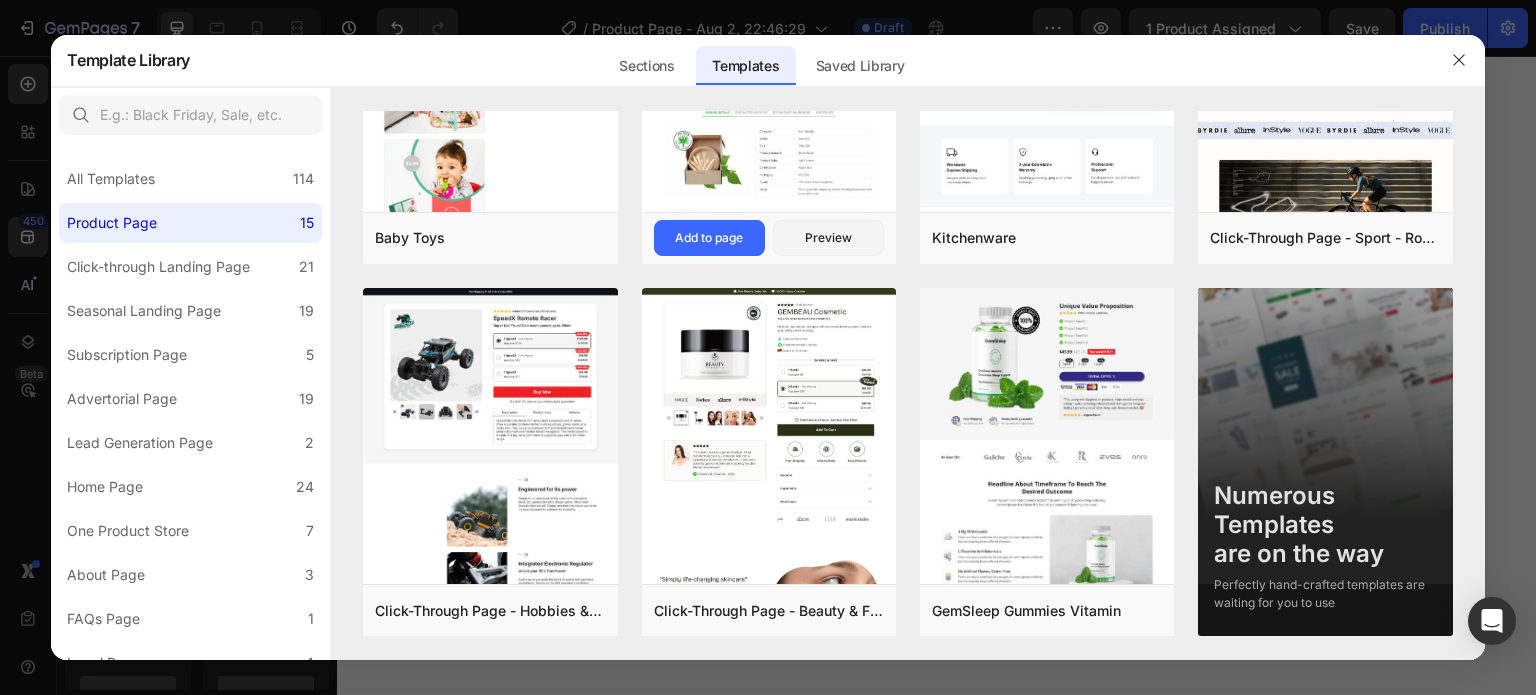 scroll, scrollTop: 0, scrollLeft: 0, axis: both 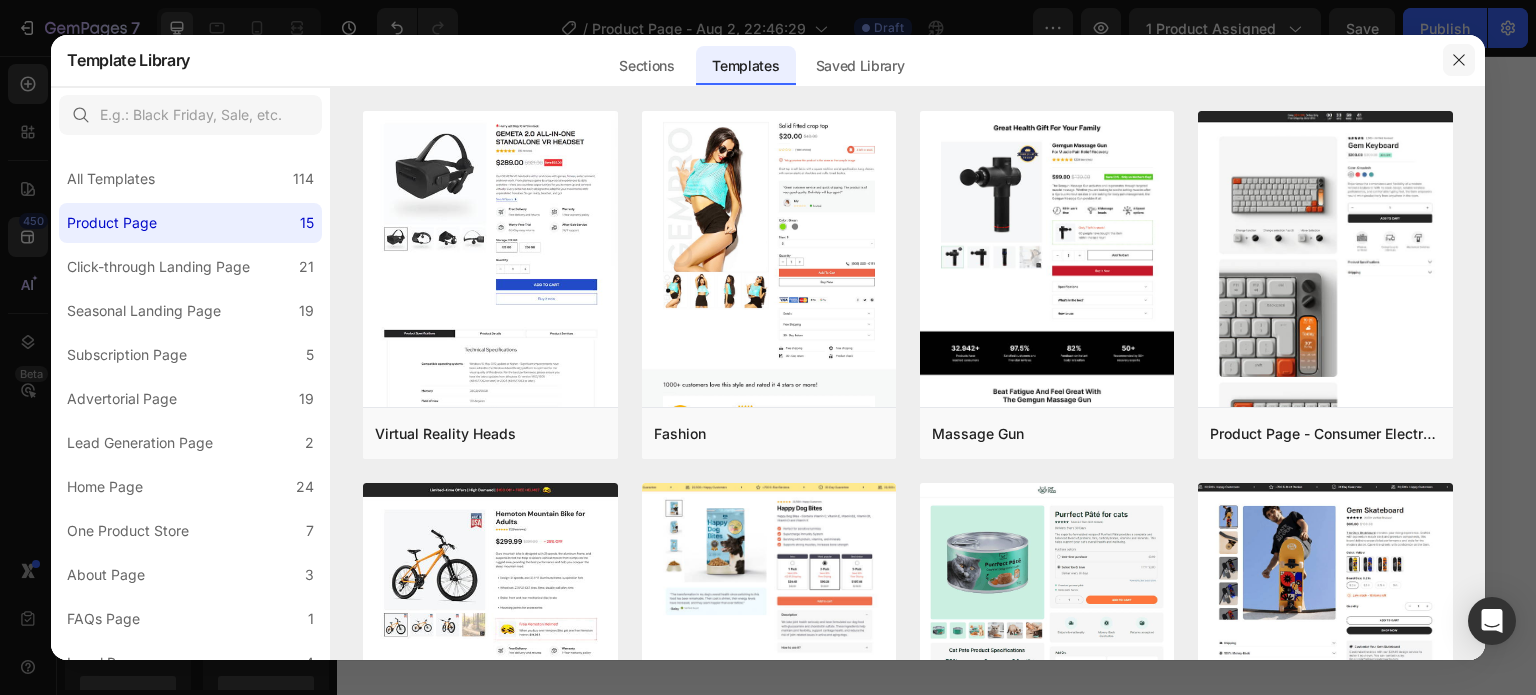 click at bounding box center [1459, 60] 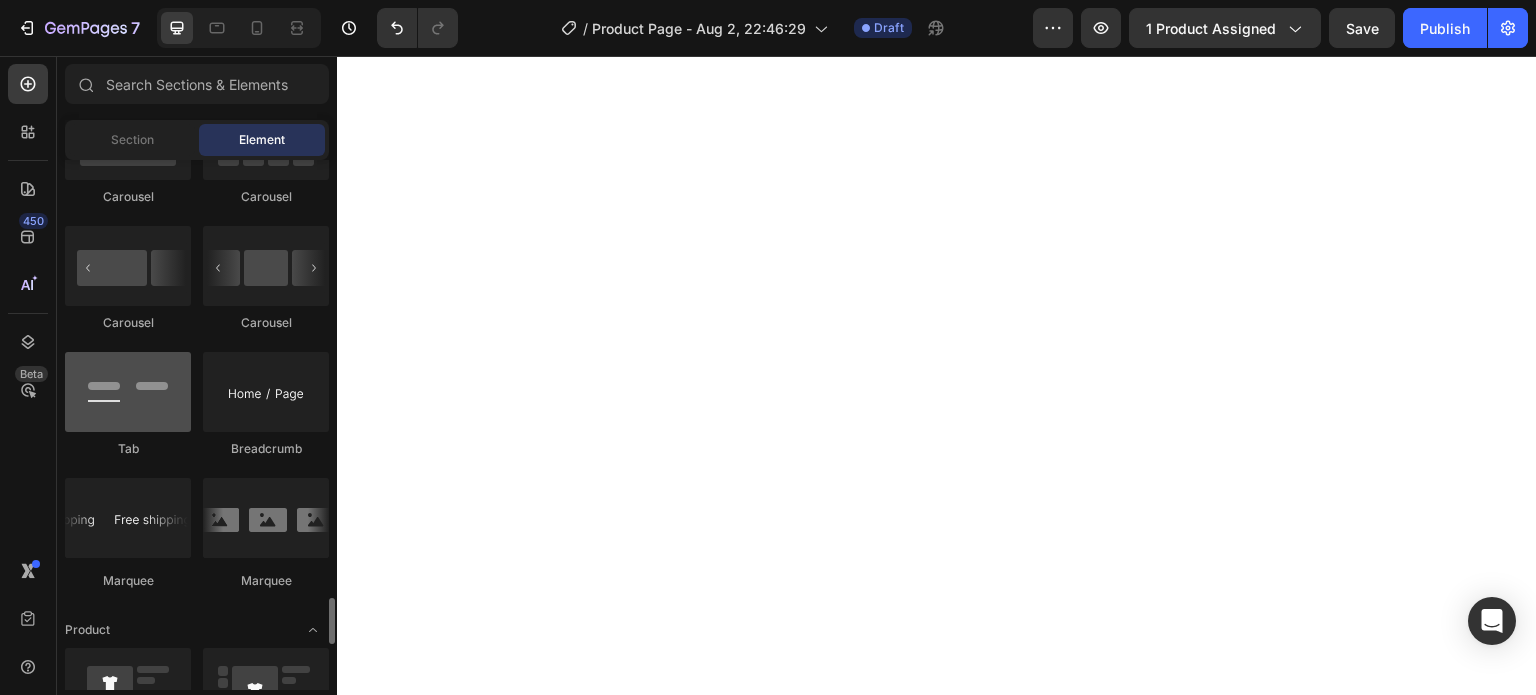 scroll, scrollTop: 2336, scrollLeft: 0, axis: vertical 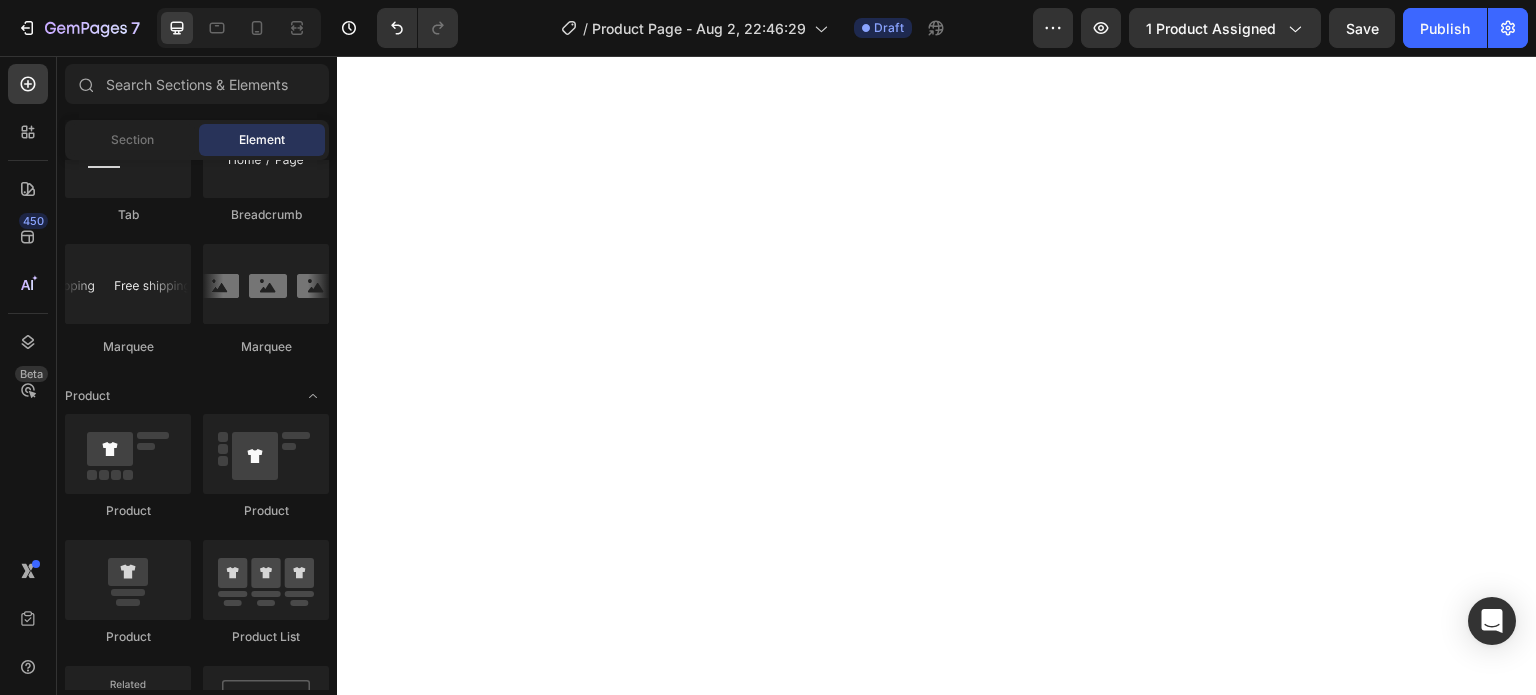 click on "7" 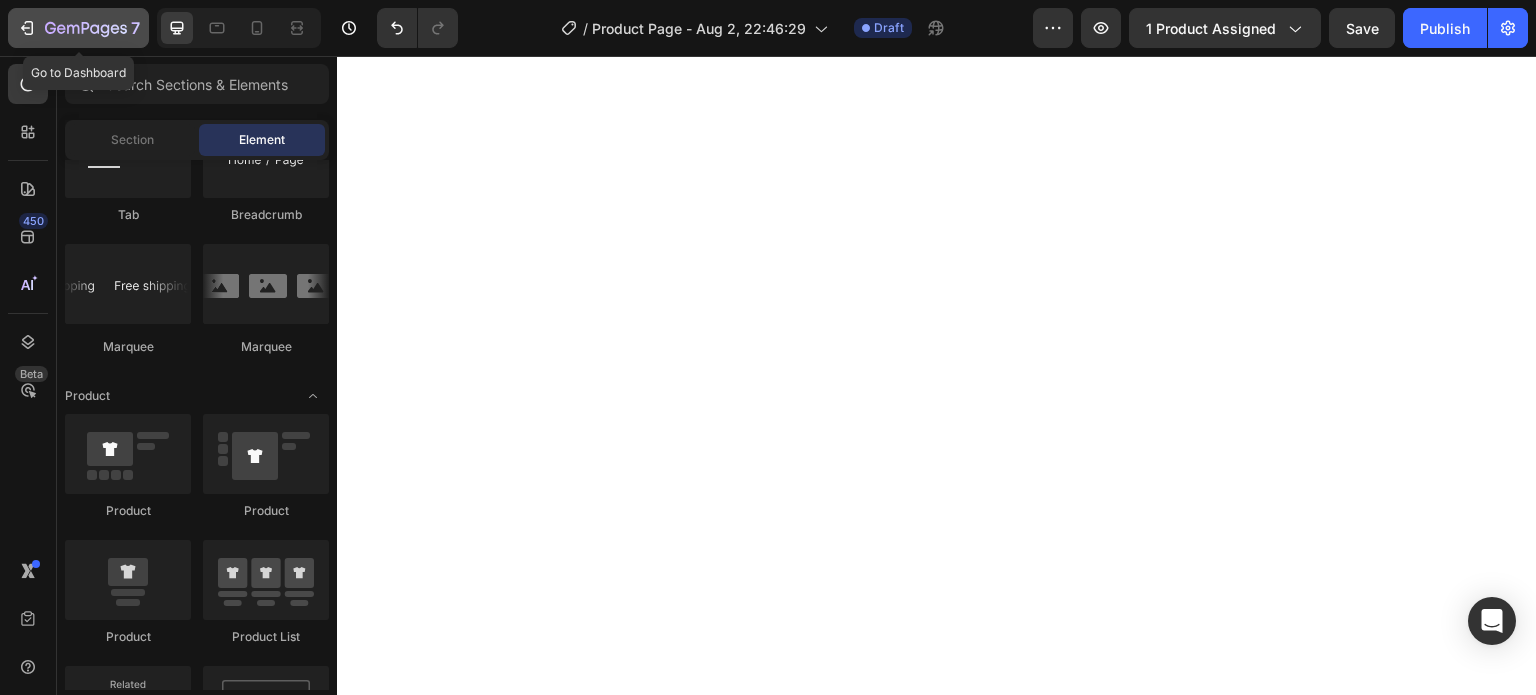 click 